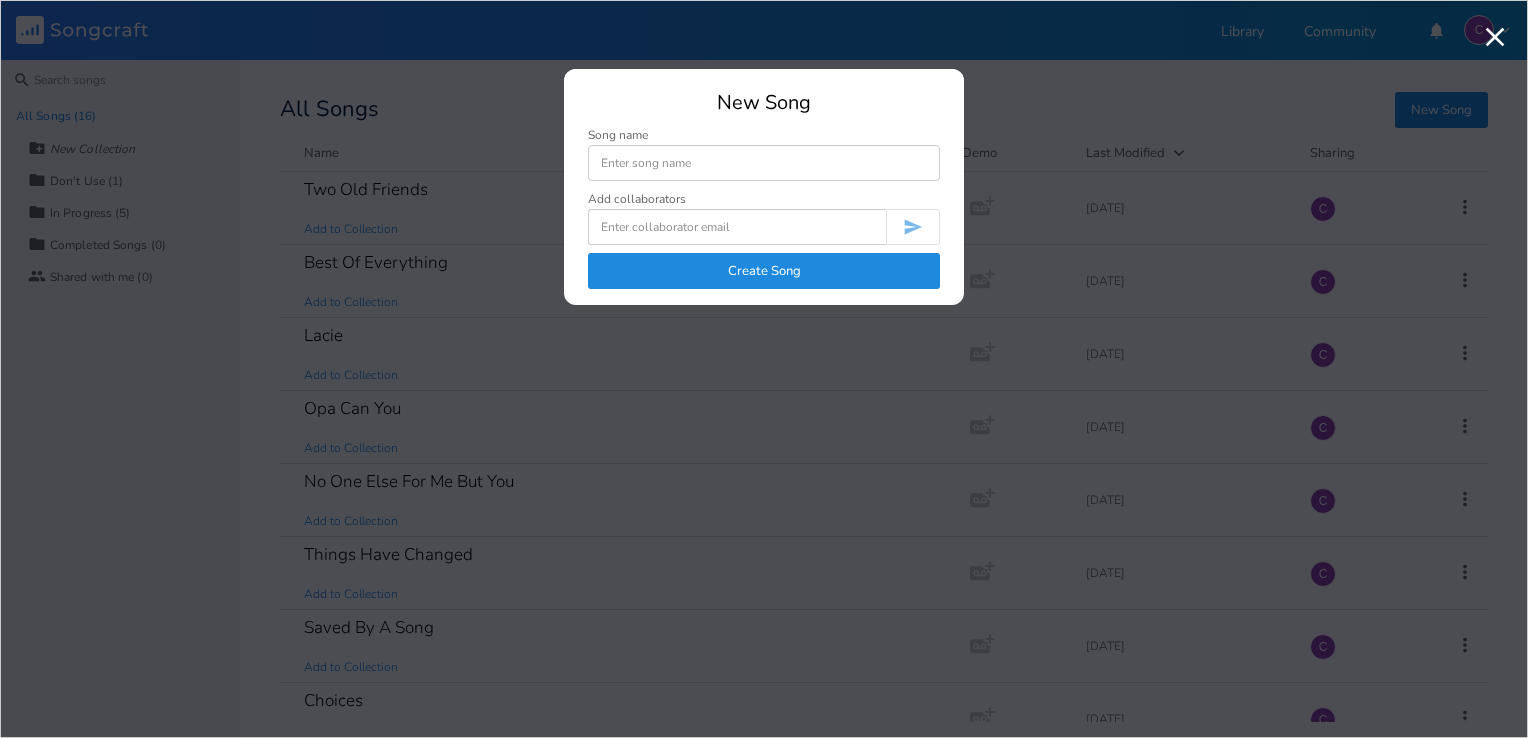 scroll, scrollTop: 0, scrollLeft: 0, axis: both 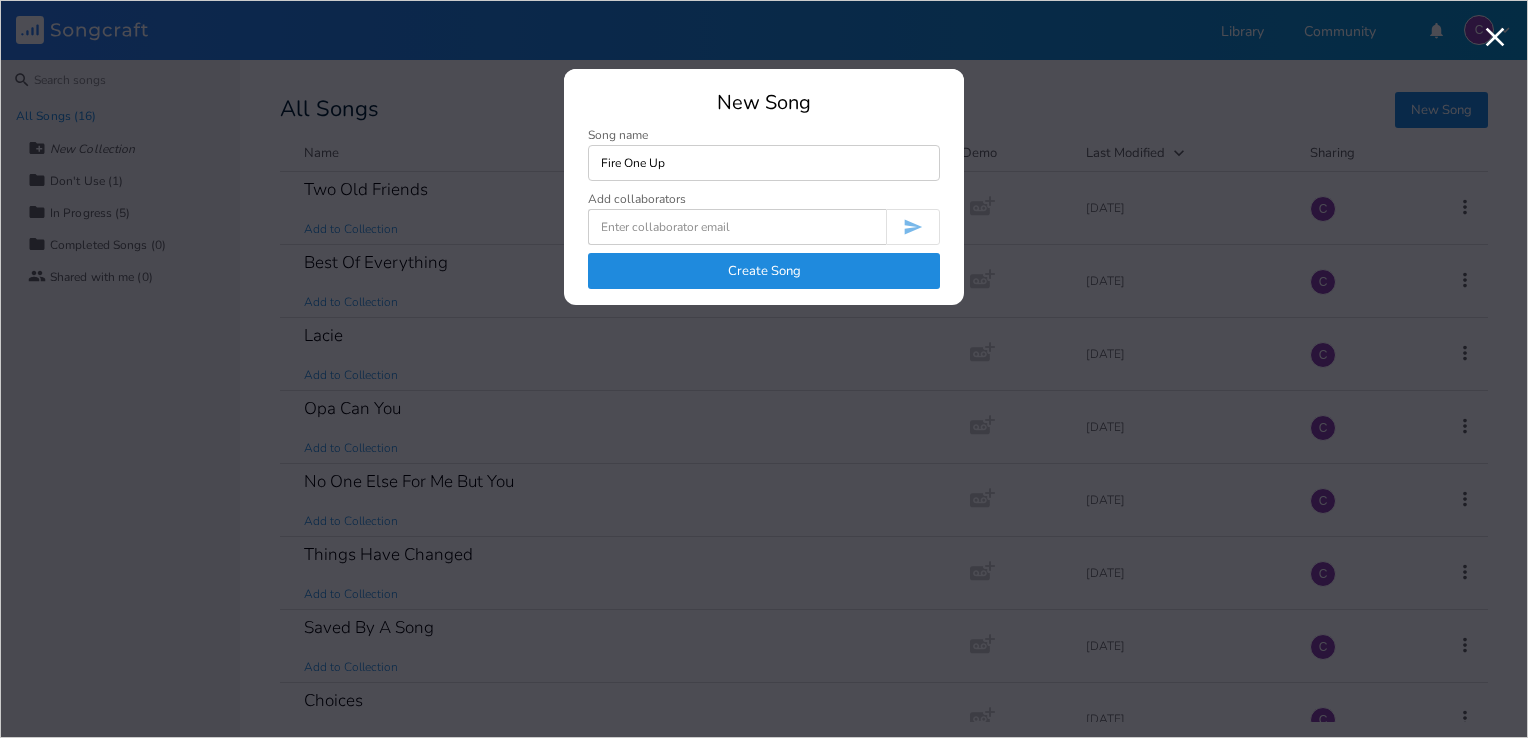 type on "Fire One Up" 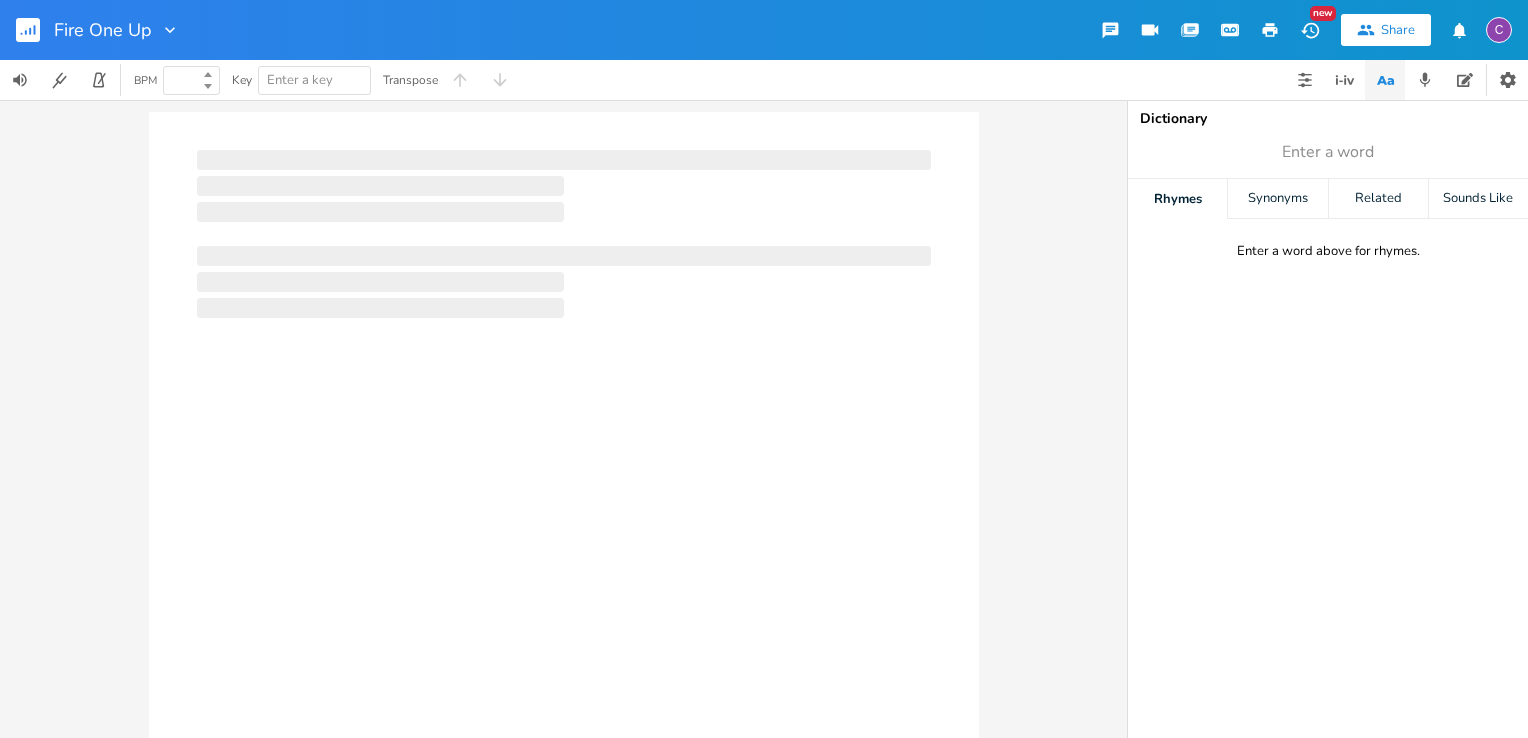 type on "100" 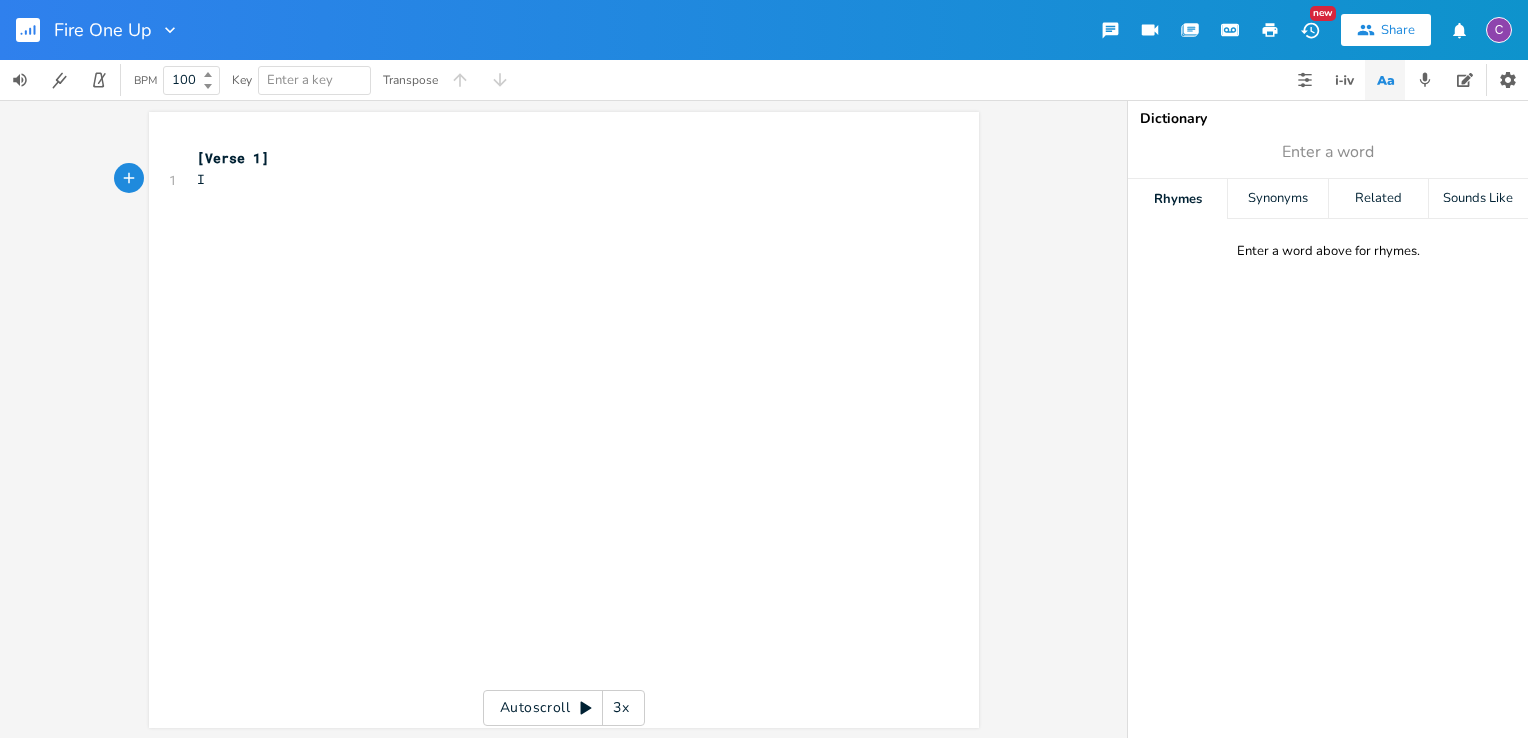 scroll, scrollTop: 0, scrollLeft: 4, axis: horizontal 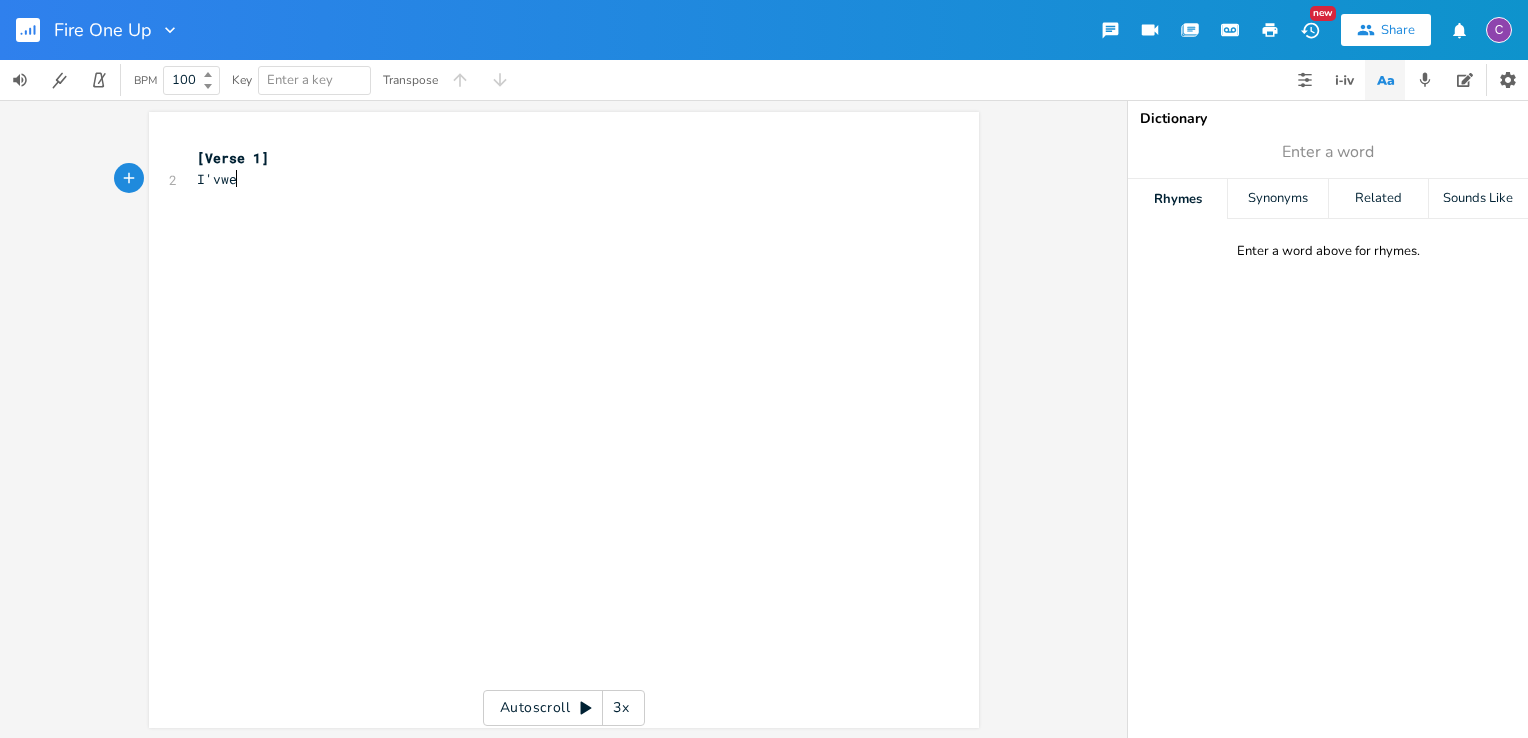 type on "I'vwe" 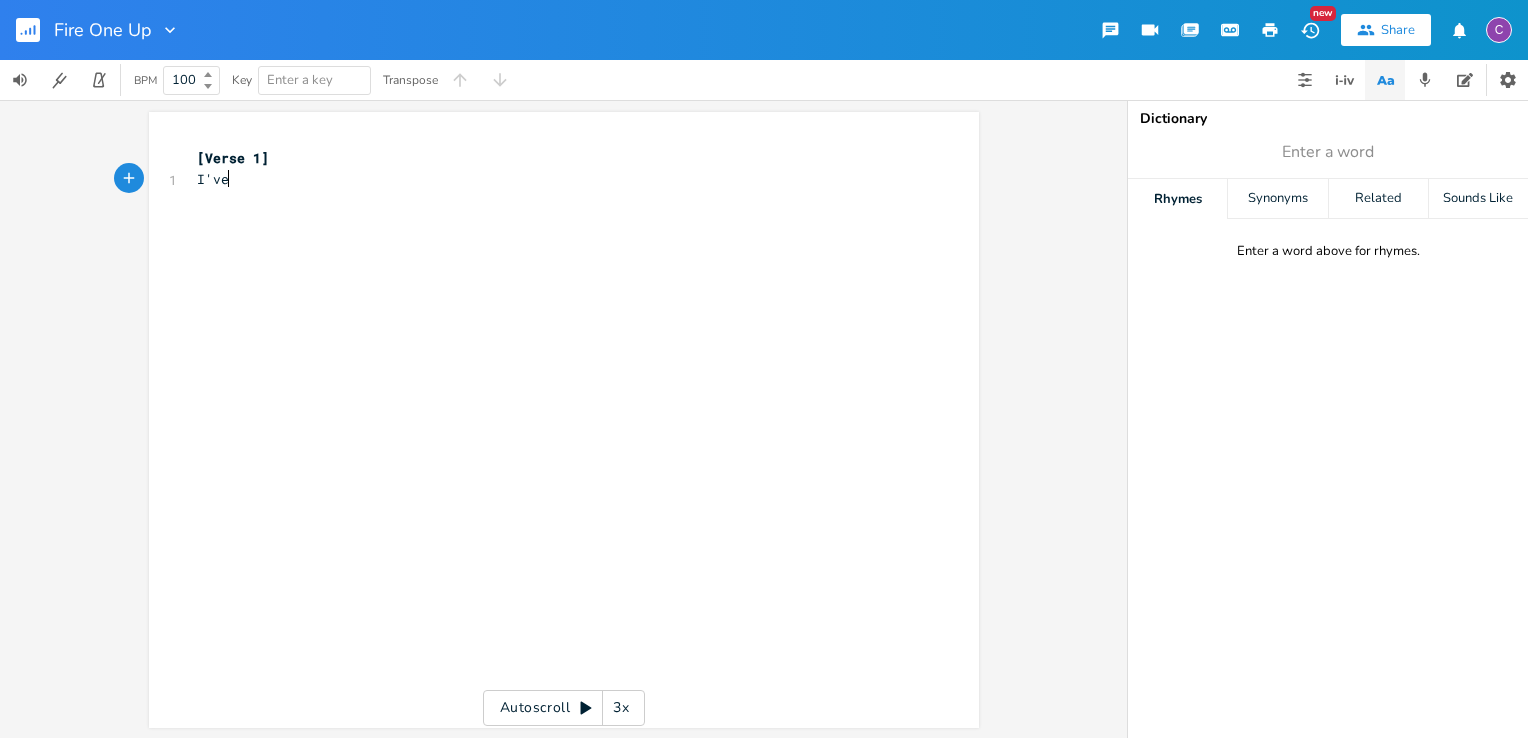 scroll, scrollTop: 0, scrollLeft: 9, axis: horizontal 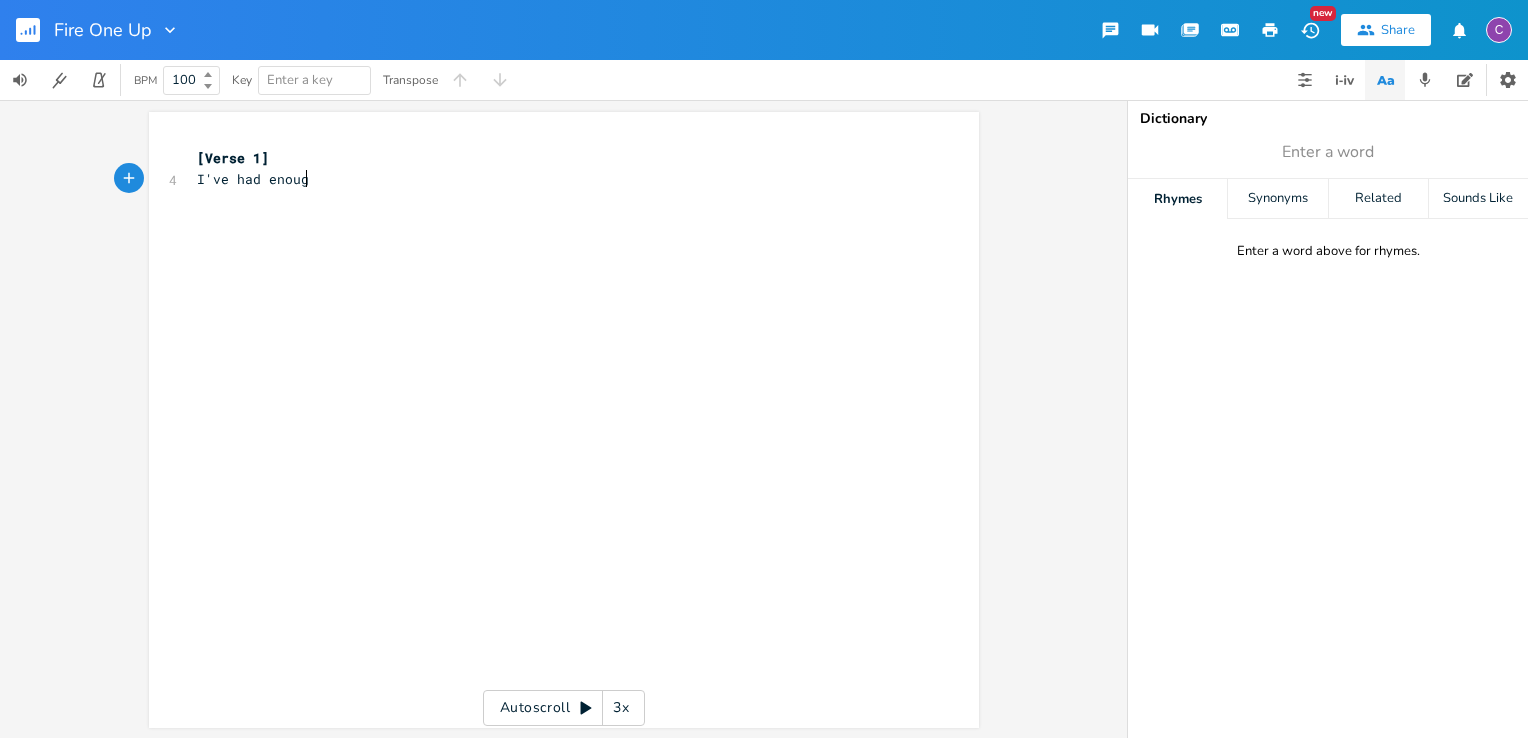 type on "e had enough" 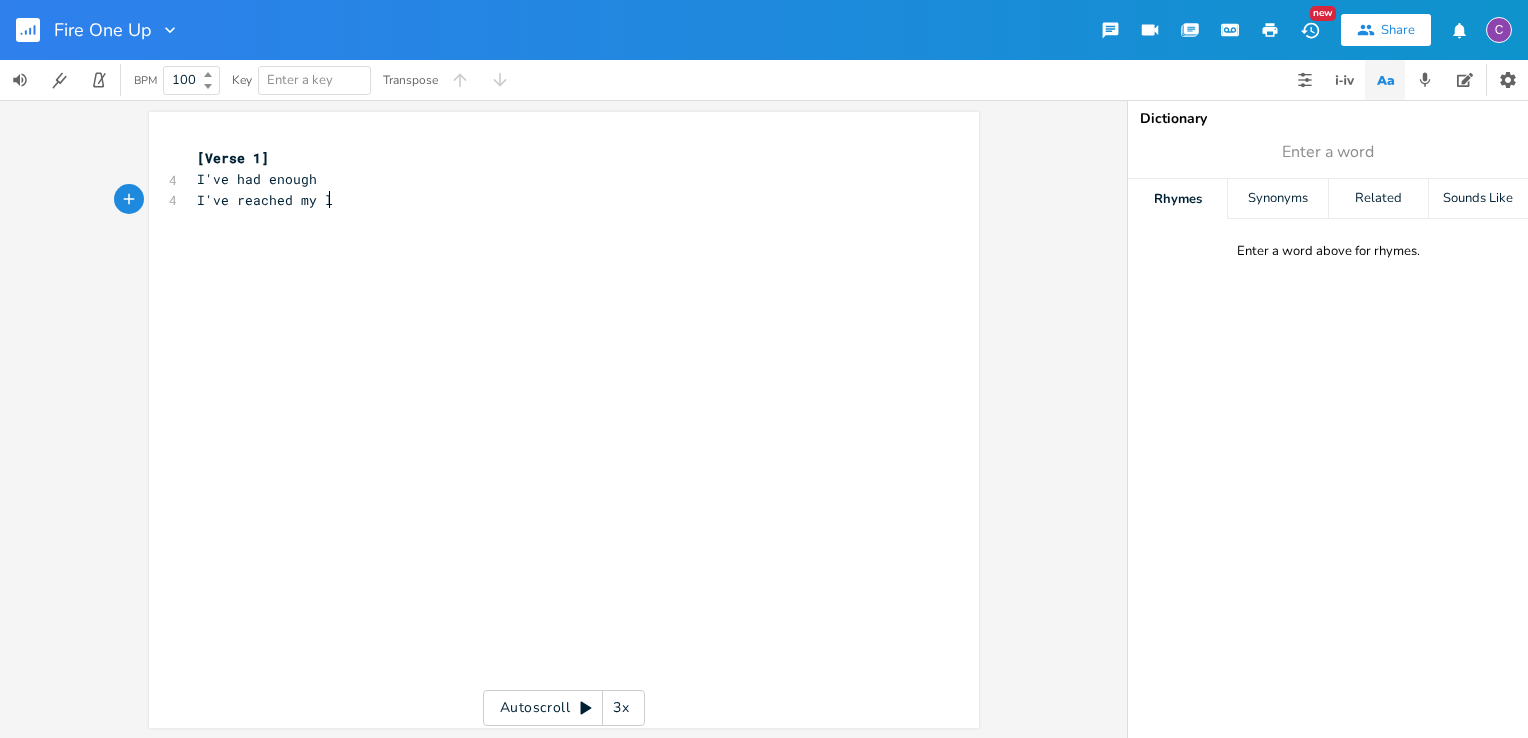 scroll, scrollTop: 0, scrollLeft: 101, axis: horizontal 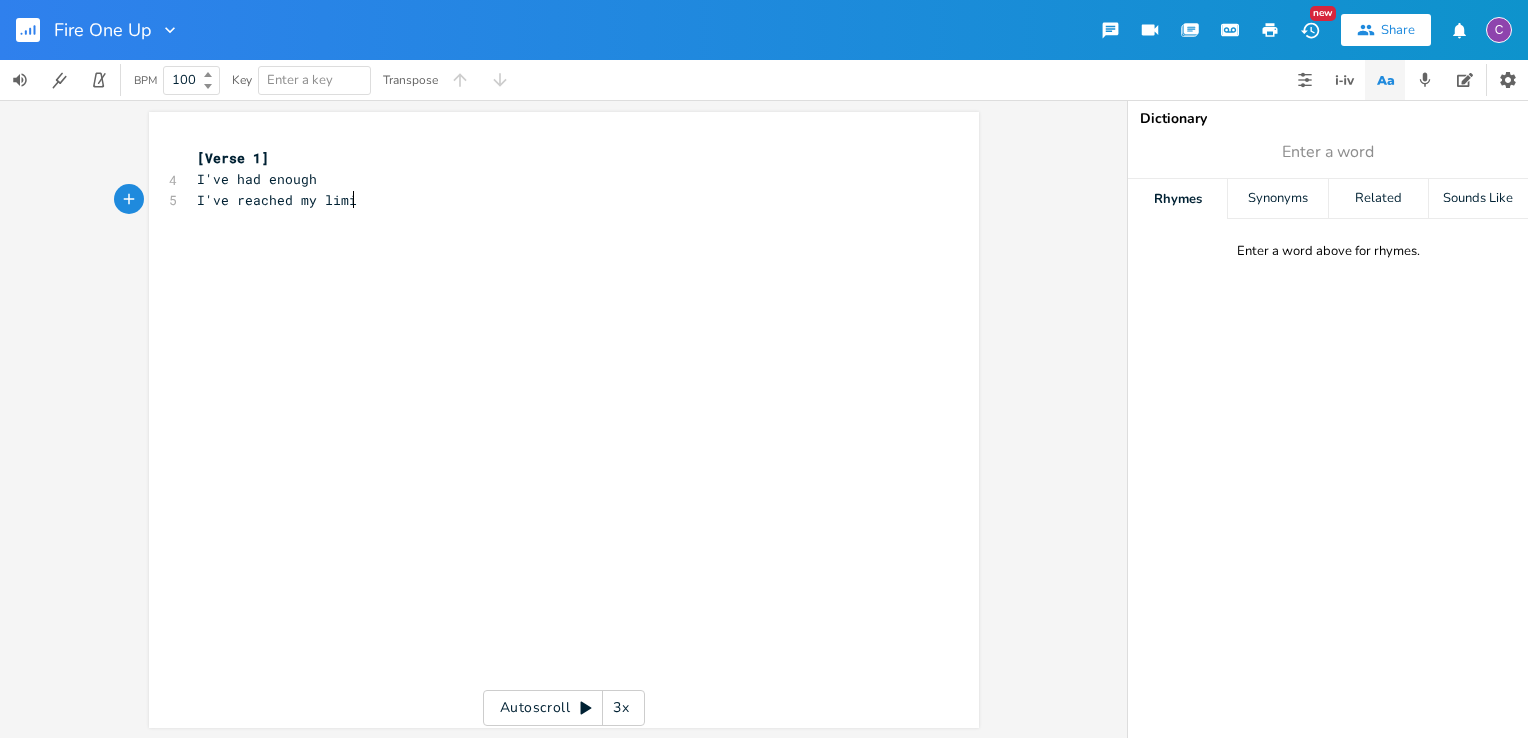 type on "I've reached my limit" 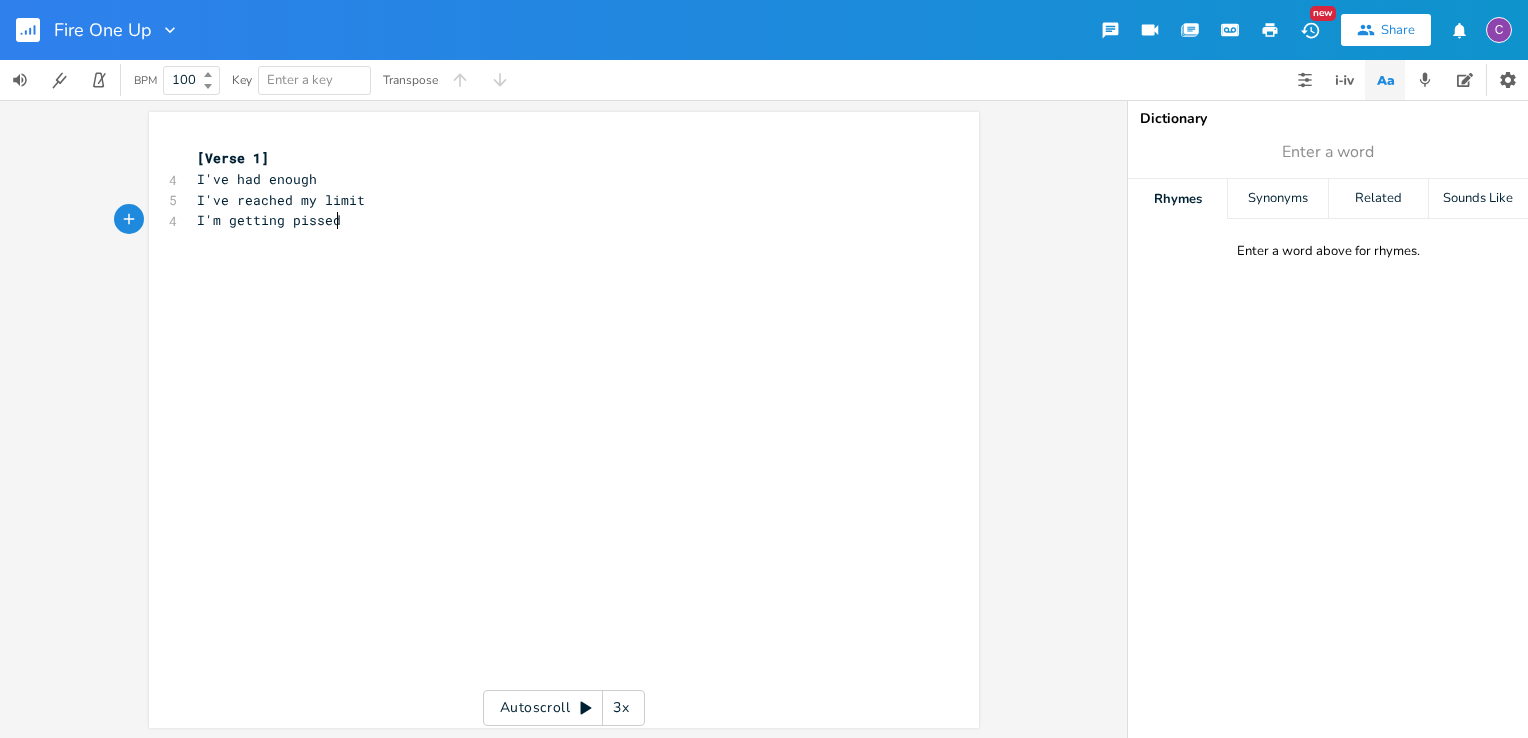 type on "I'm getting pissed" 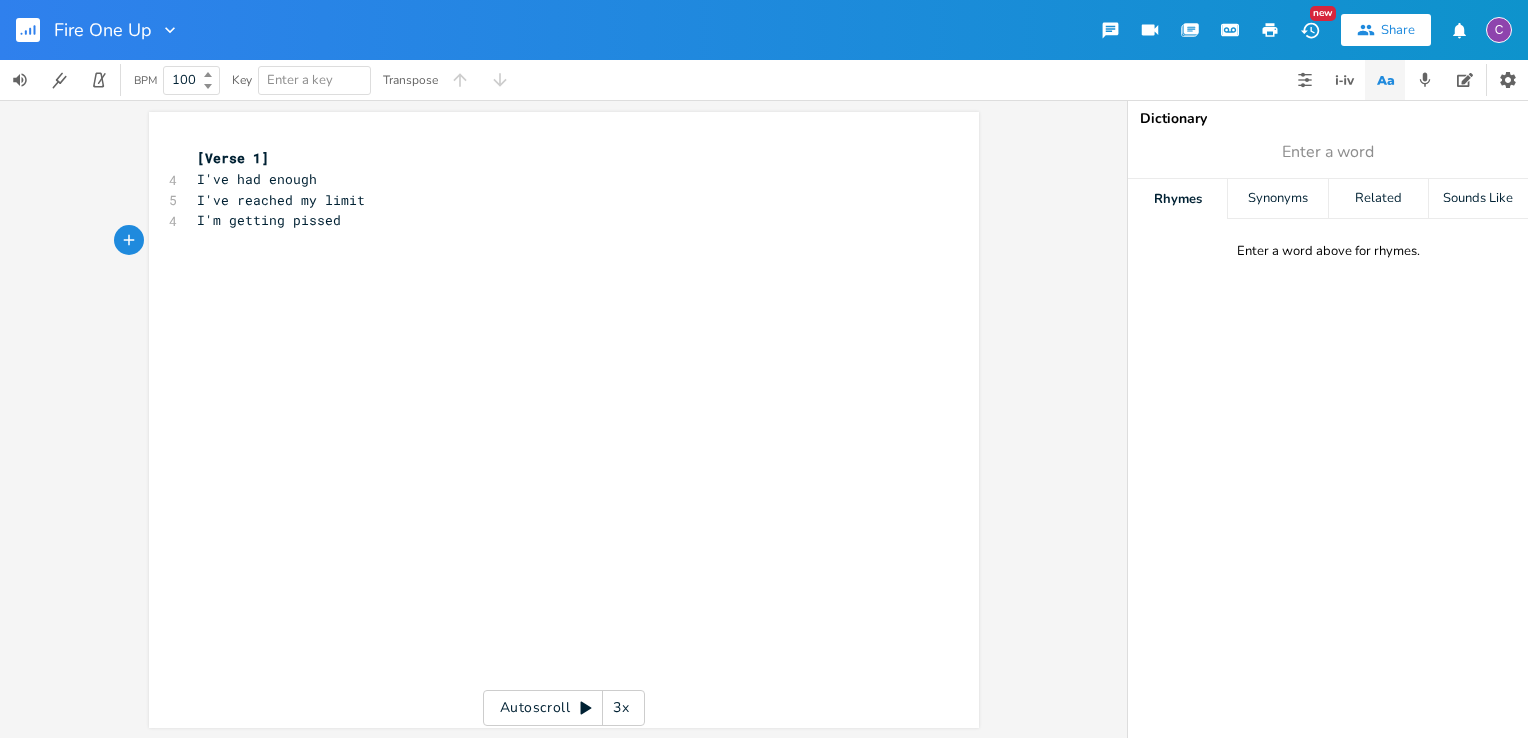 scroll, scrollTop: 0, scrollLeft: 10, axis: horizontal 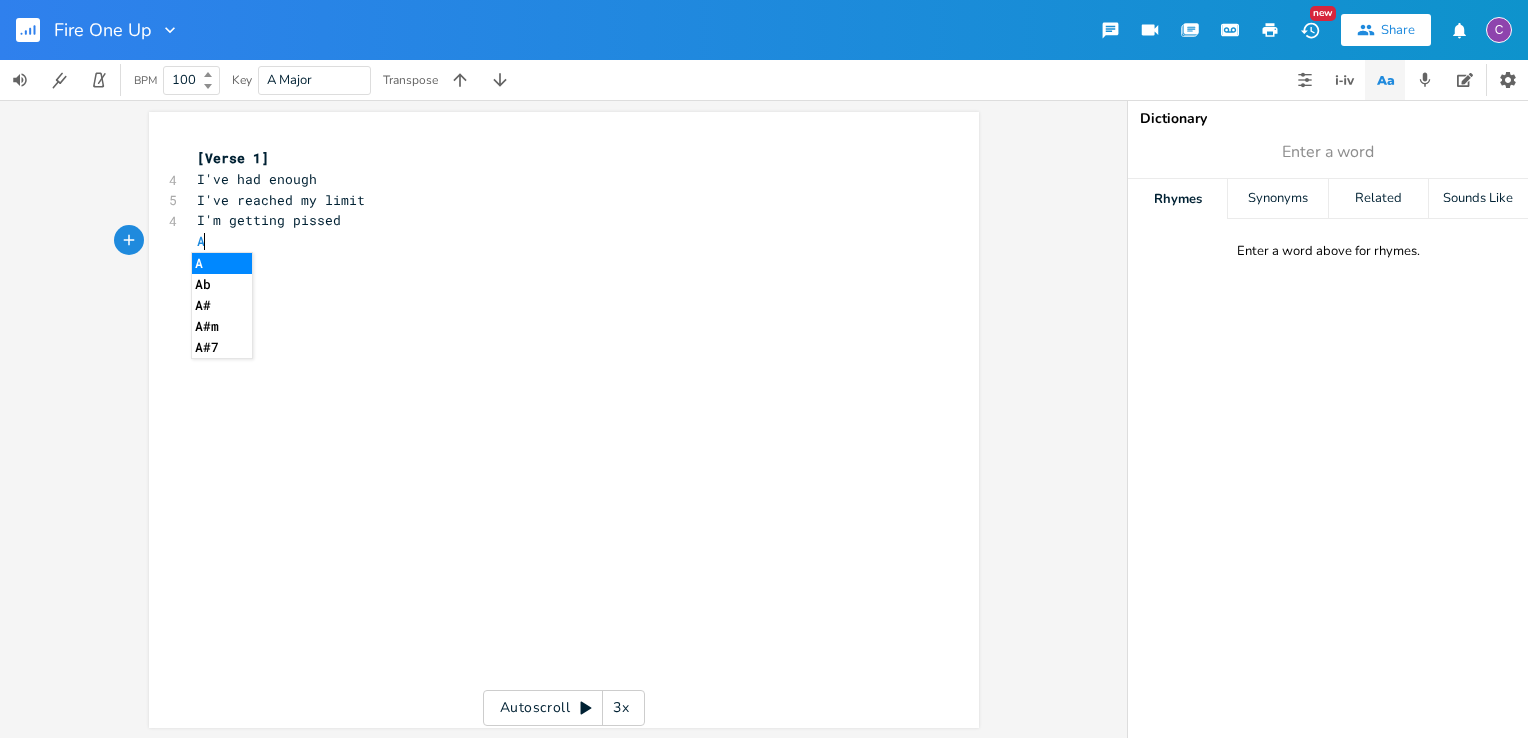 type on "A" 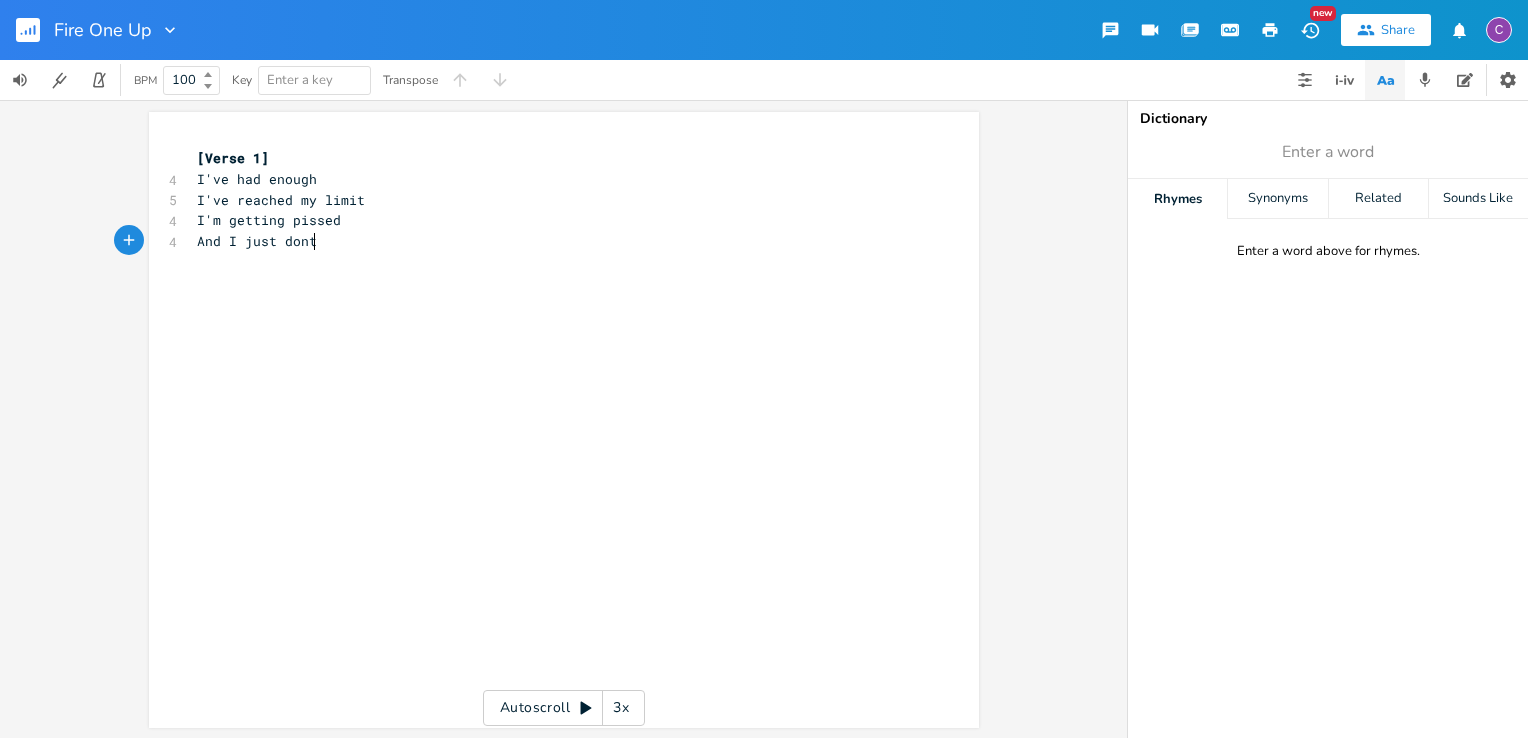 type on "nd I just dont'" 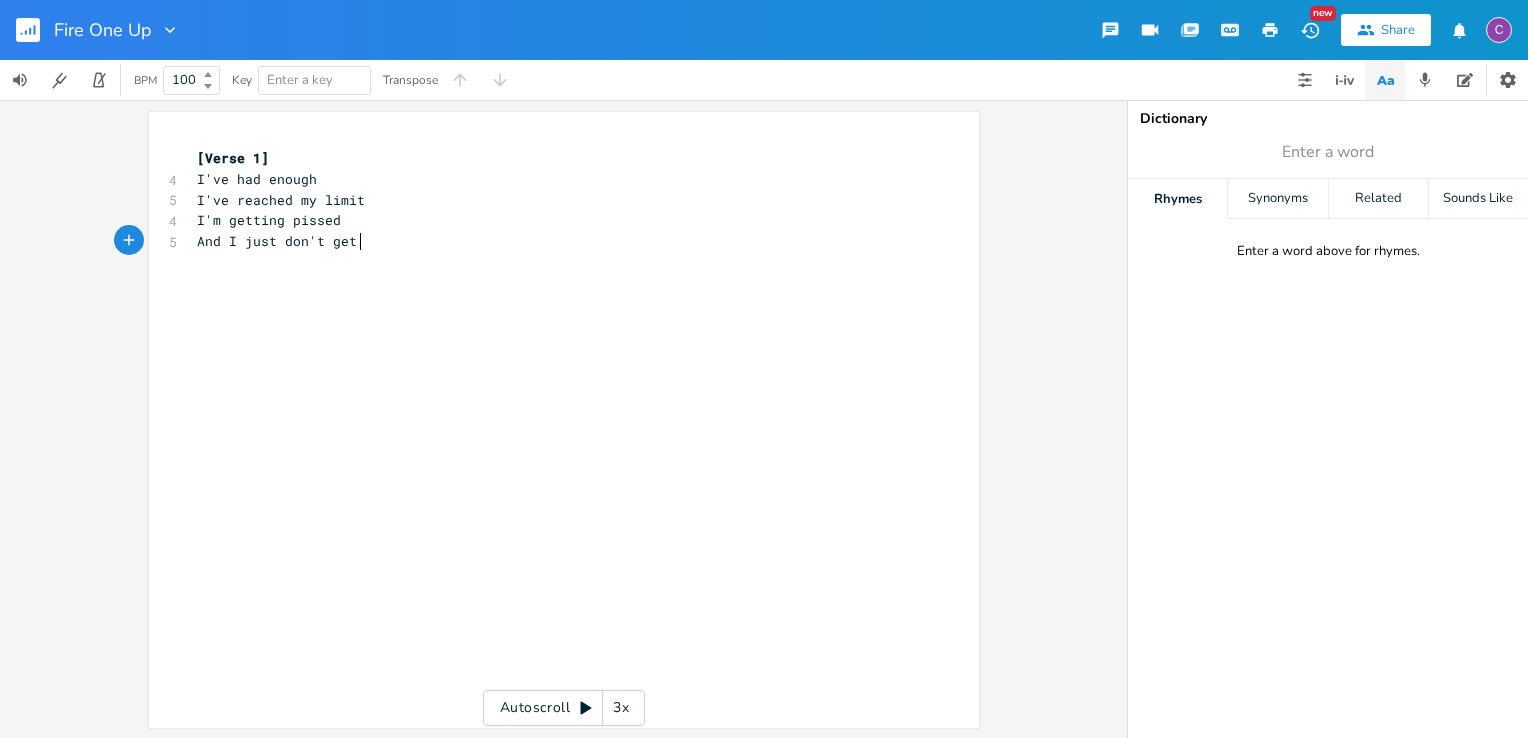 type on "'t get it" 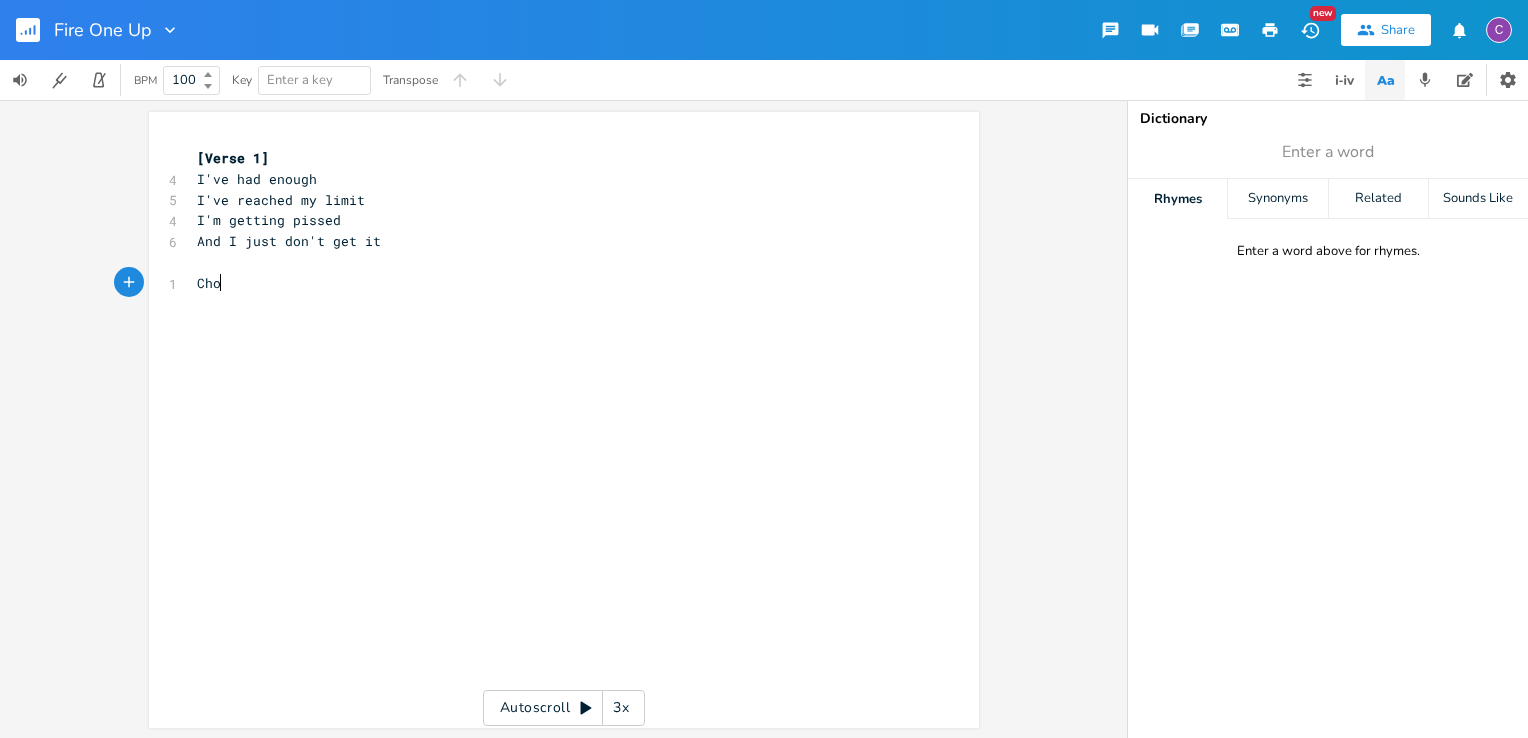scroll, scrollTop: 0, scrollLeft: 22, axis: horizontal 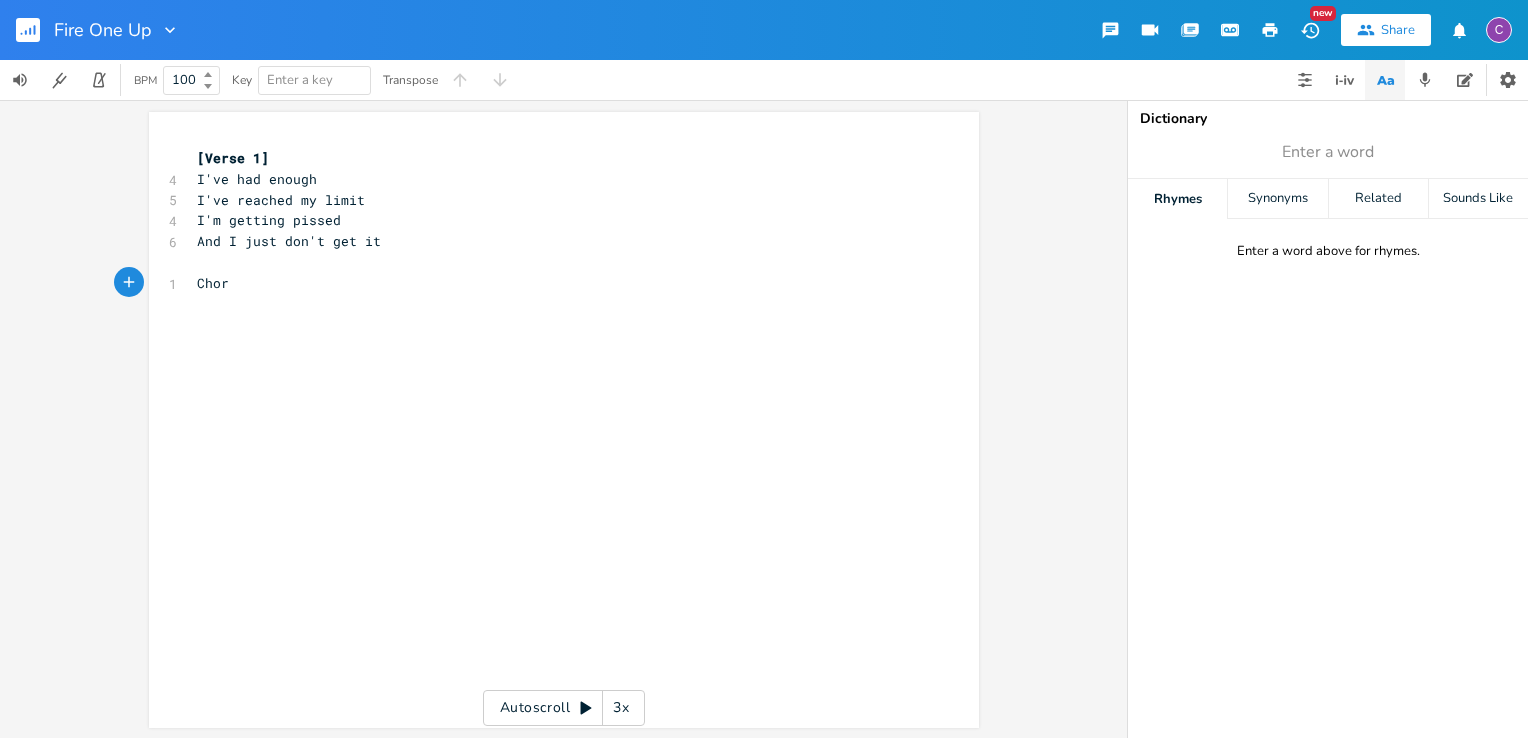 type on "Chorus" 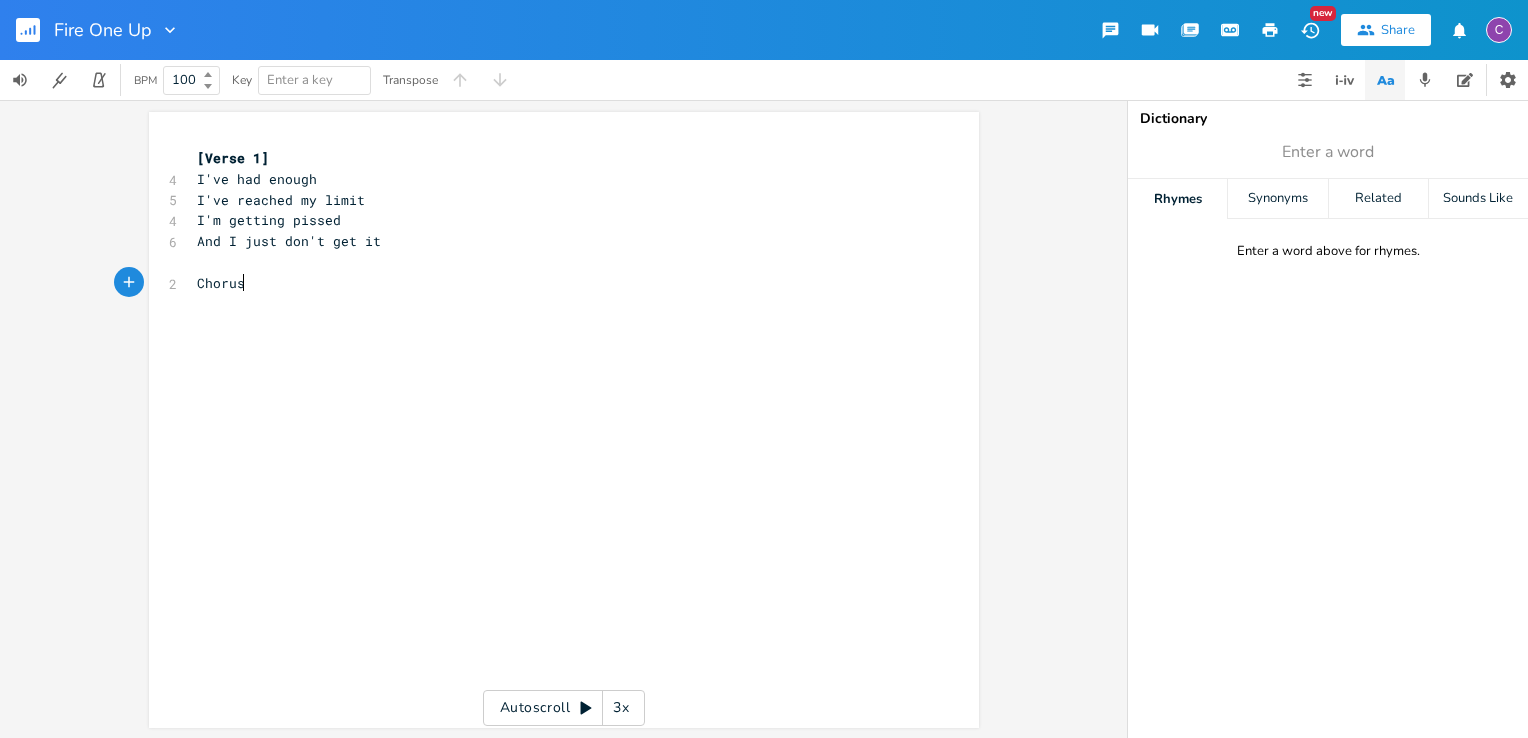 scroll, scrollTop: 0, scrollLeft: 41, axis: horizontal 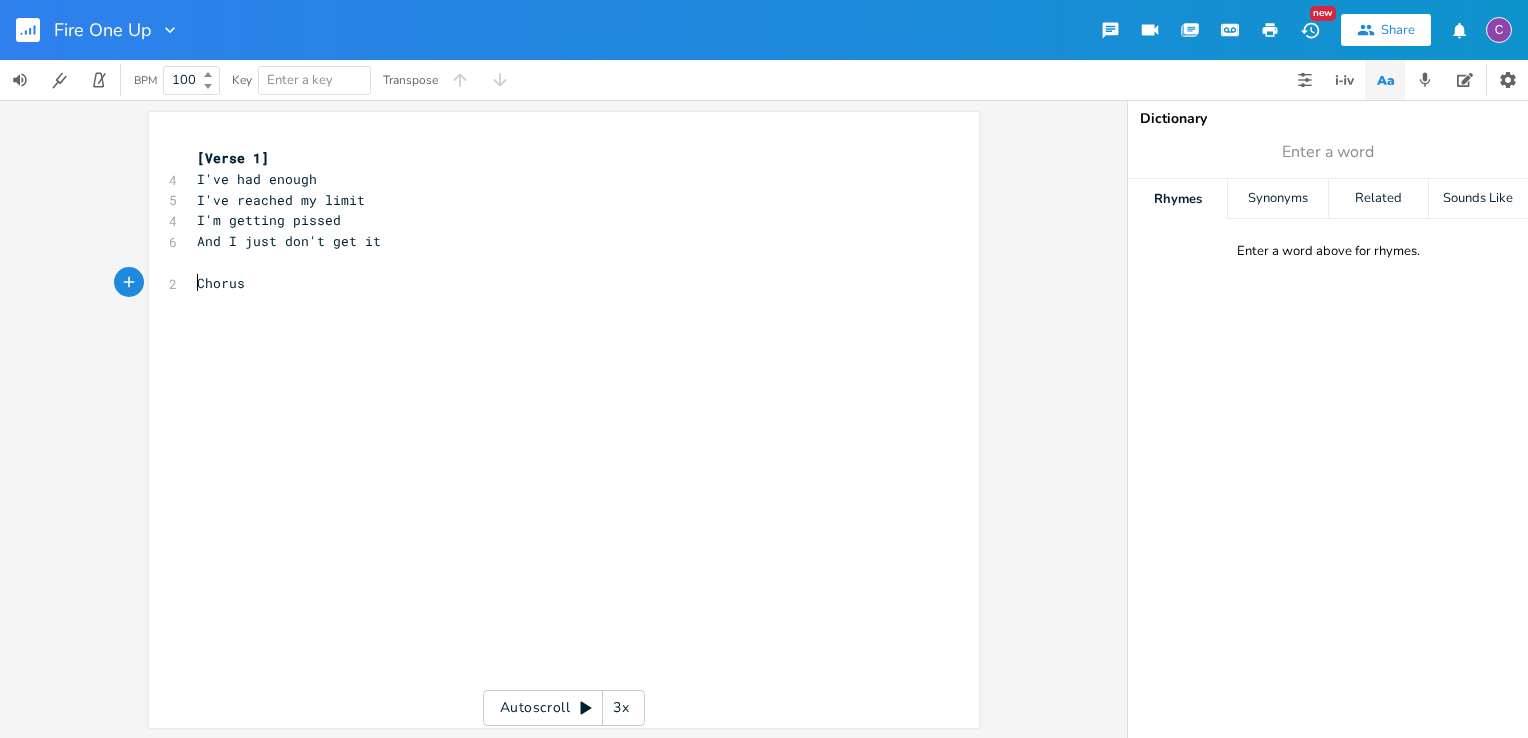 type on "[" 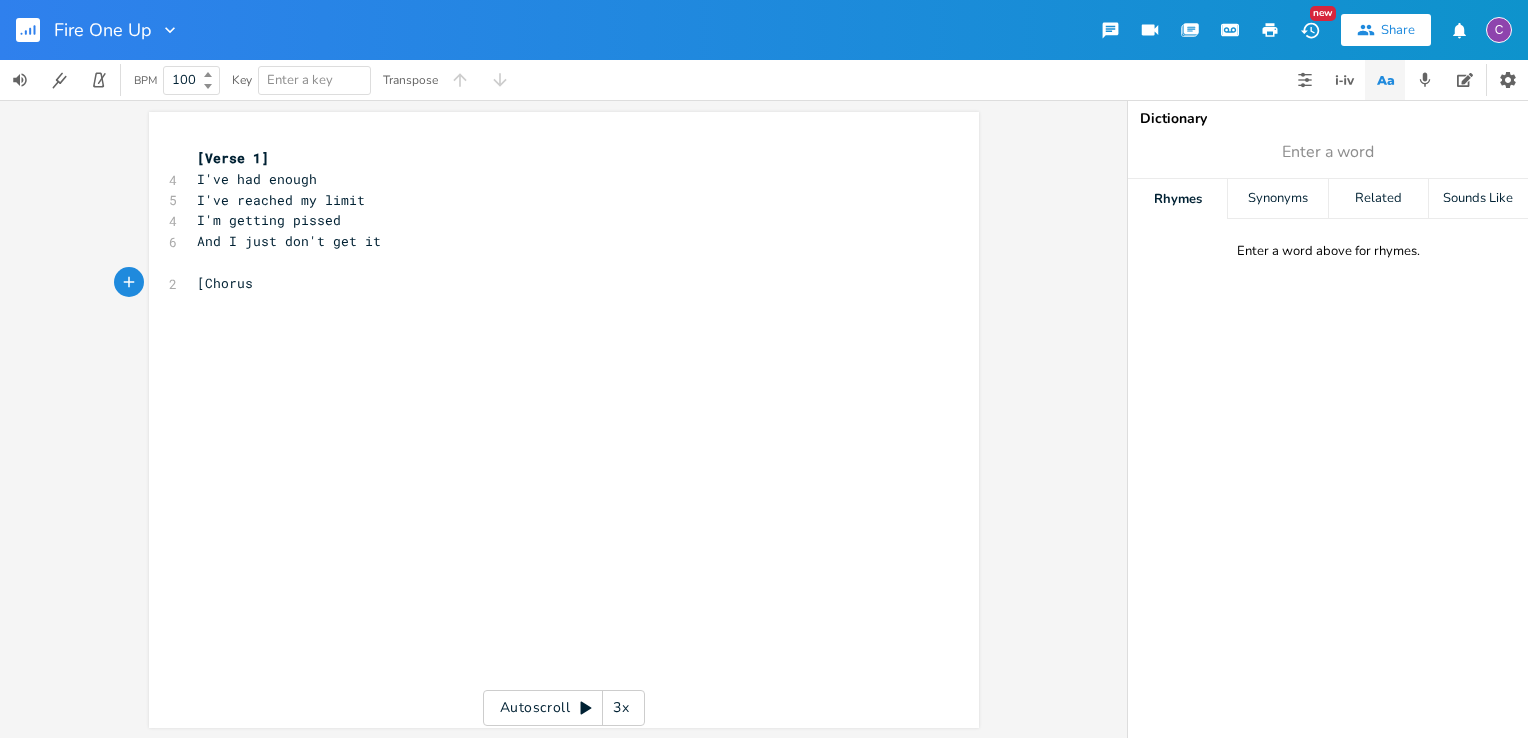 click on "[Chorus" at bounding box center [554, 283] 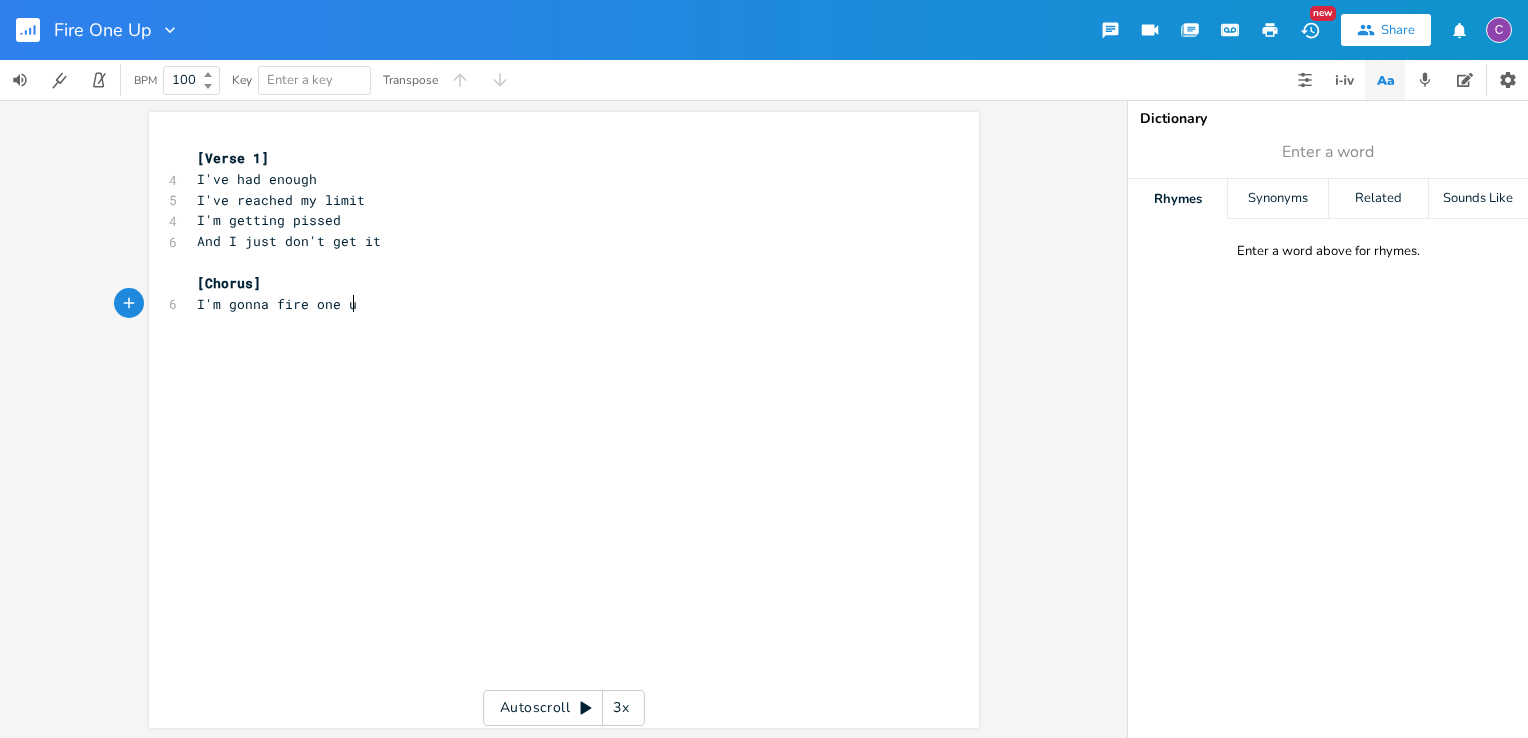 type on "I'm gonna fire one up" 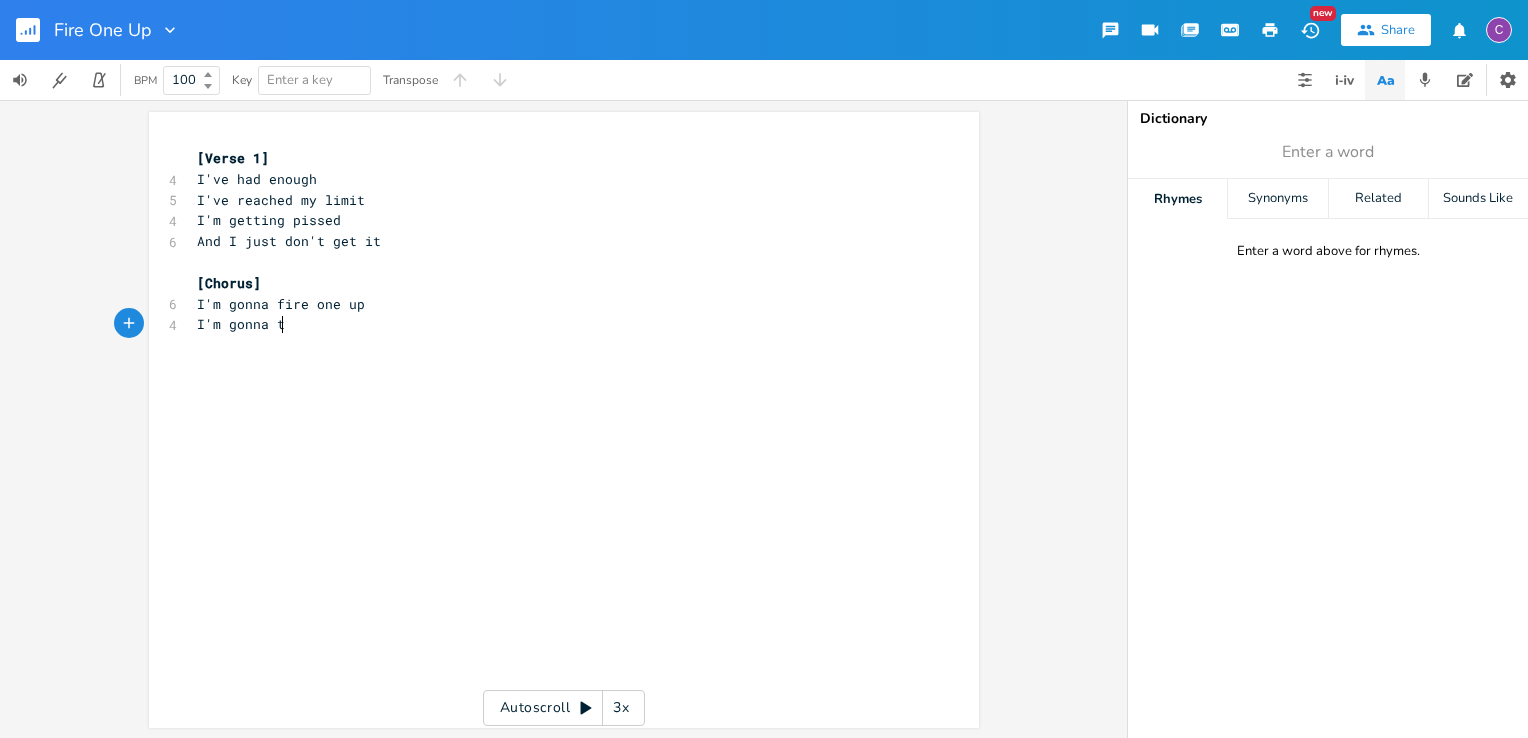 scroll, scrollTop: 0, scrollLeft: 65, axis: horizontal 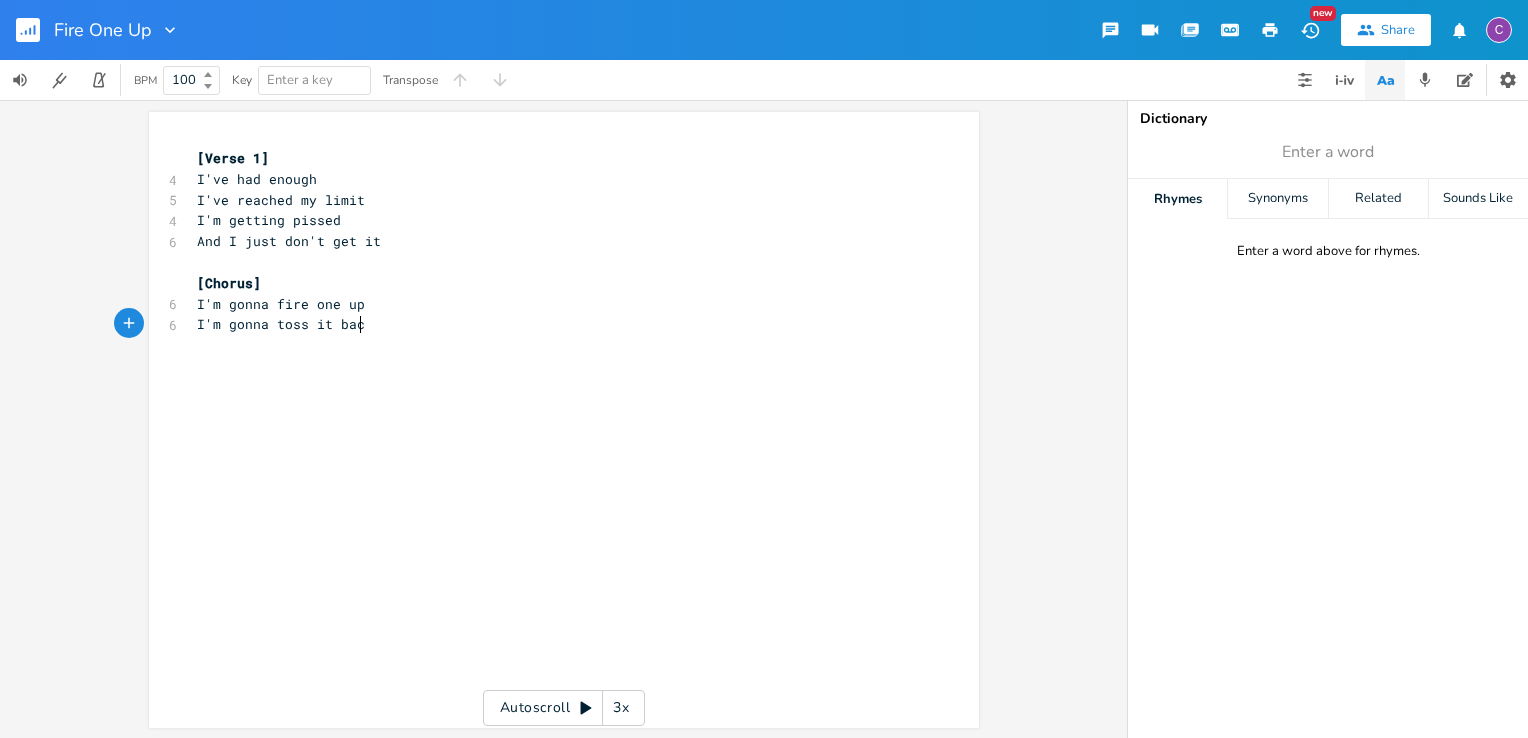 type on "I'm gonna toss it back" 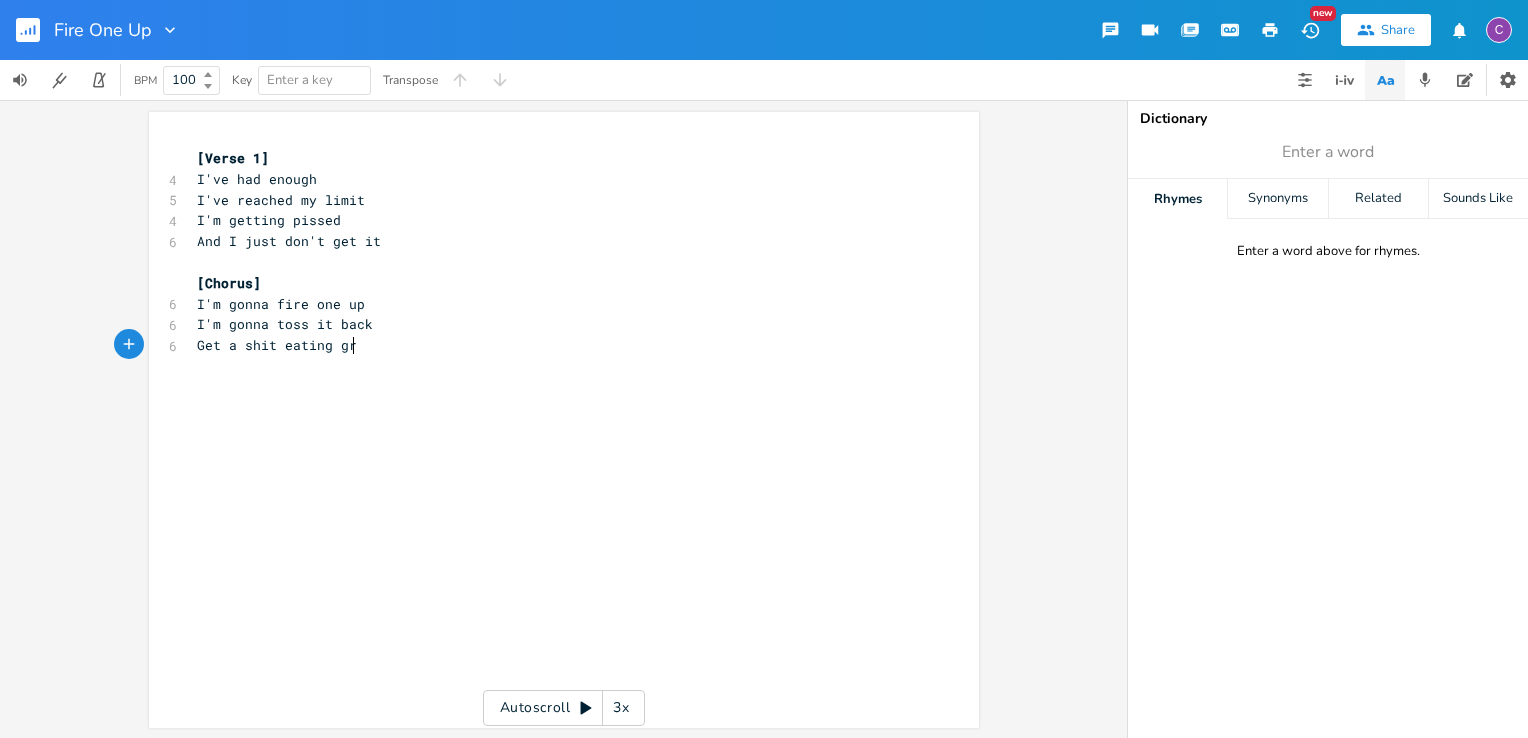 scroll, scrollTop: 0, scrollLeft: 112, axis: horizontal 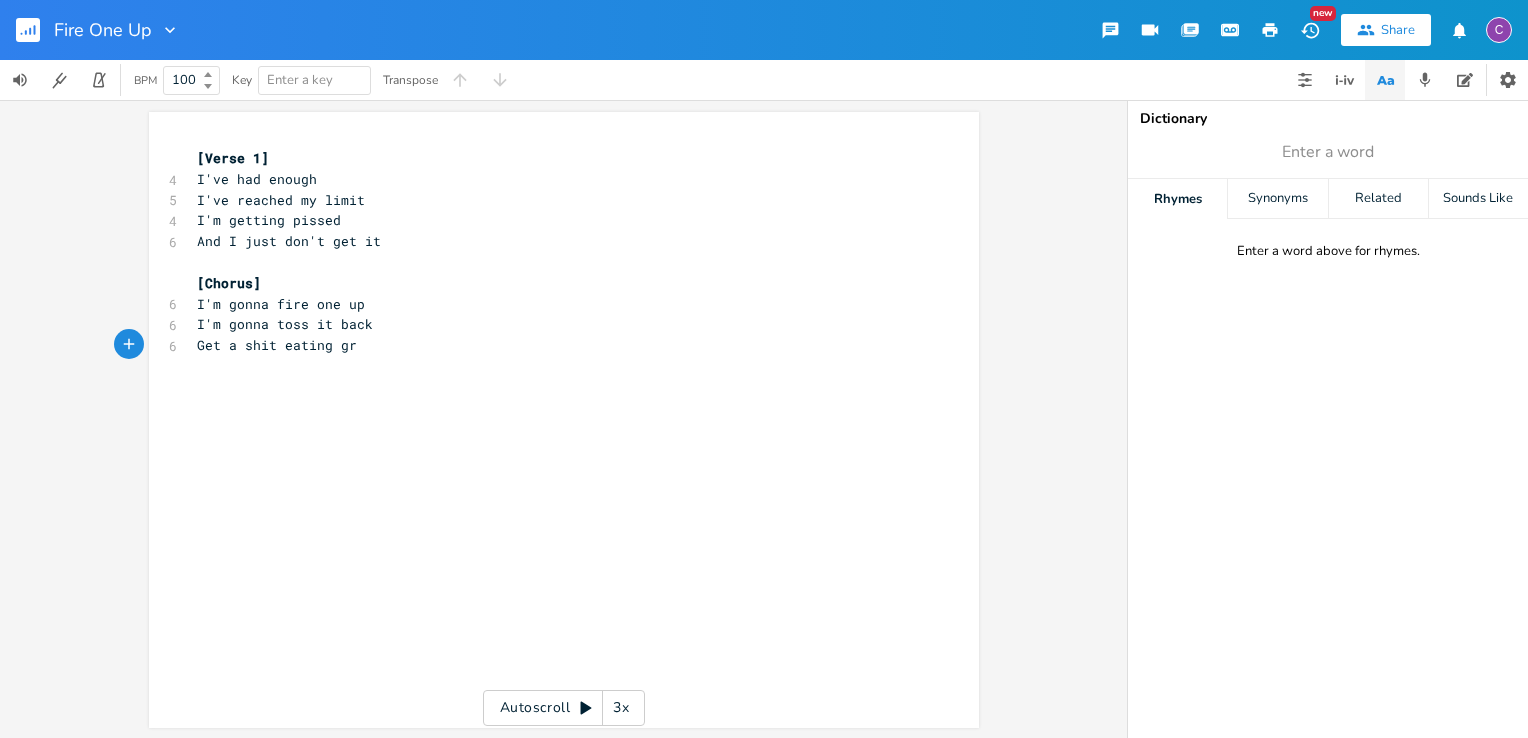 type on "Get a shit eating grin" 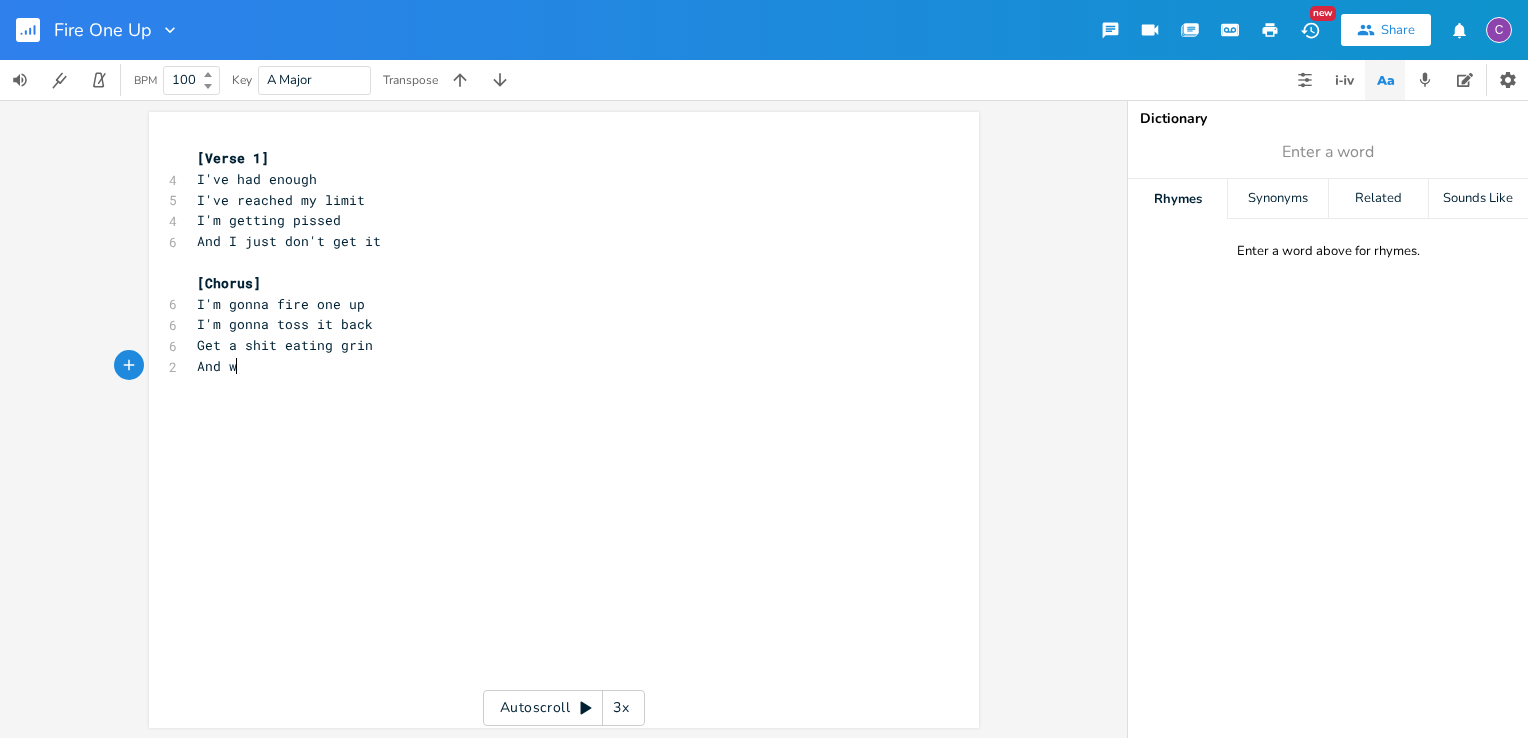 scroll, scrollTop: 0, scrollLeft: 38, axis: horizontal 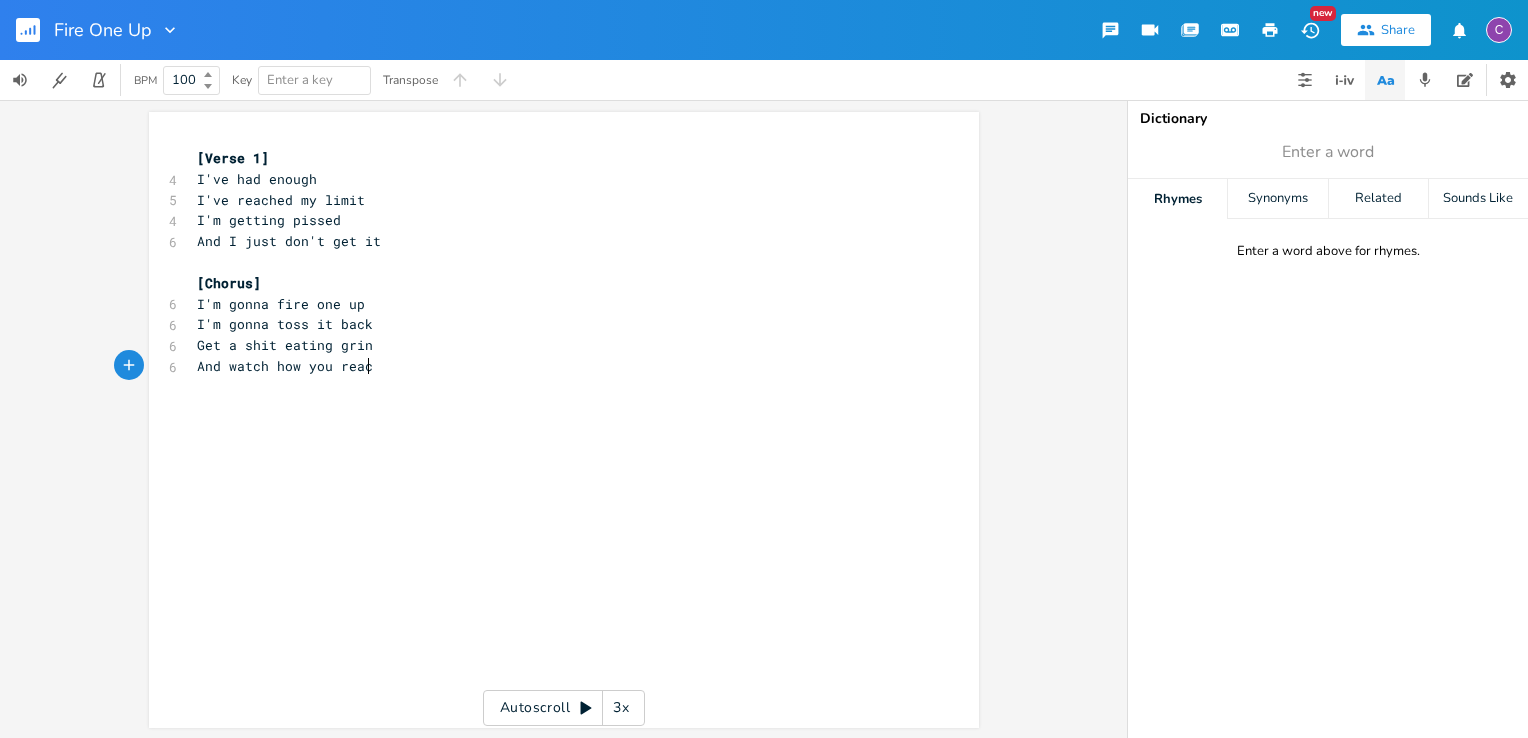 type on "And watch how you react" 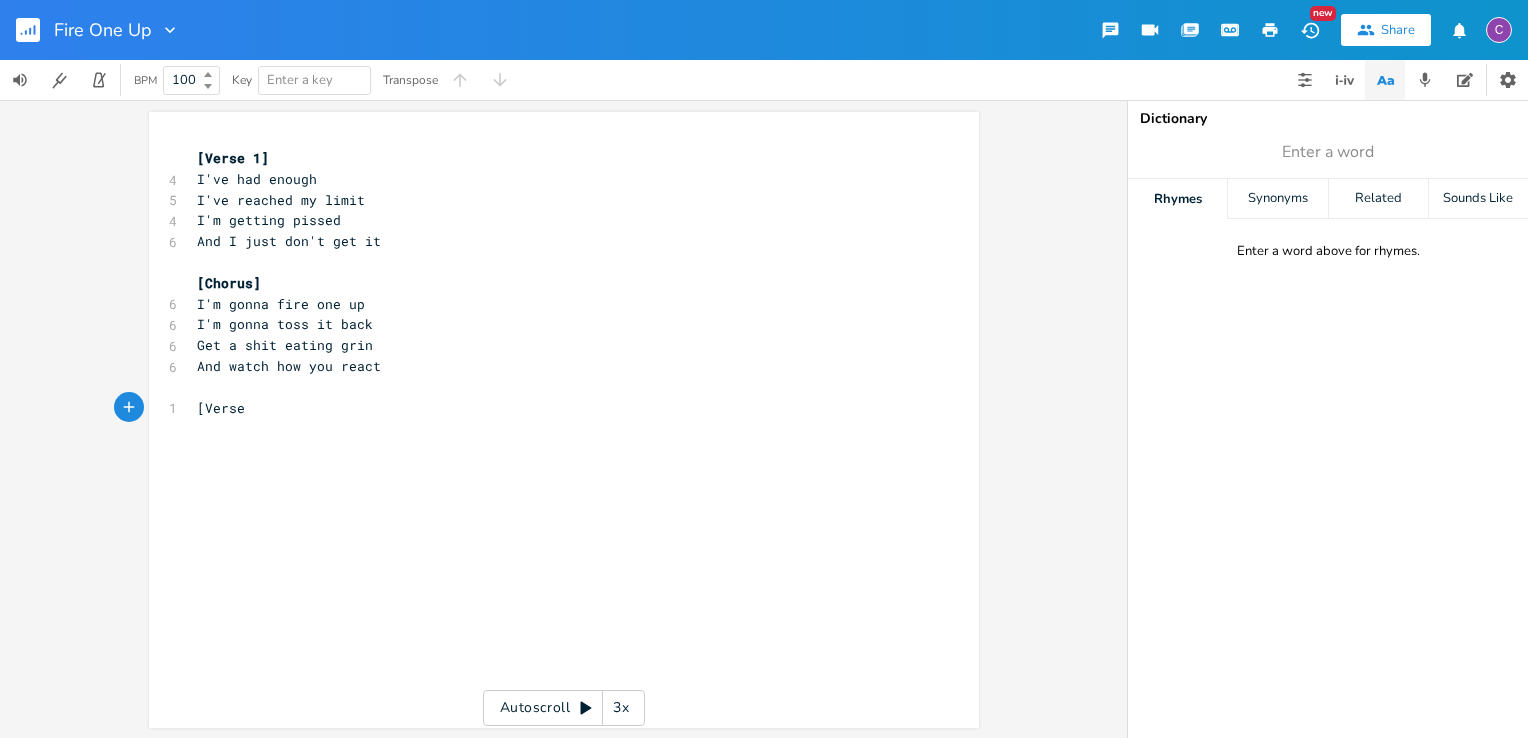 scroll, scrollTop: 0, scrollLeft: 48, axis: horizontal 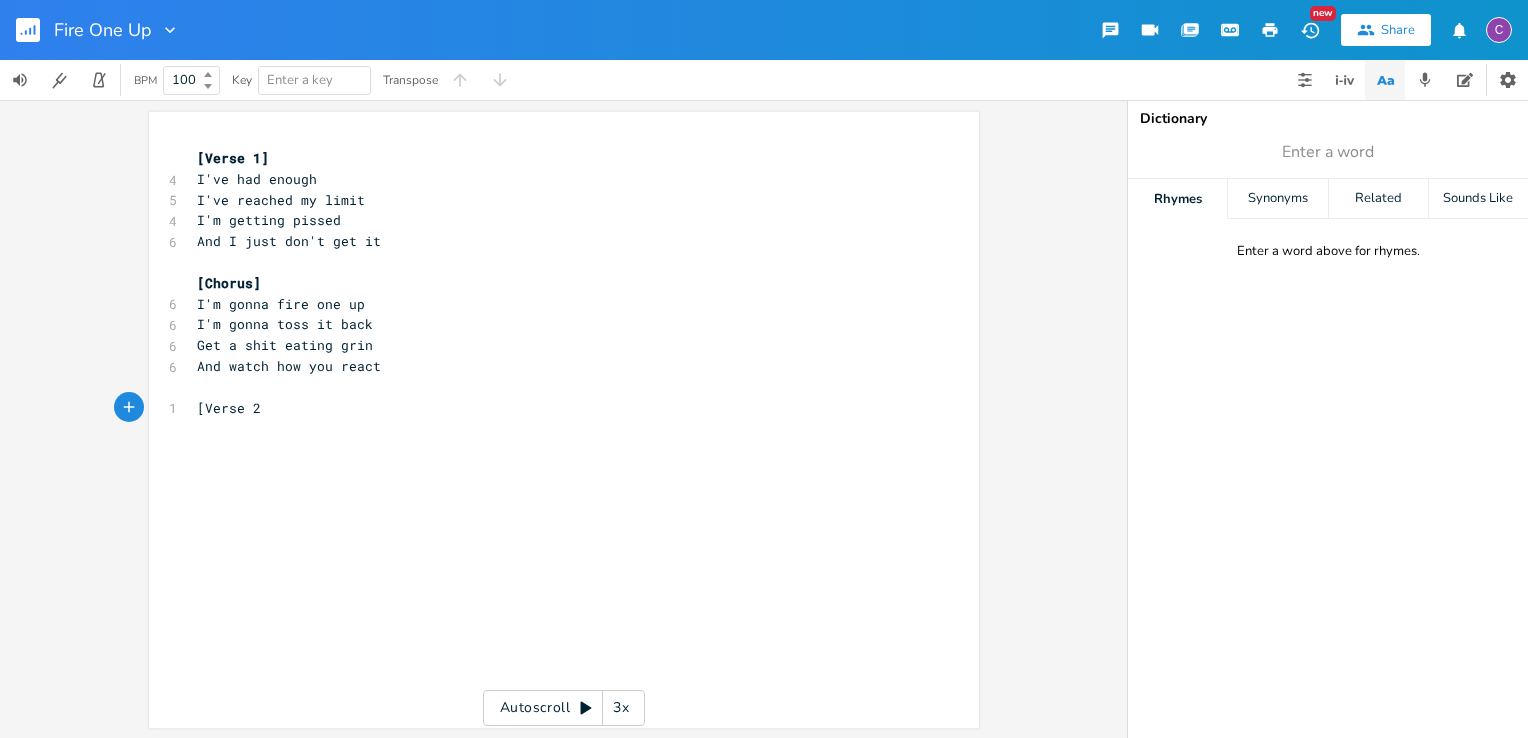 type on "[Verse 2]" 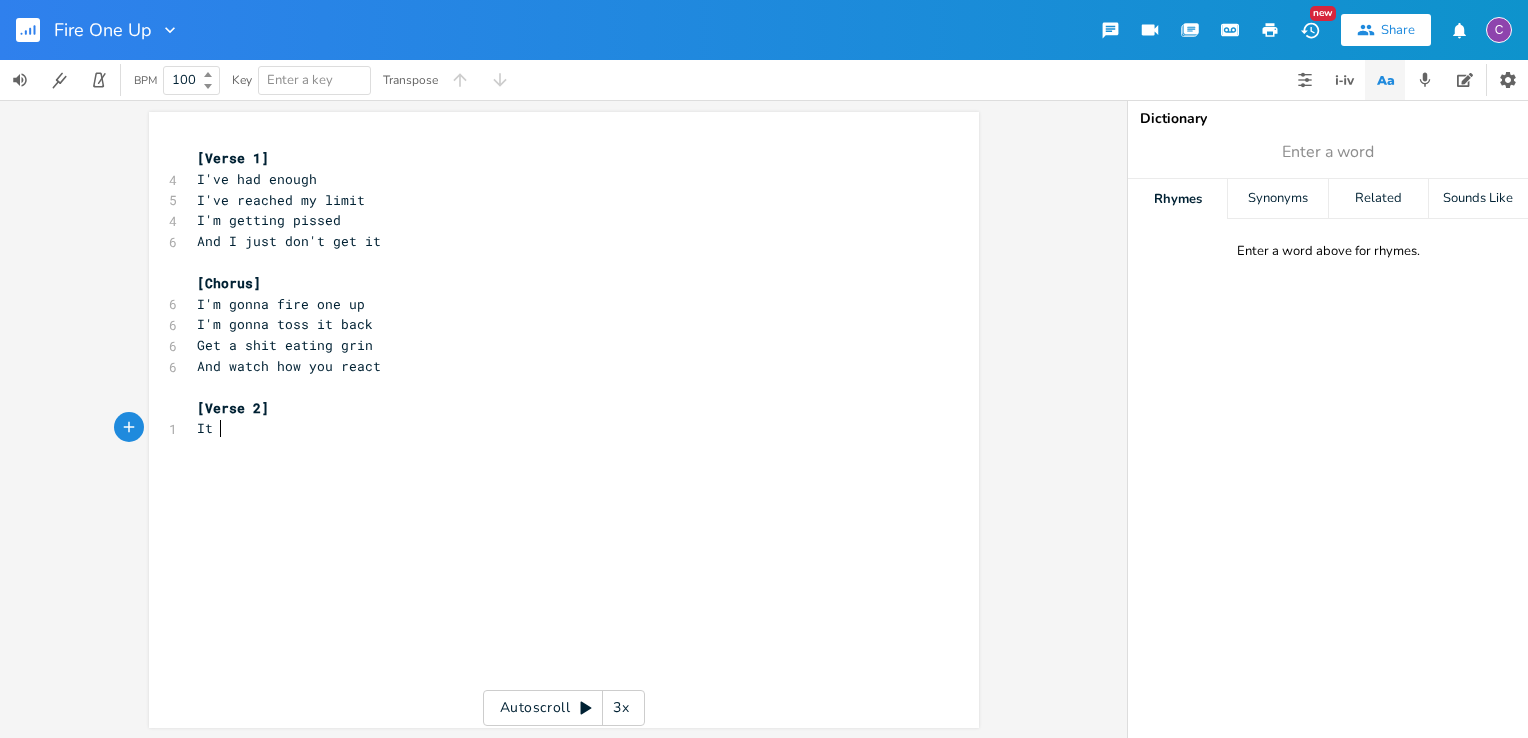 type on "It s" 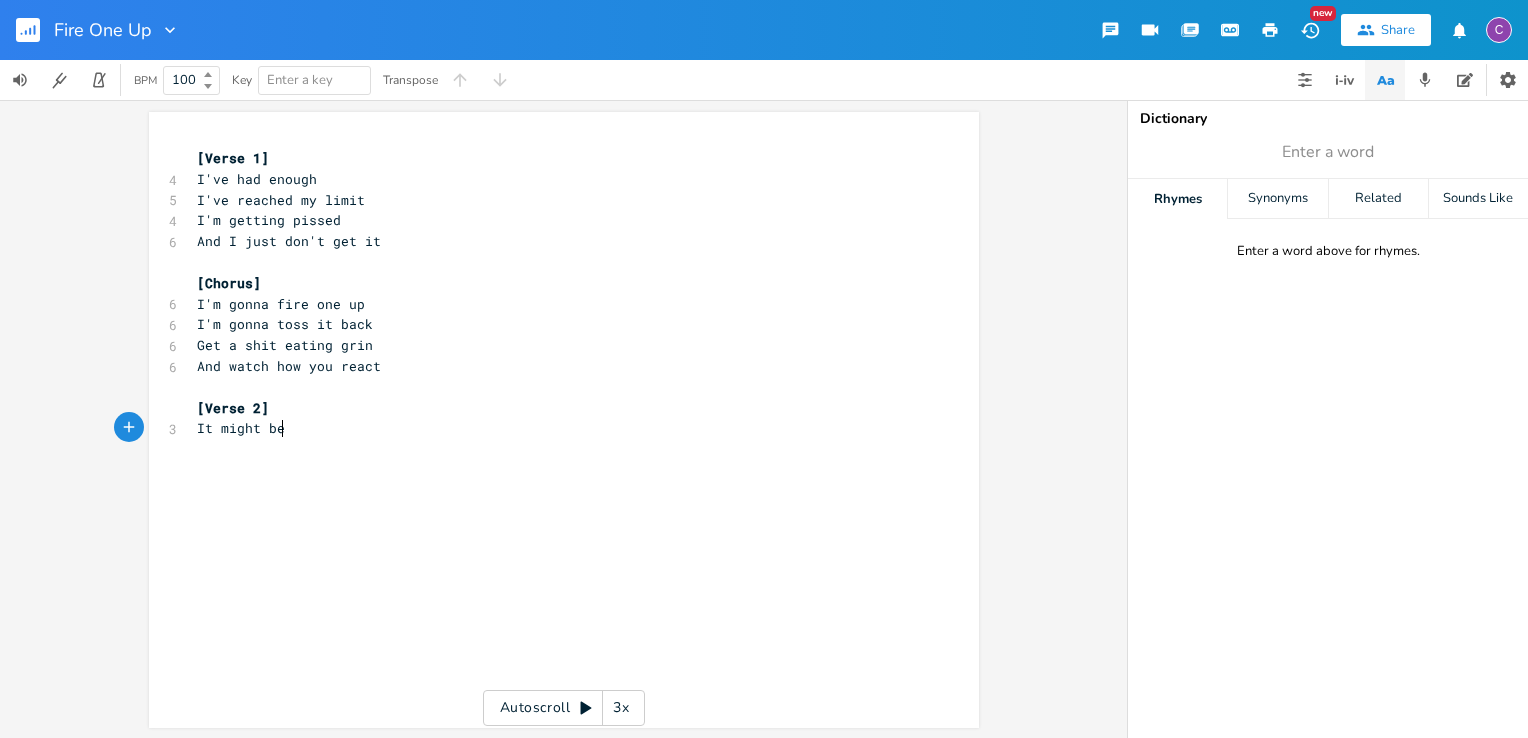 scroll, scrollTop: 0, scrollLeft: 55, axis: horizontal 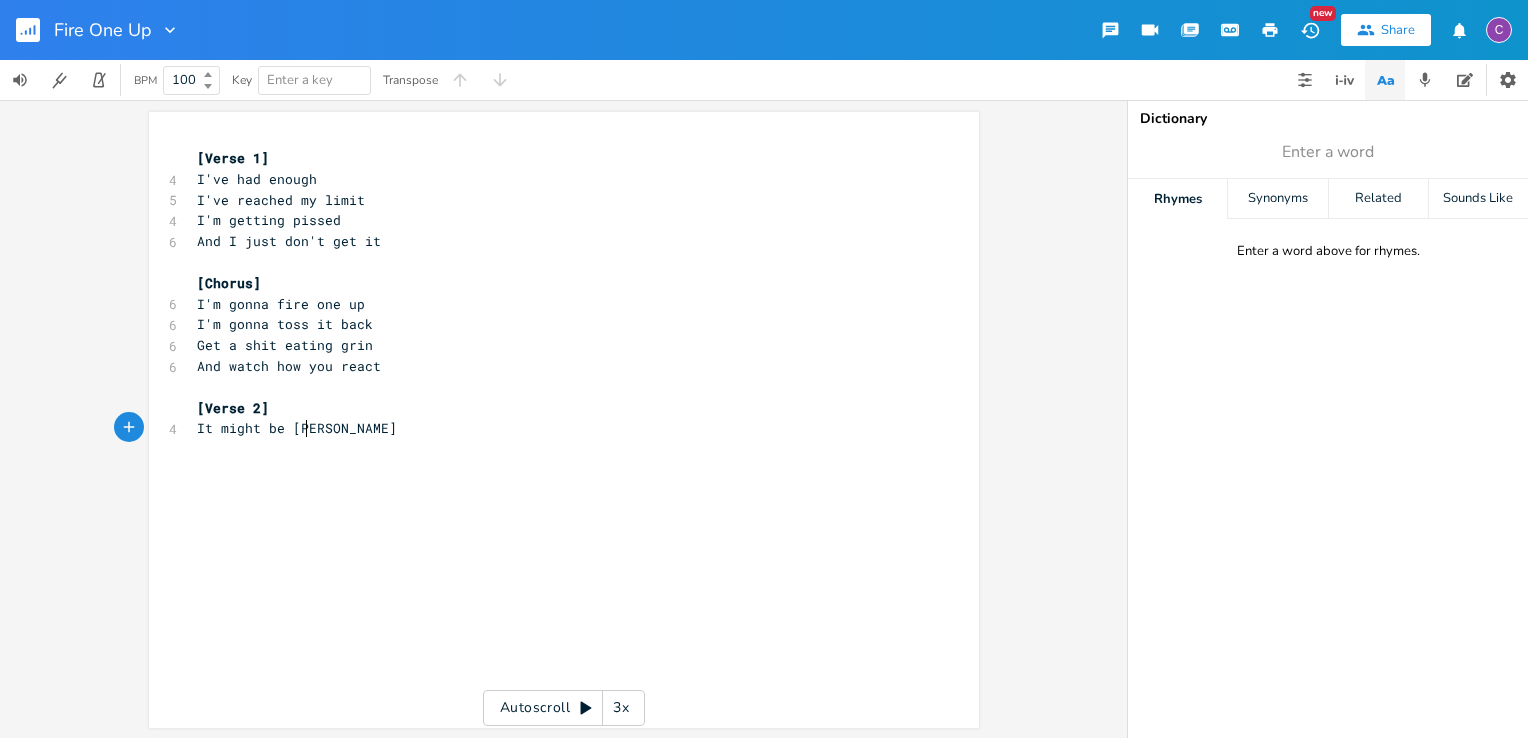 type on "might be [PERSON_NAME]" 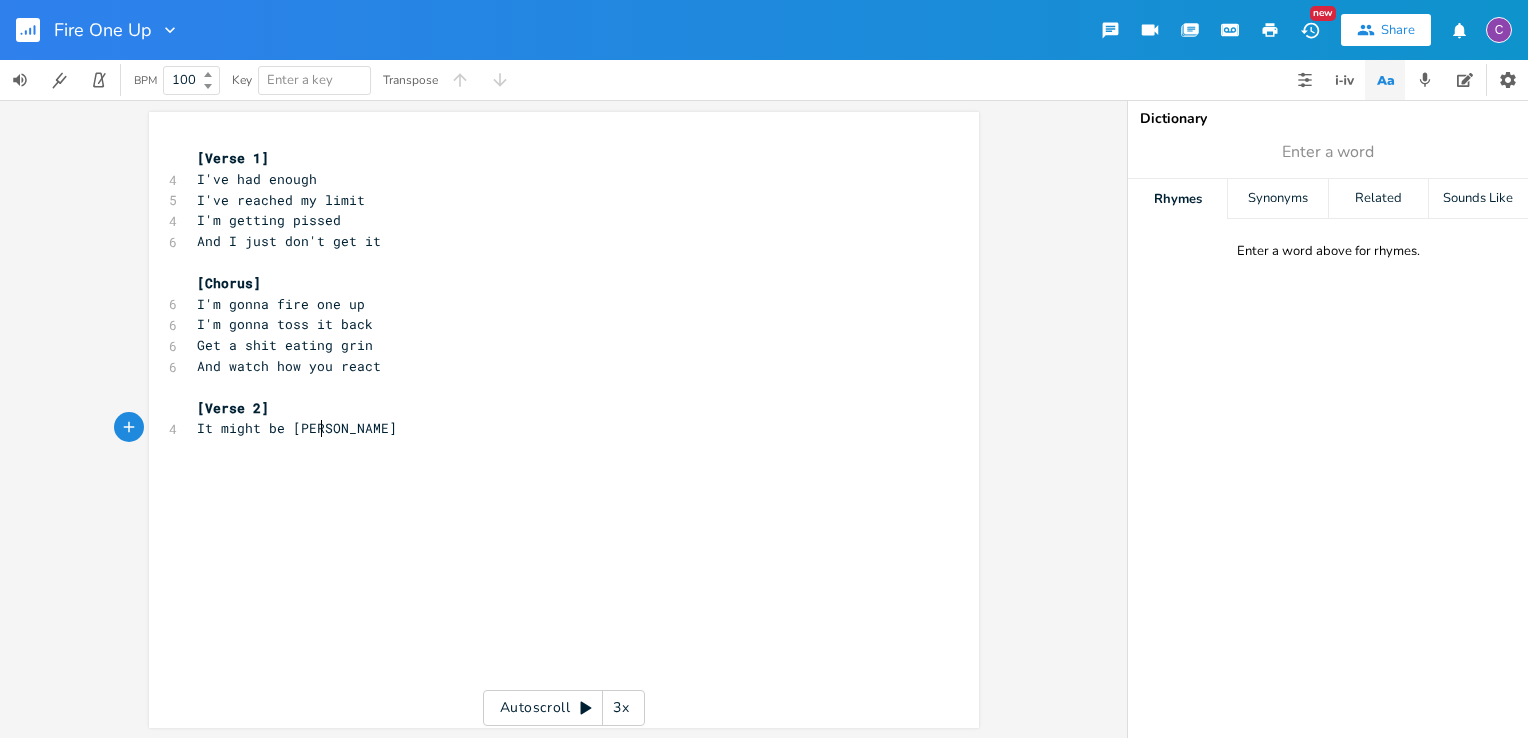 scroll, scrollTop: 0, scrollLeft: 79, axis: horizontal 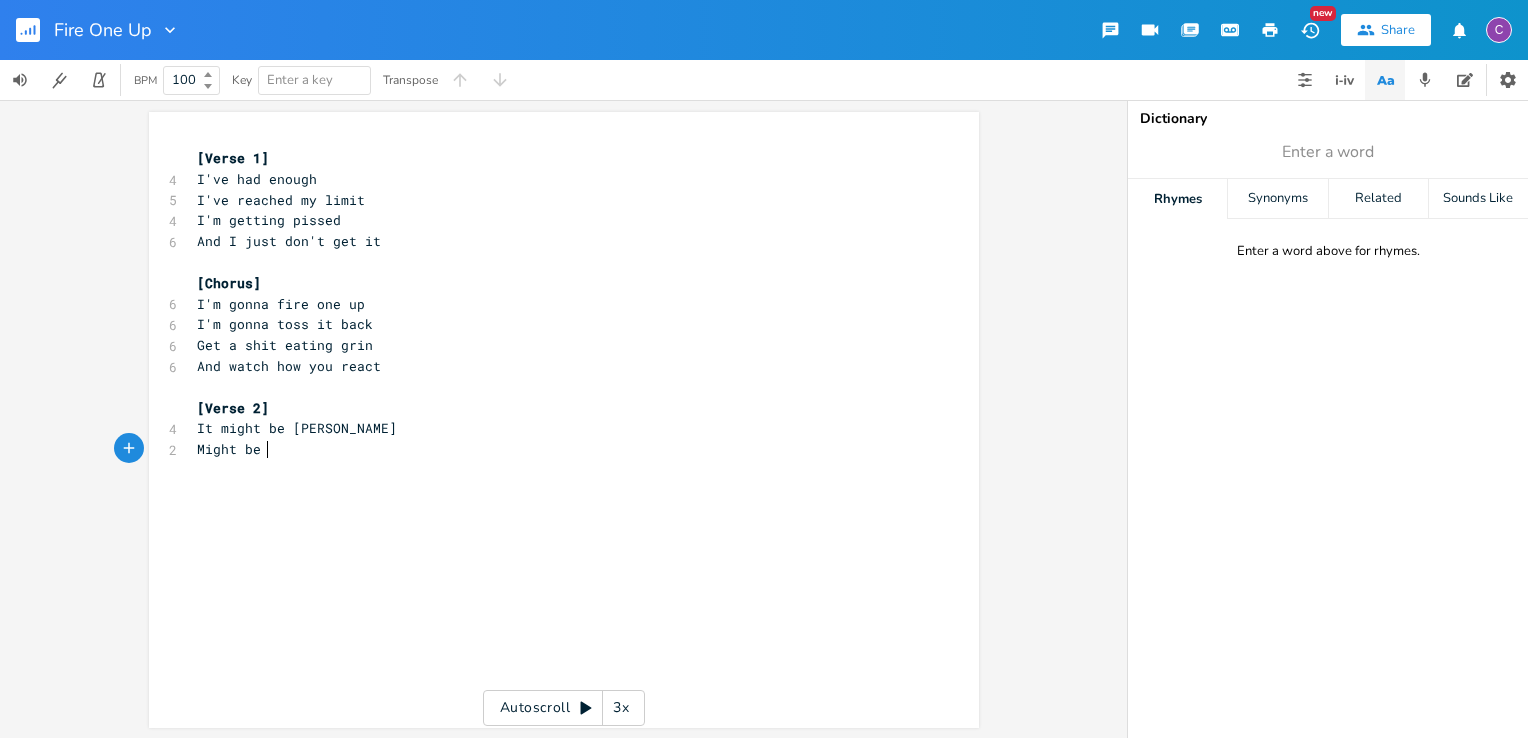 type on "Might be o" 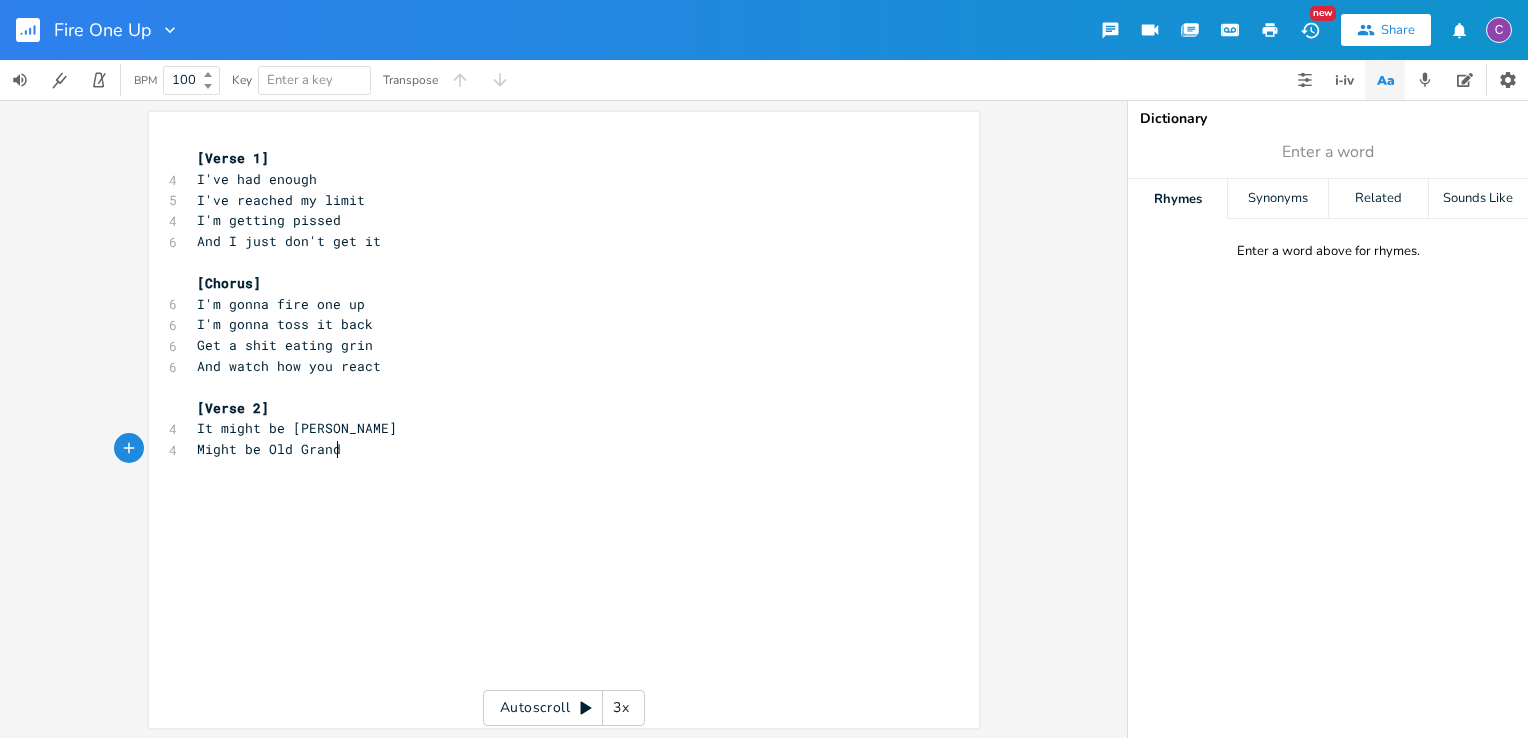 scroll, scrollTop: 0, scrollLeft: 60, axis: horizontal 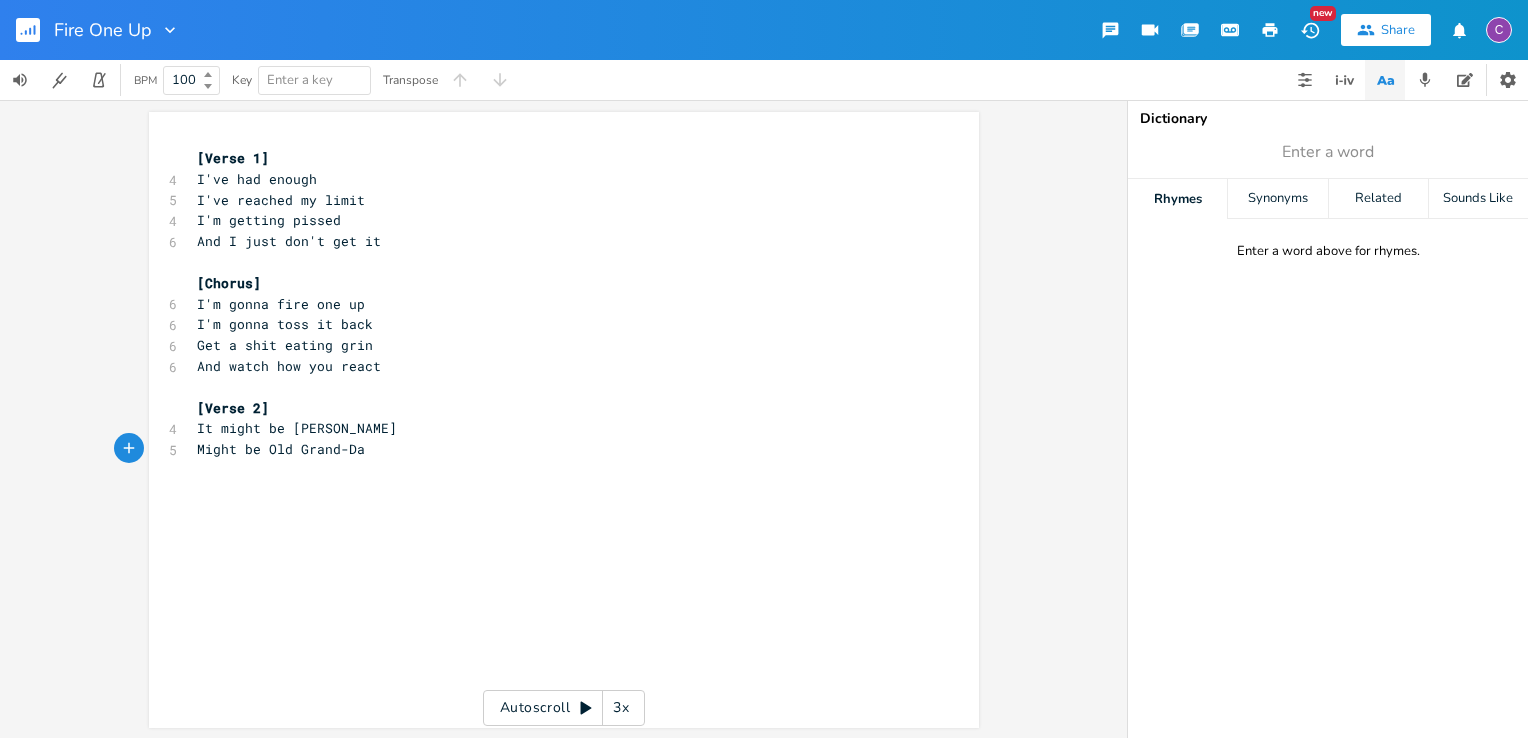 type on "Old Grand-Dad" 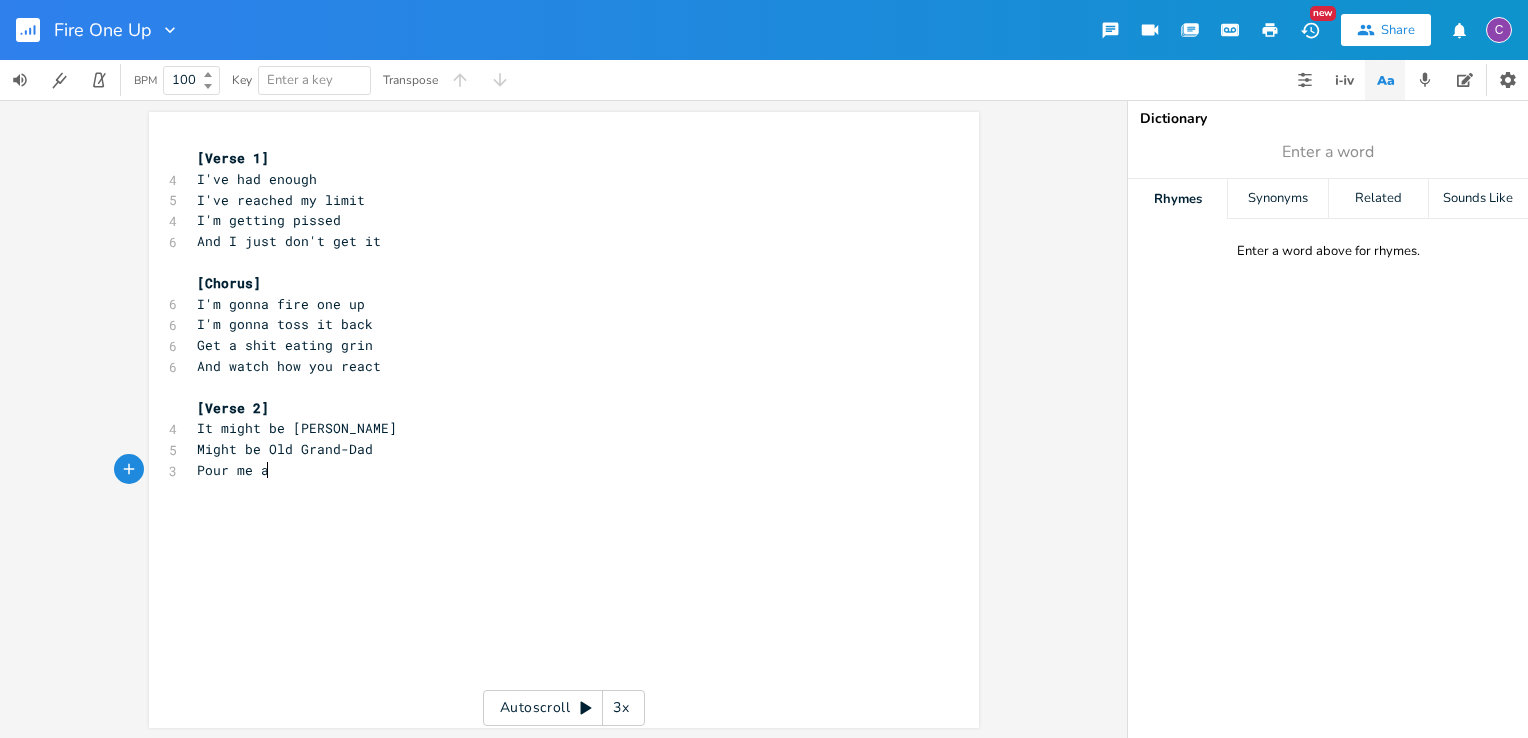 scroll, scrollTop: 0, scrollLeft: 62, axis: horizontal 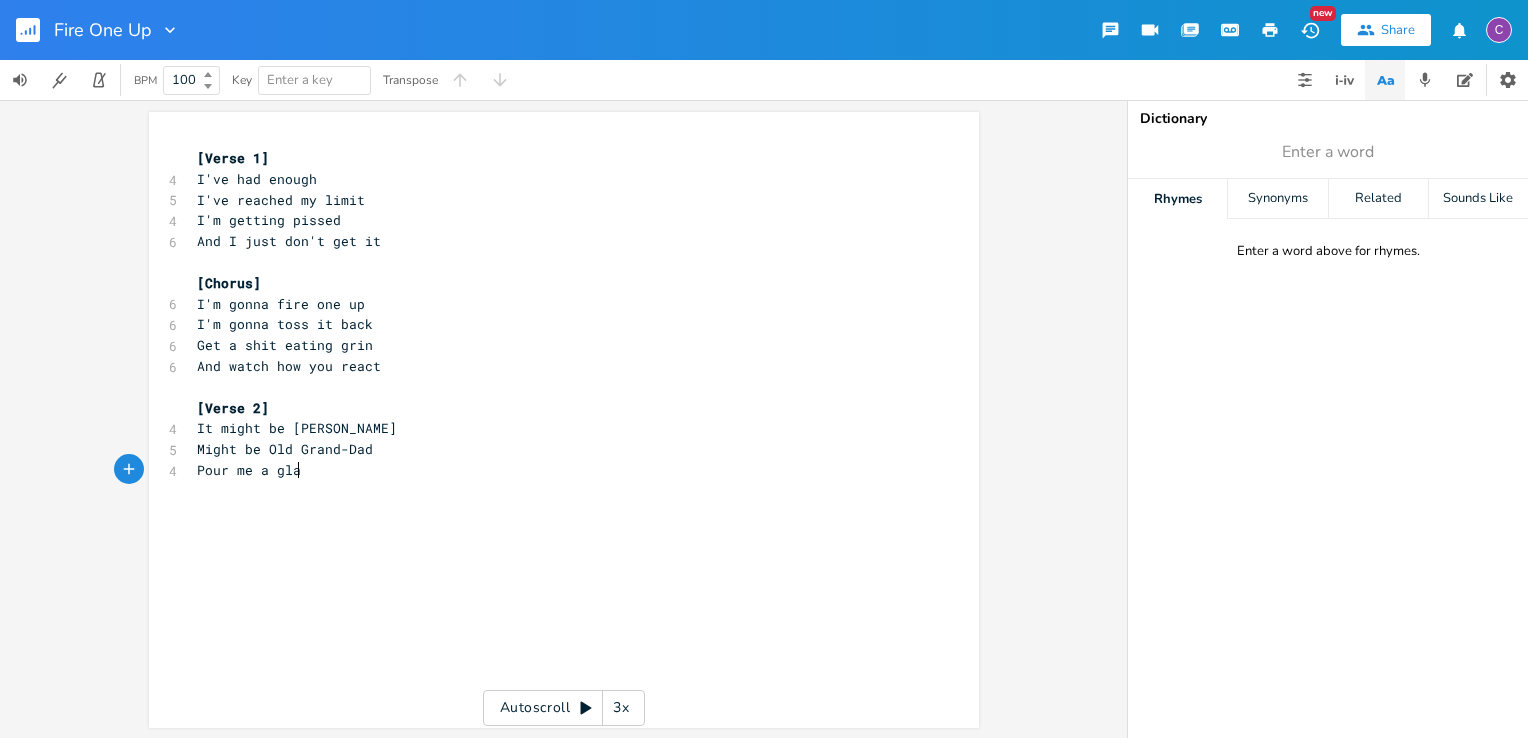 type on "Pour me a glaz" 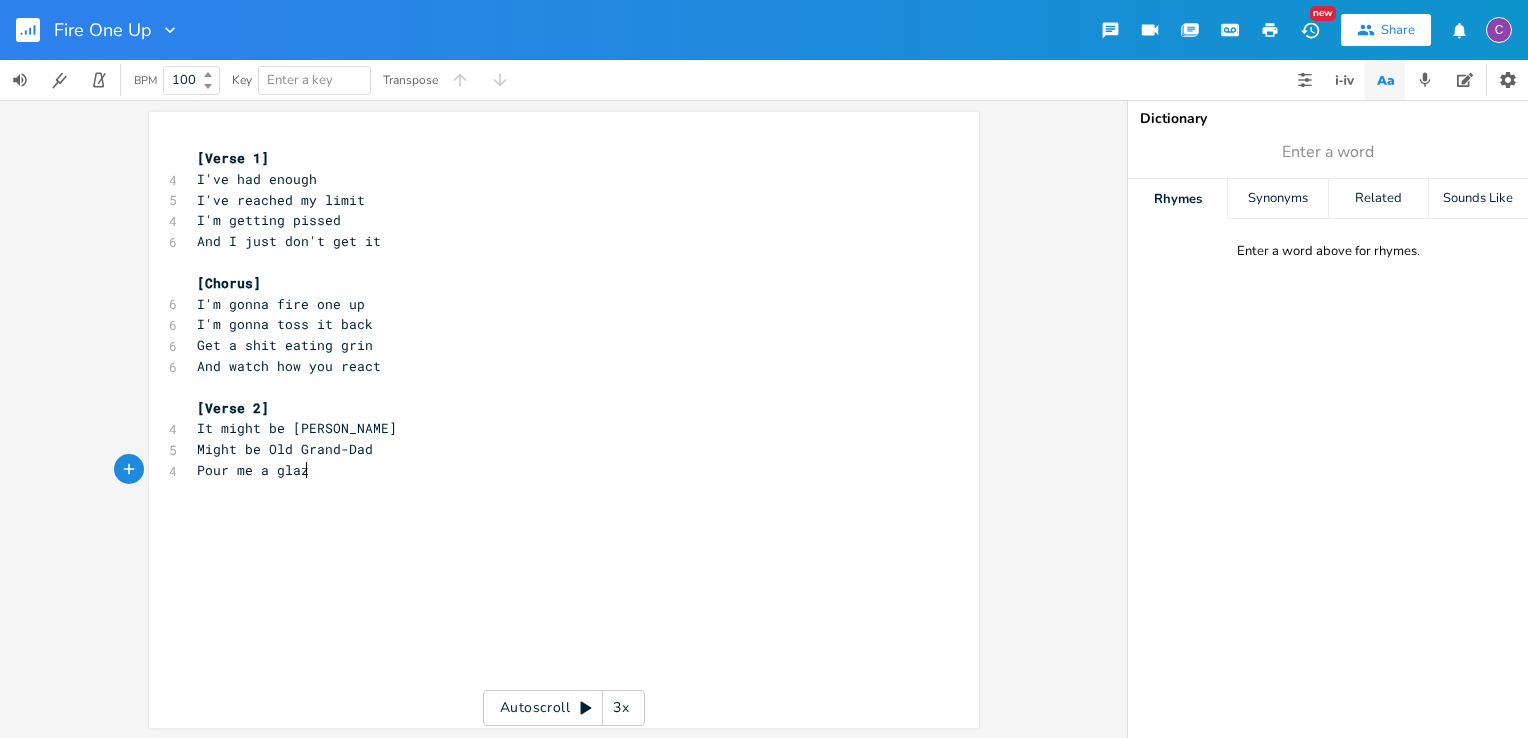 scroll, scrollTop: 0, scrollLeft: 87, axis: horizontal 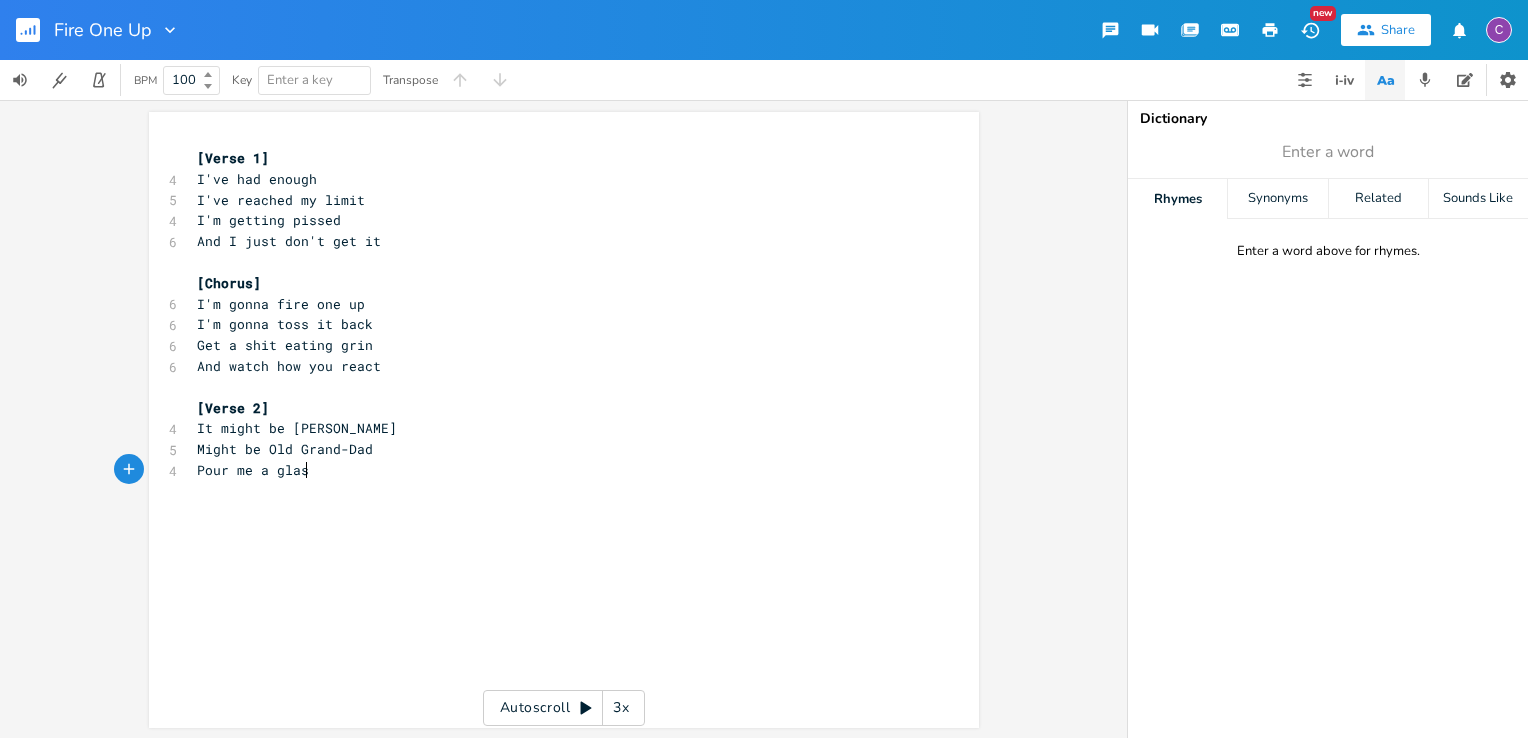 type on "ss" 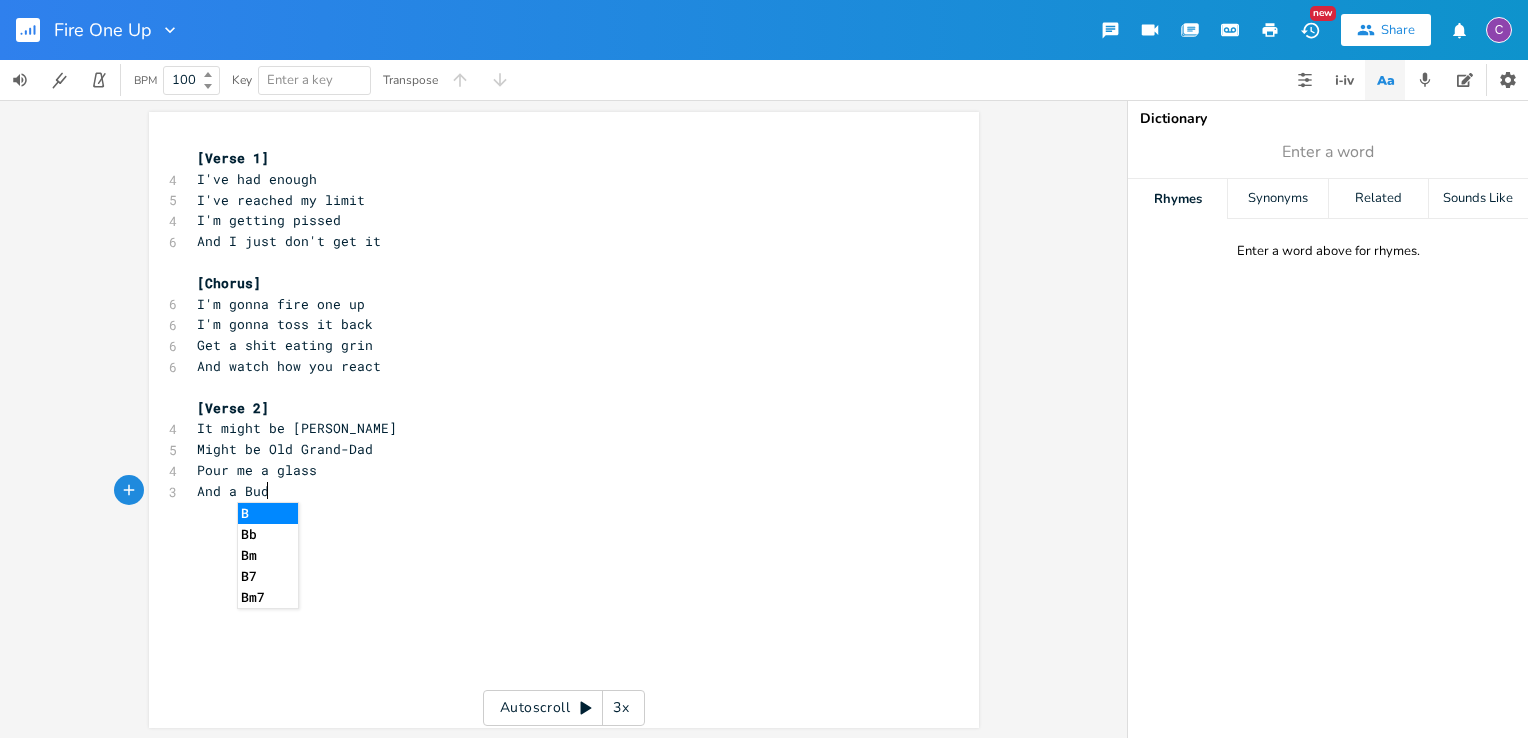 scroll, scrollTop: 0, scrollLeft: 65, axis: horizontal 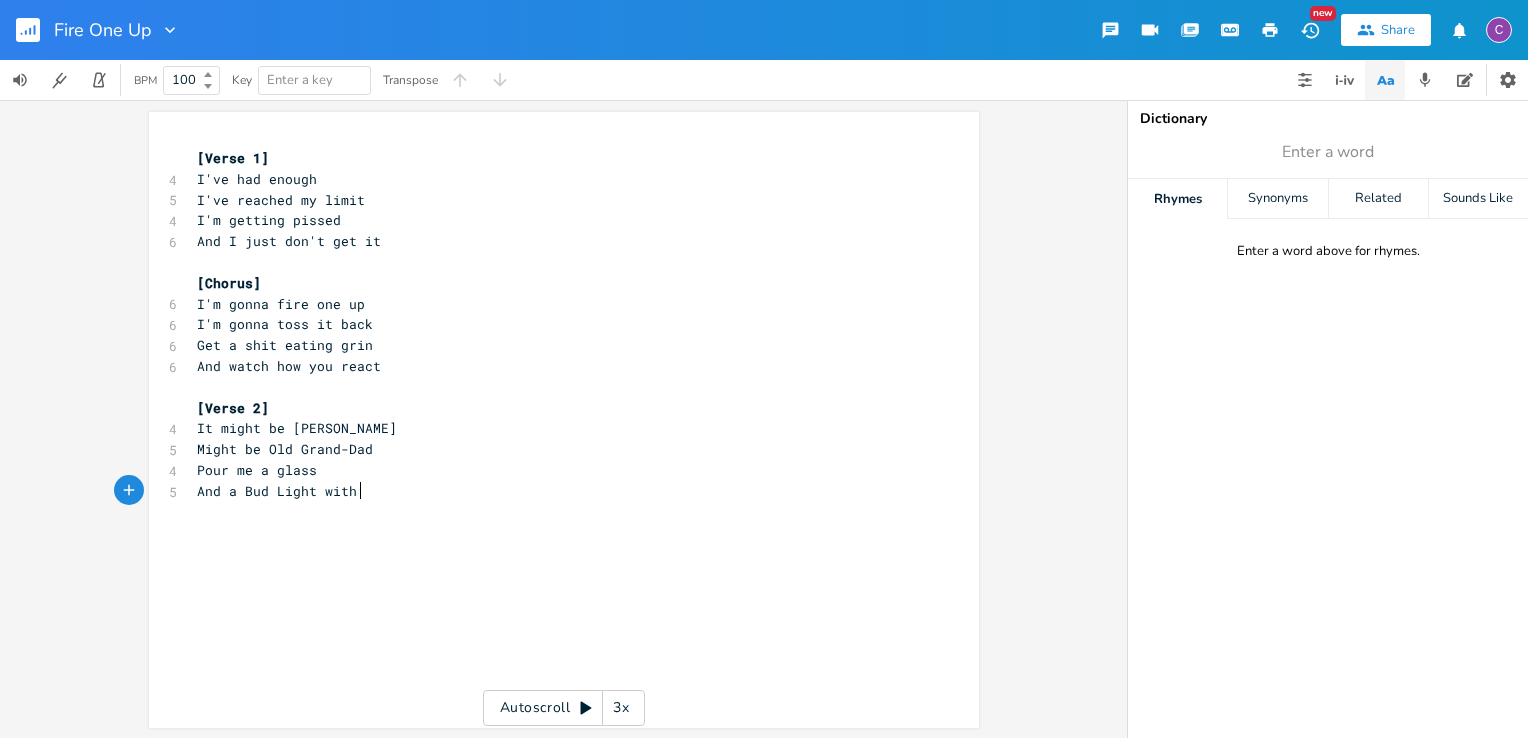 type on "And a Bud Light with it" 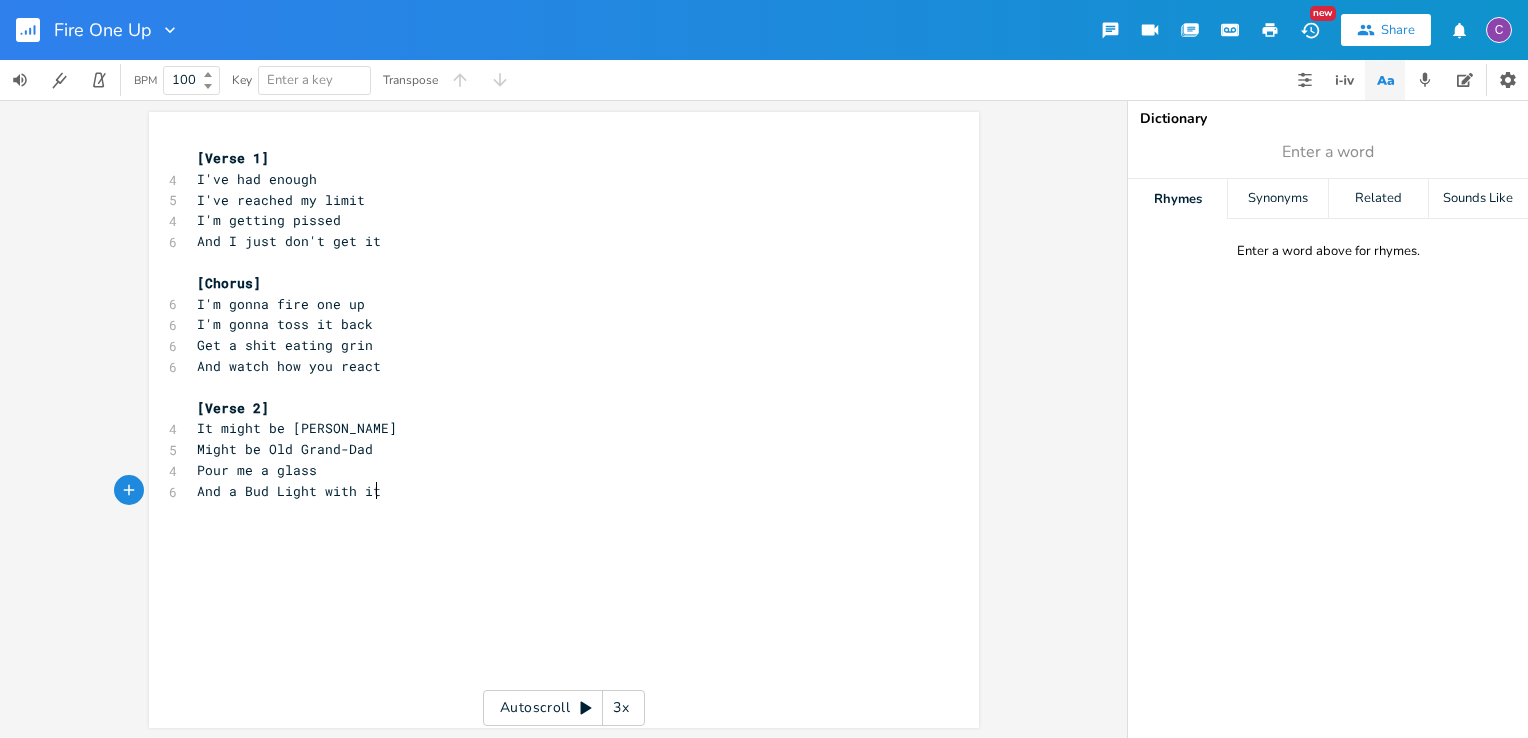 scroll, scrollTop: 0, scrollLeft: 136, axis: horizontal 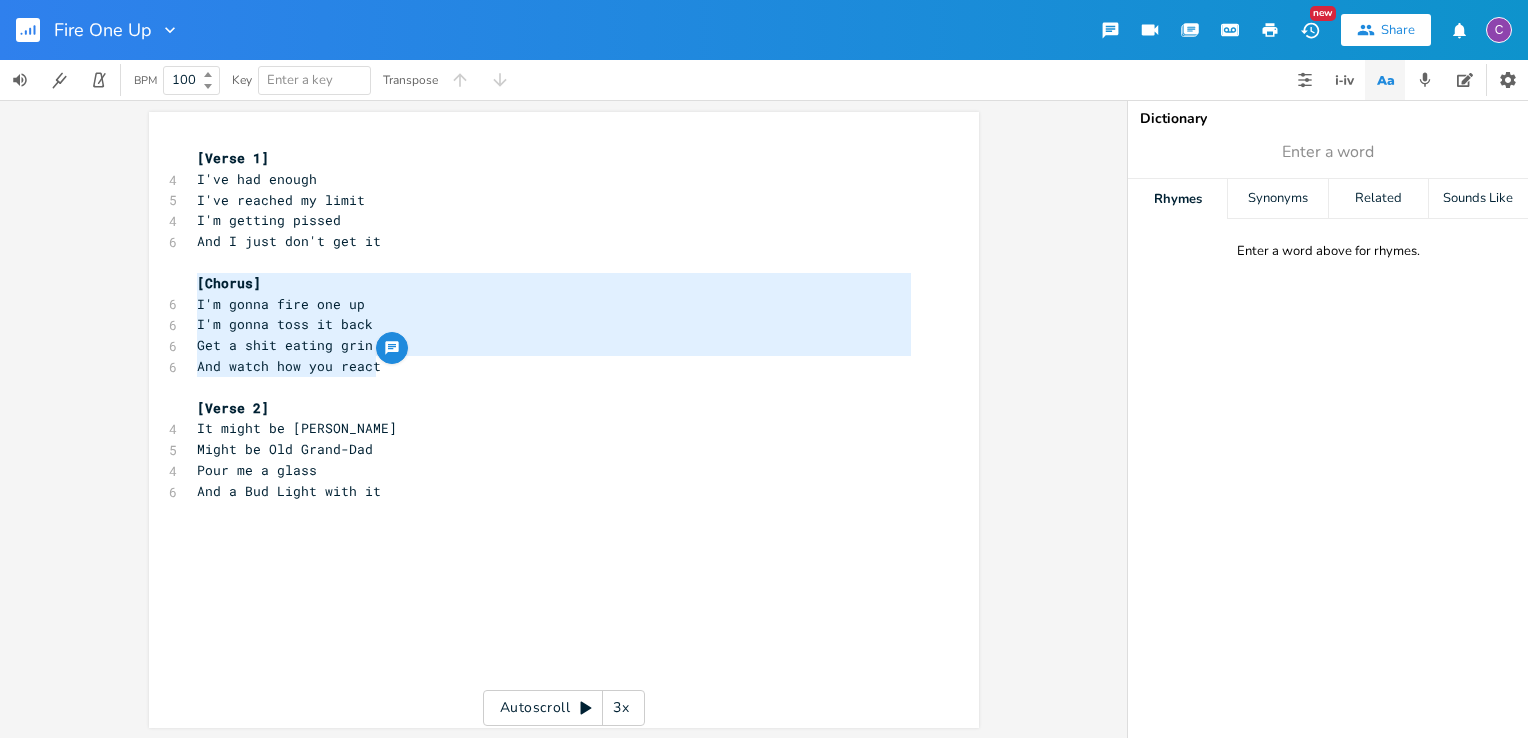drag, startPoint x: 187, startPoint y: 282, endPoint x: 384, endPoint y: 370, distance: 215.76144 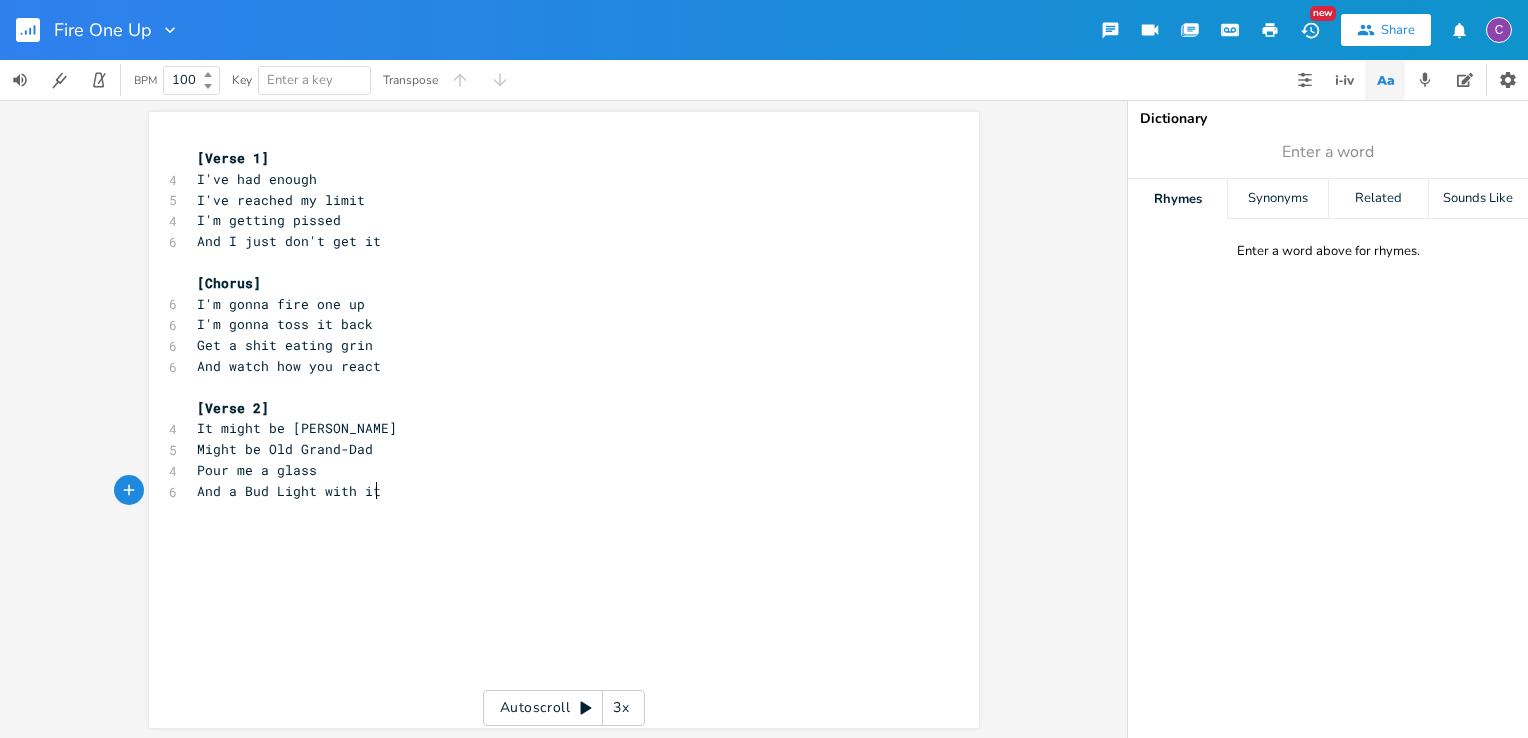 click on "And a Bud Light with it" at bounding box center [554, 491] 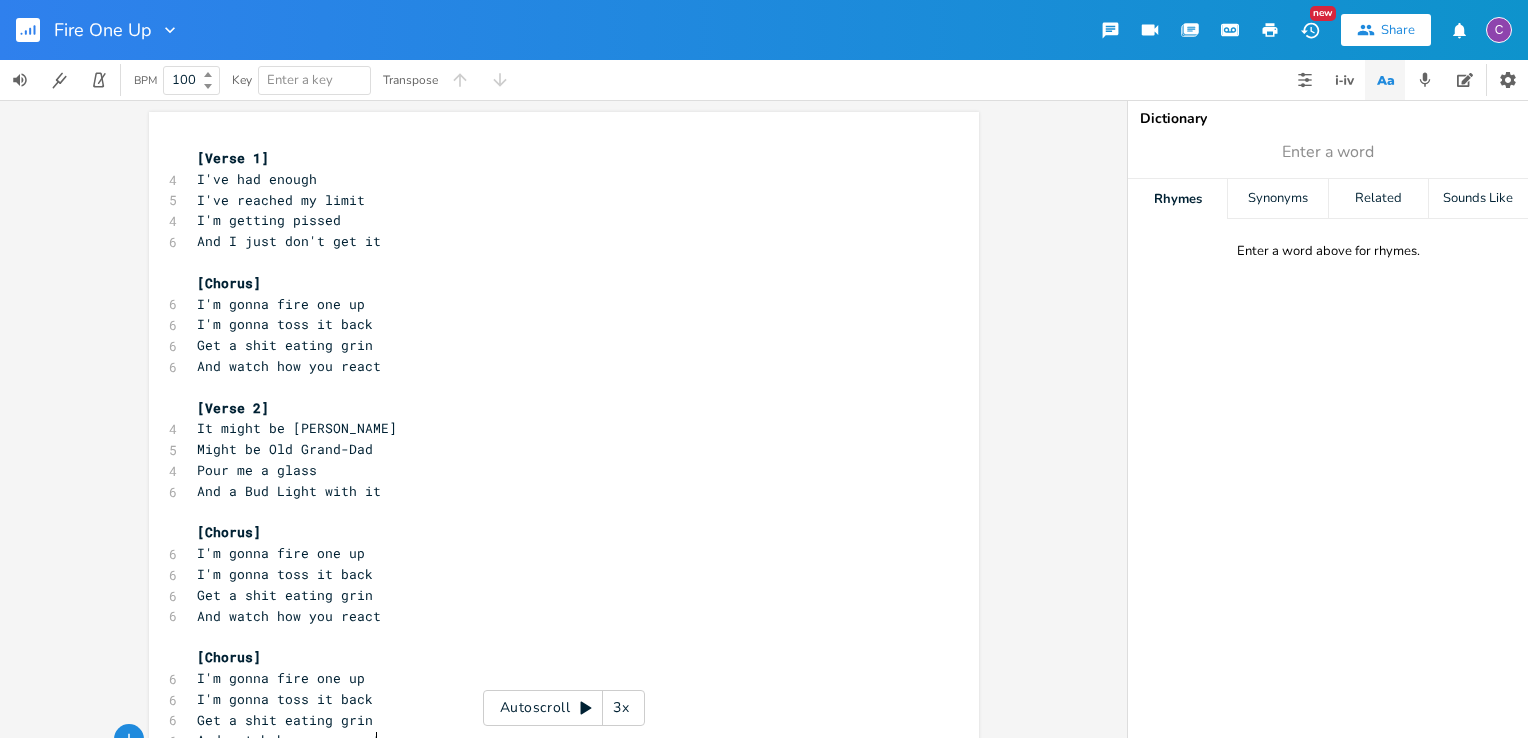 scroll, scrollTop: 0, scrollLeft: 0, axis: both 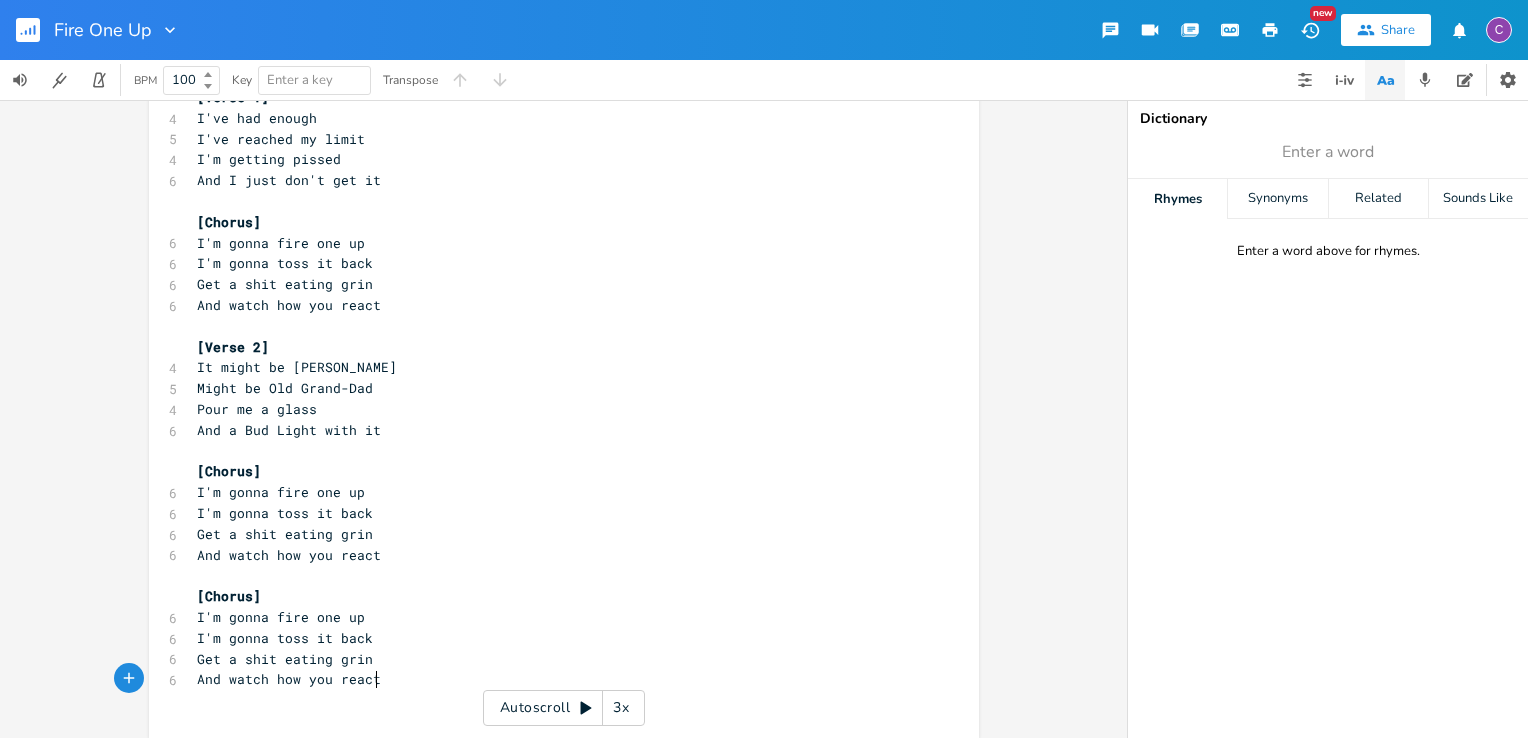 click on "And watch how you react" at bounding box center [554, 555] 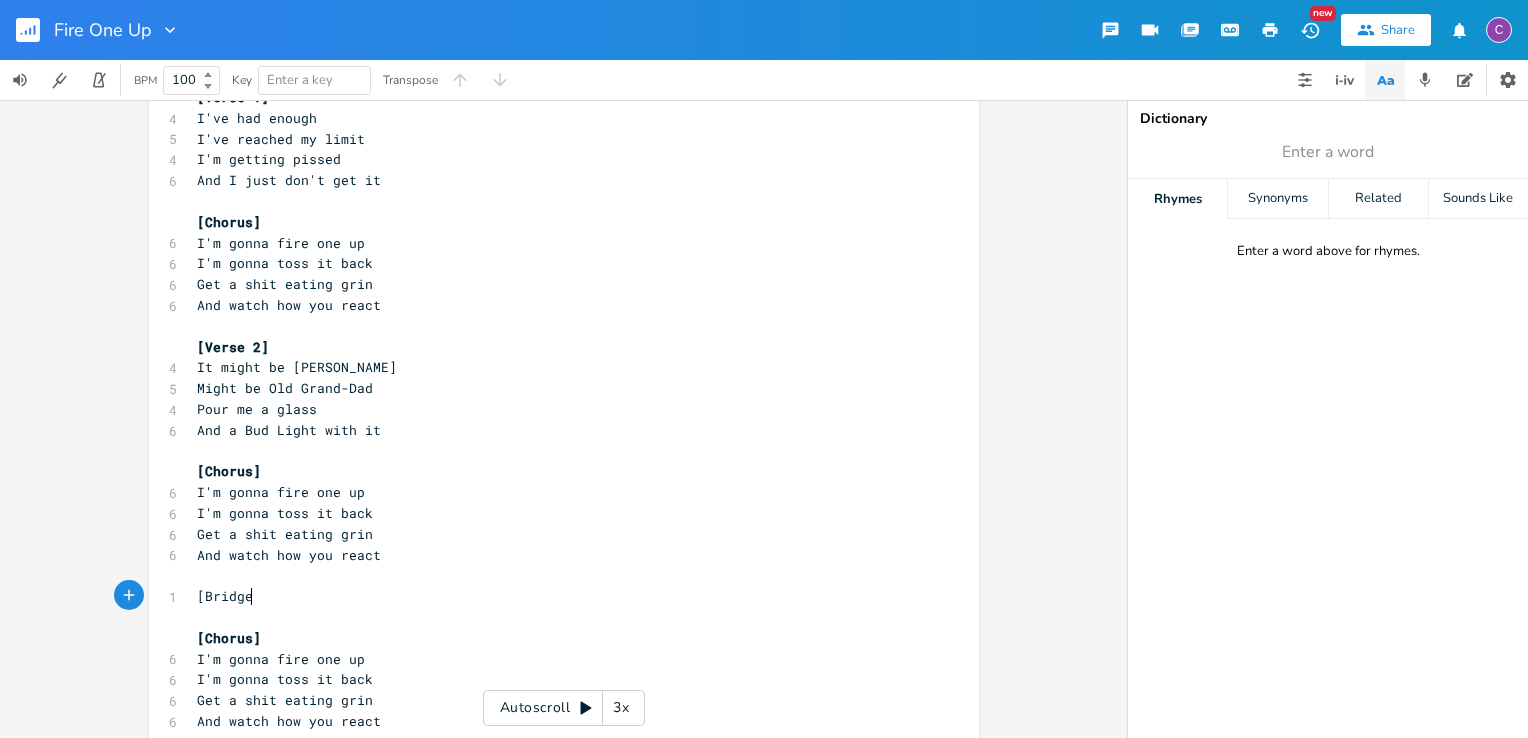 scroll, scrollTop: 0, scrollLeft: 42, axis: horizontal 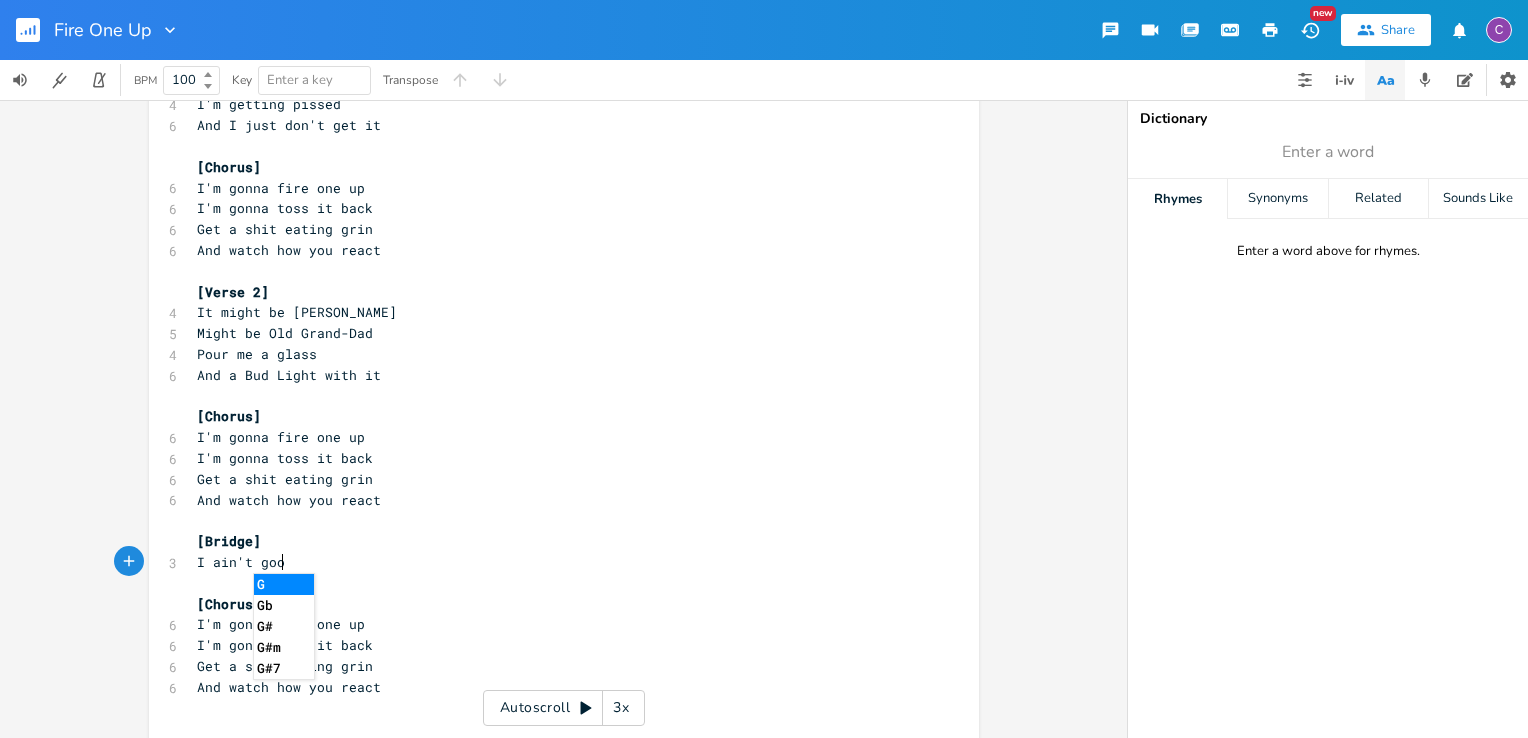 type on "I ain't goon" 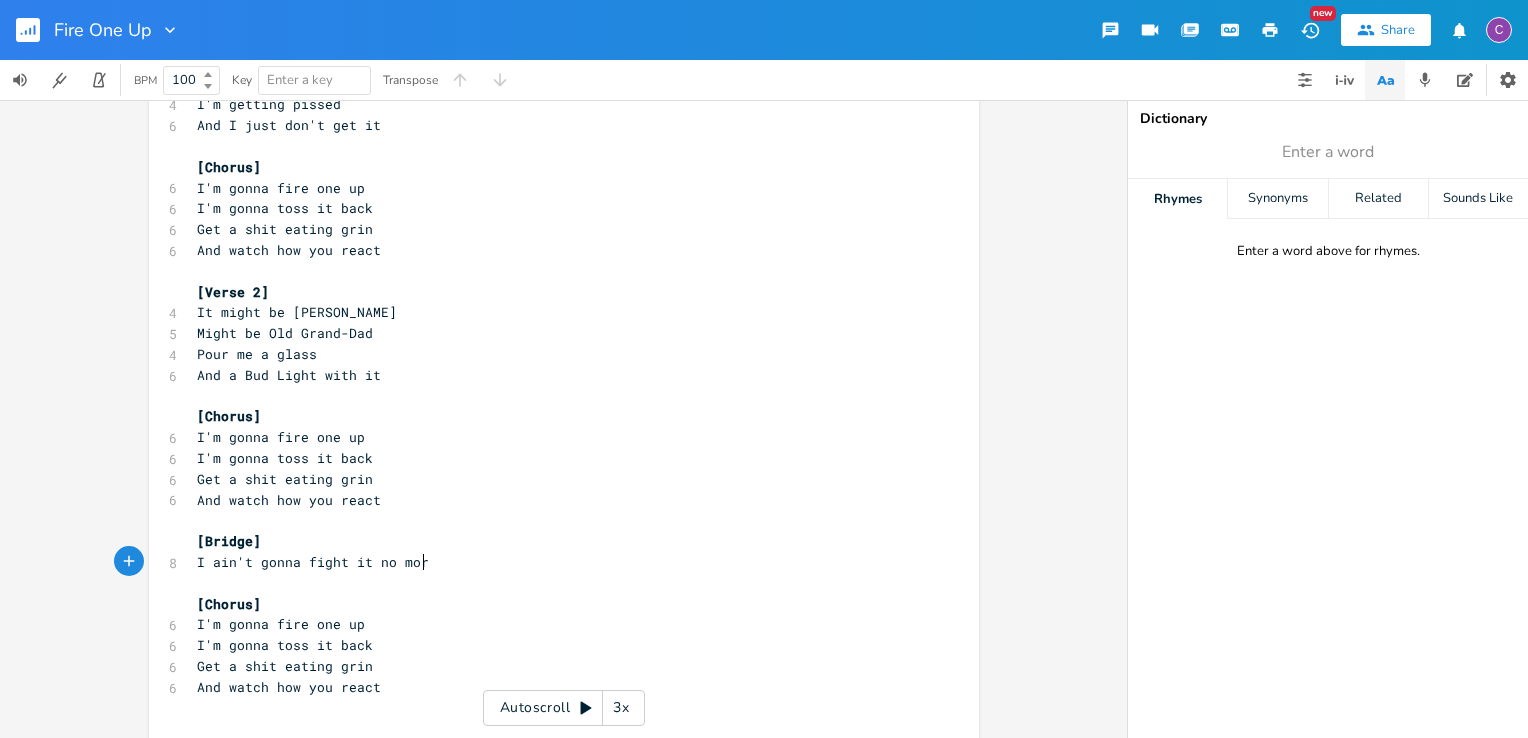 type on "nna fight it no more" 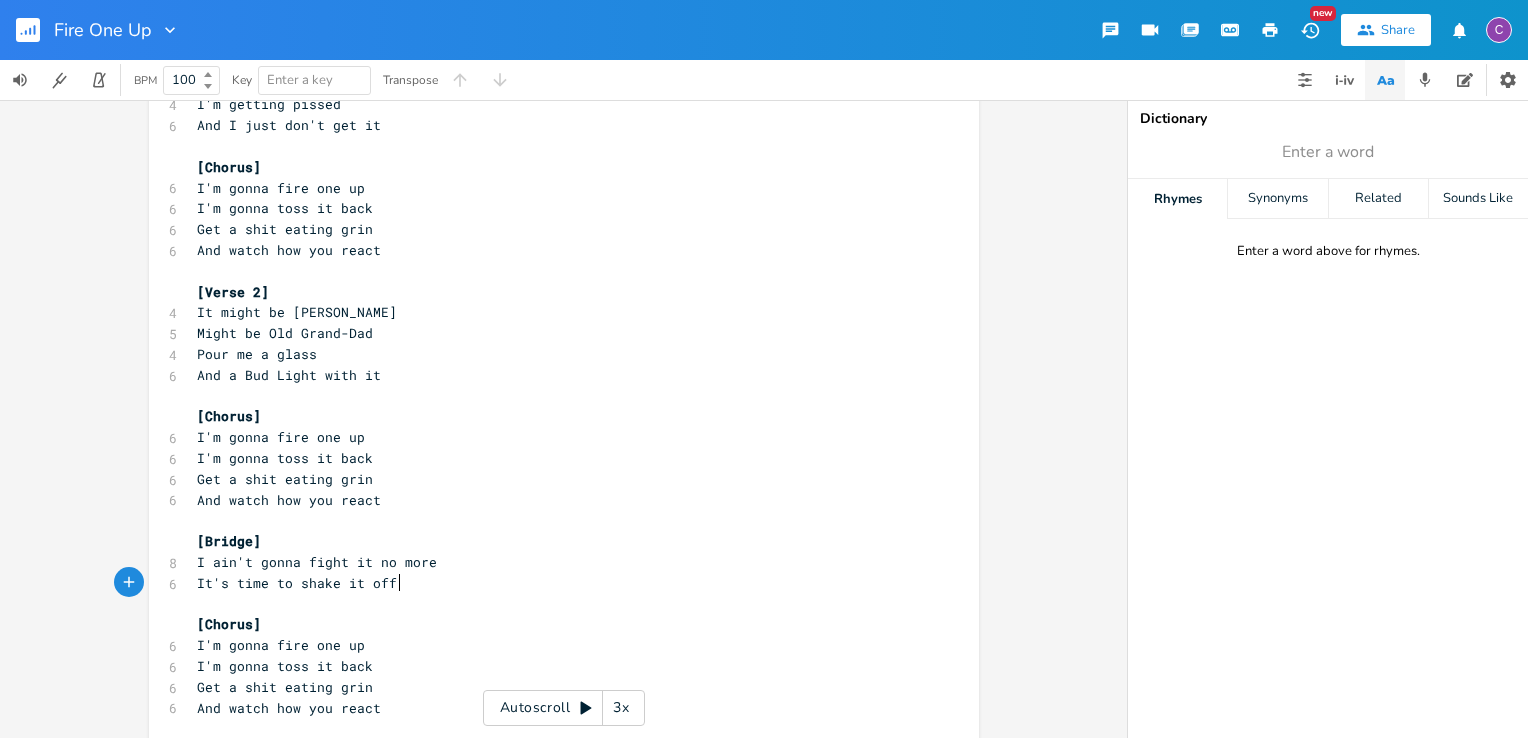 scroll, scrollTop: 0, scrollLeft: 140, axis: horizontal 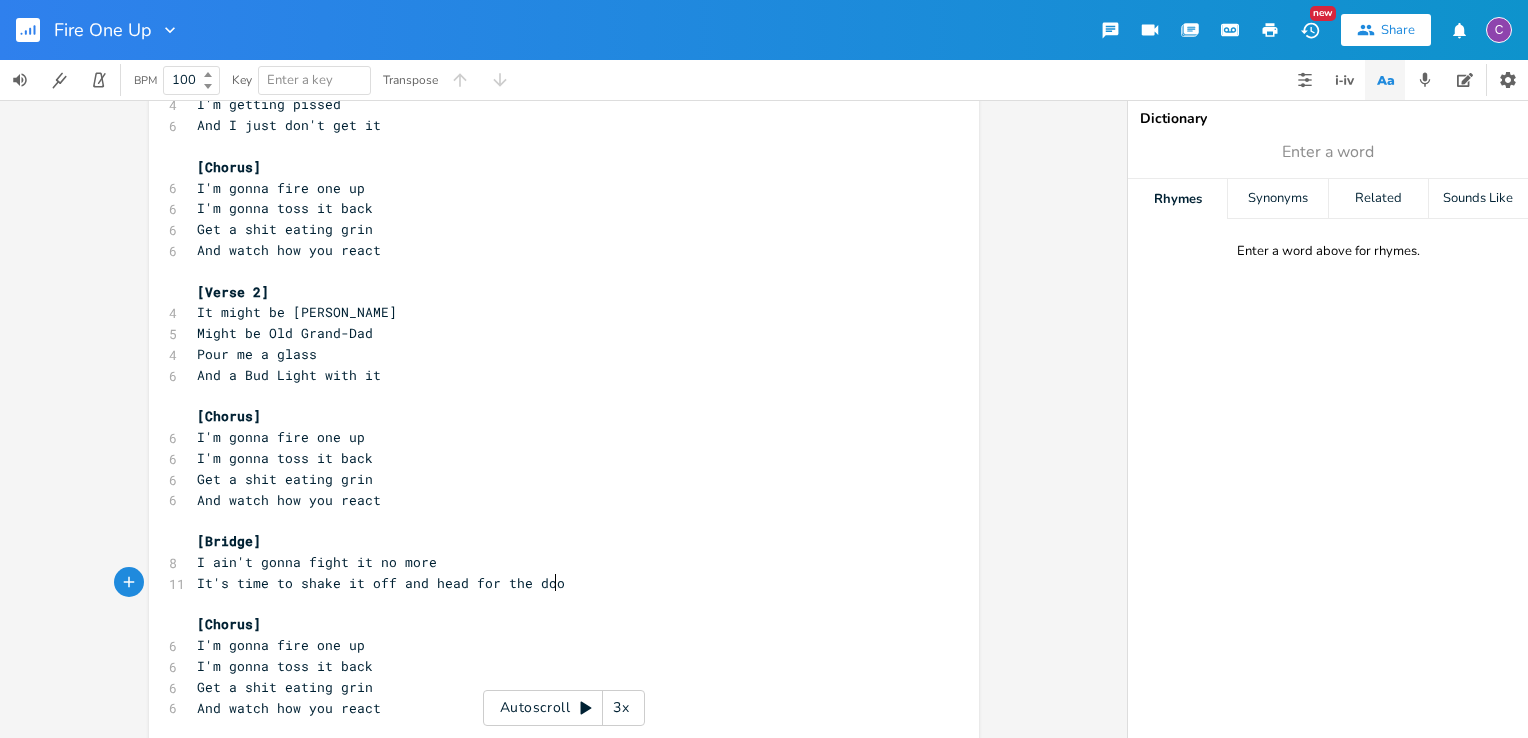 type on "It's time to shake it off and head for the door" 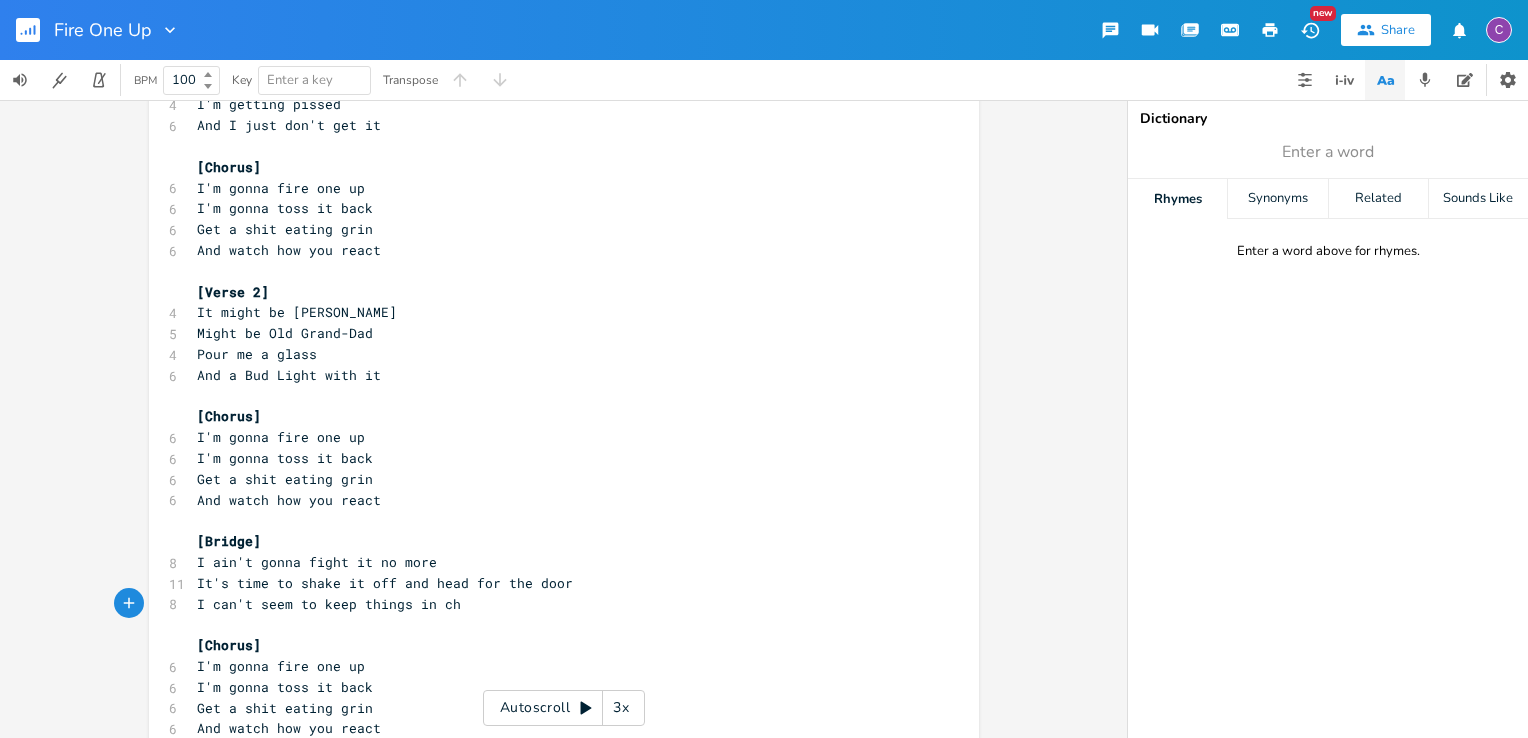 scroll, scrollTop: 0, scrollLeft: 196, axis: horizontal 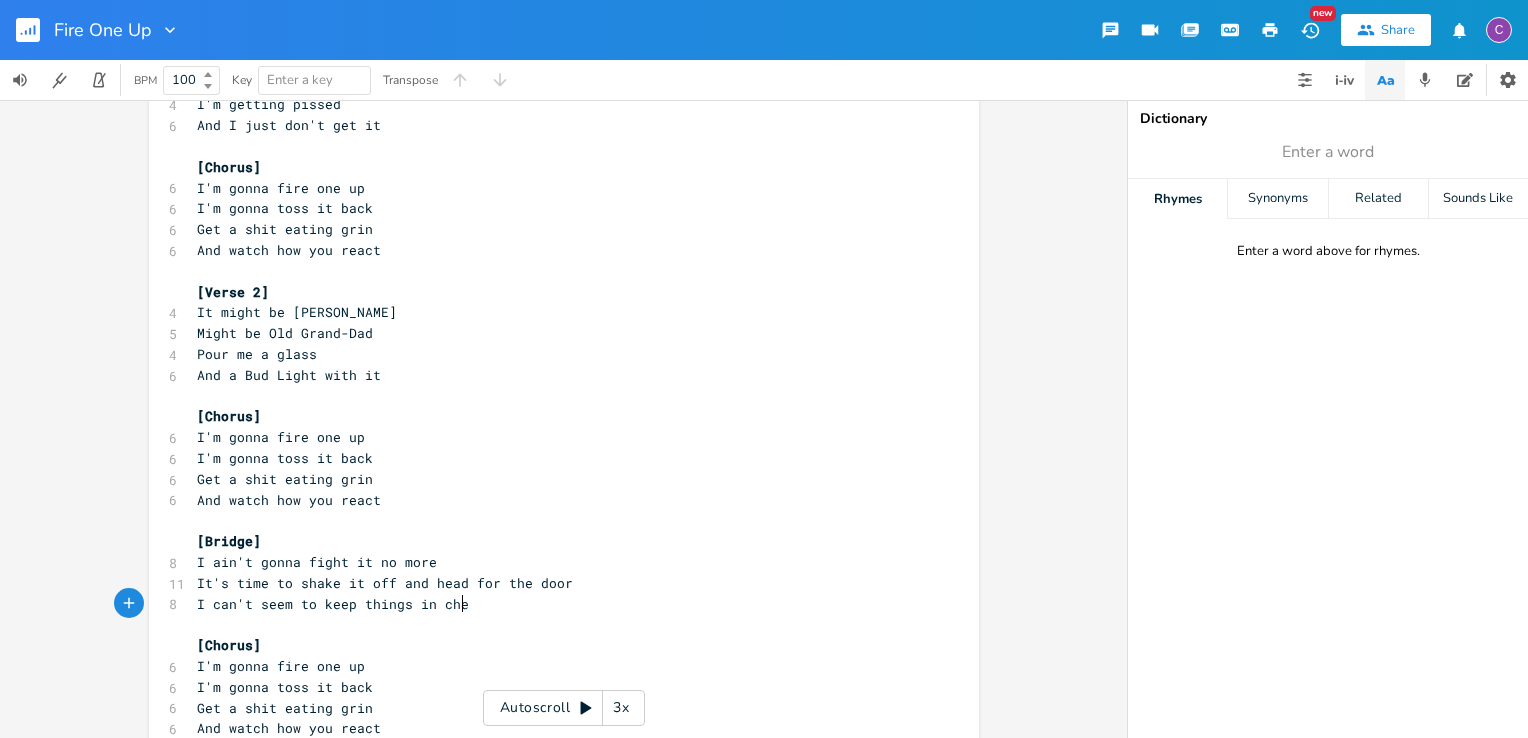 type on "I can't seem to keep things in chea" 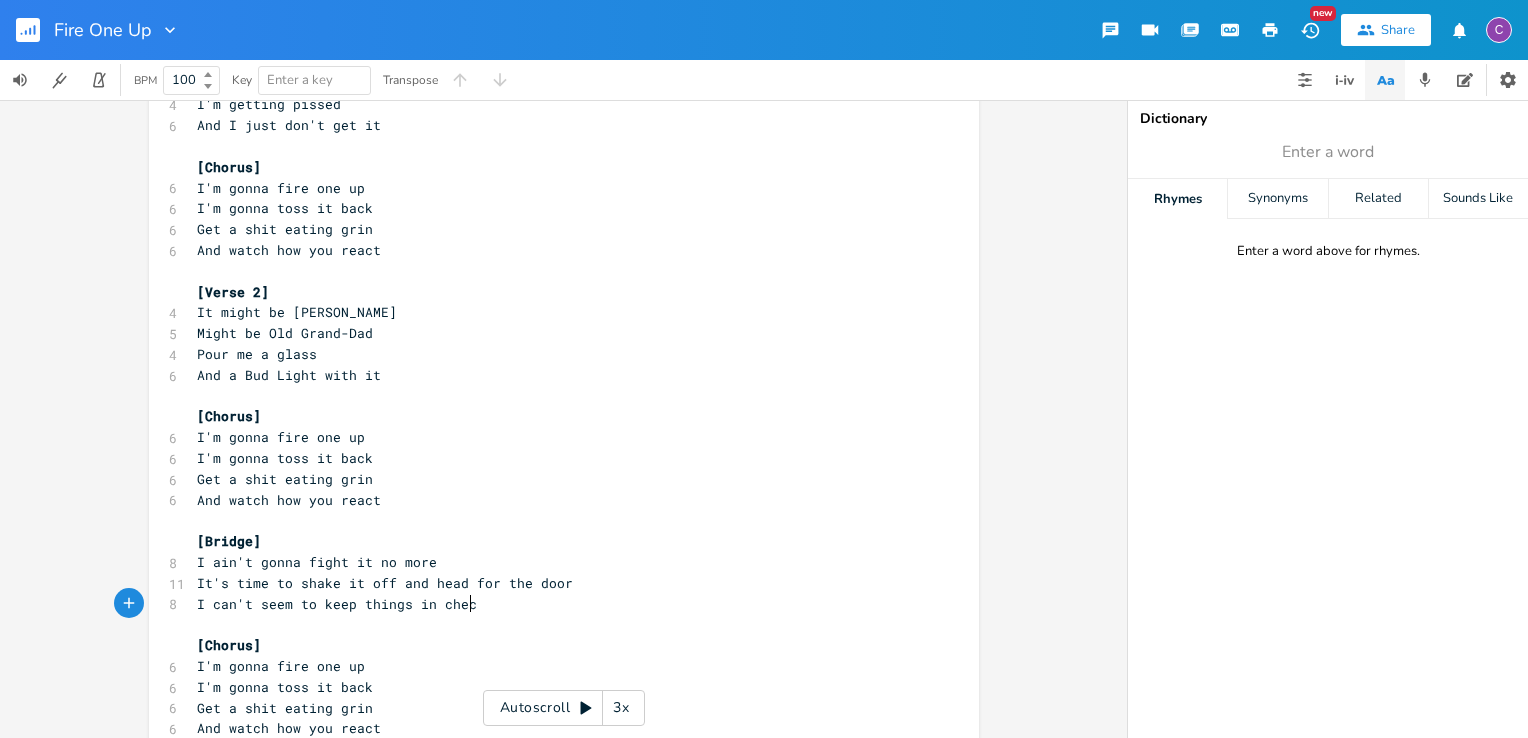 type on "ck" 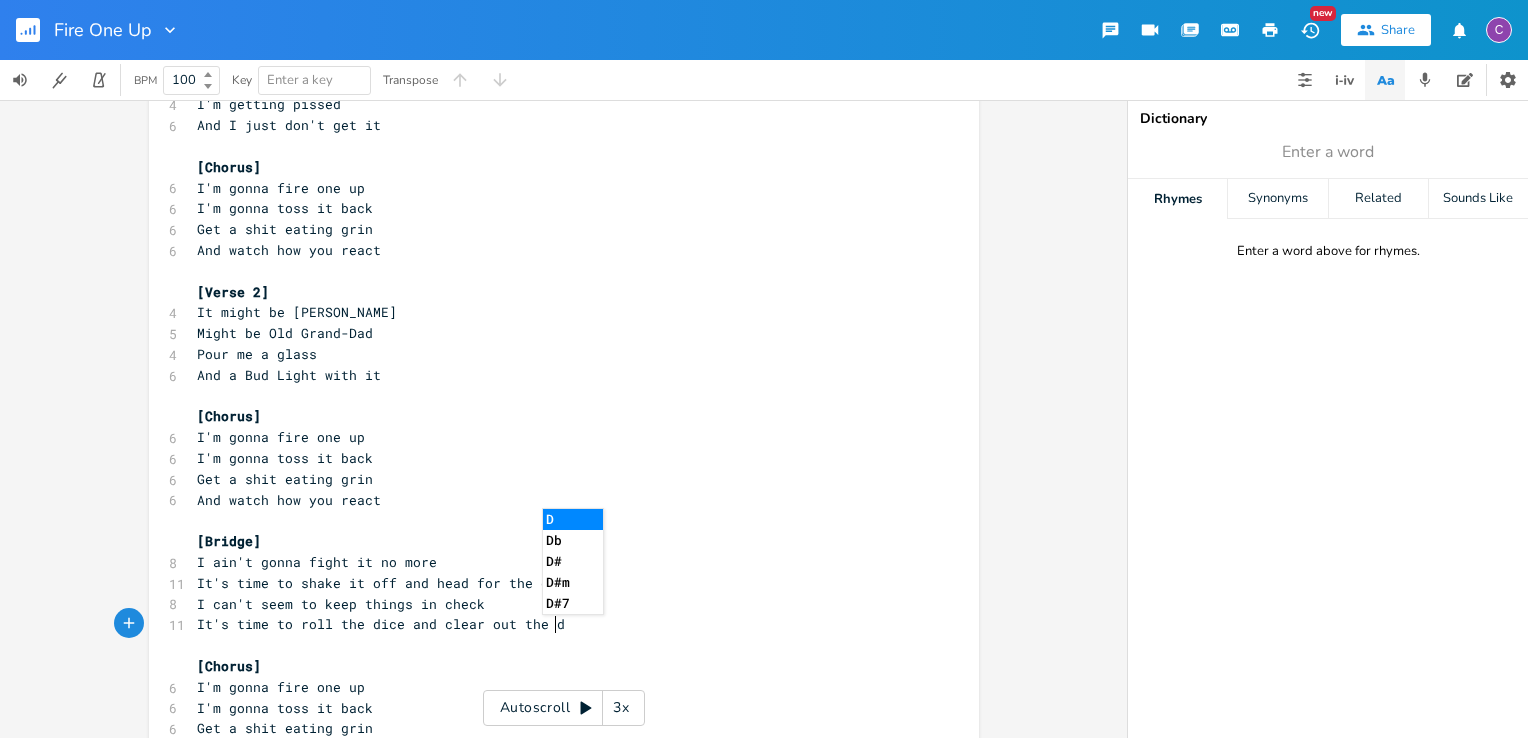 scroll, scrollTop: 0, scrollLeft: 257, axis: horizontal 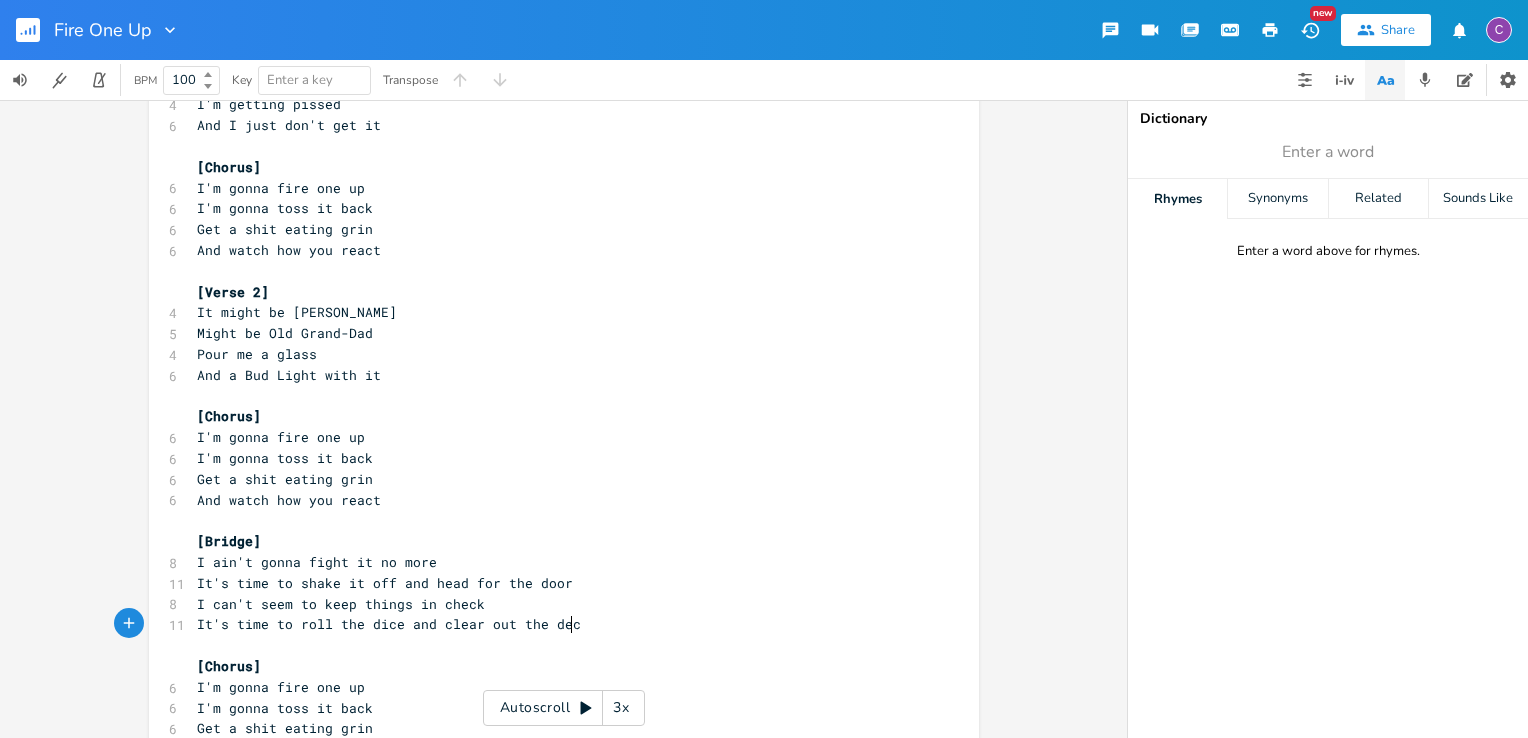 type on "It's time to roll the dice and clear out the deck" 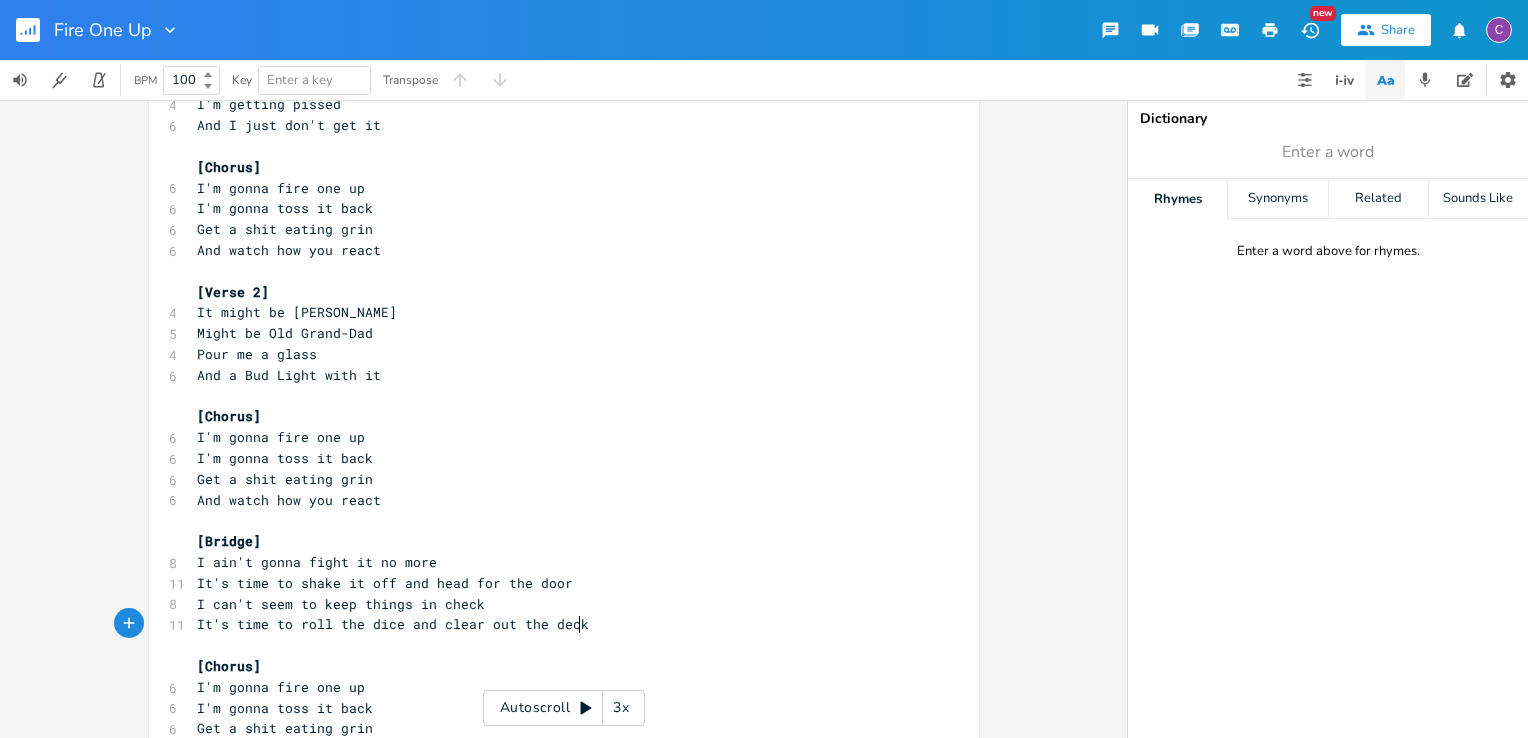 scroll, scrollTop: 0, scrollLeft: 270, axis: horizontal 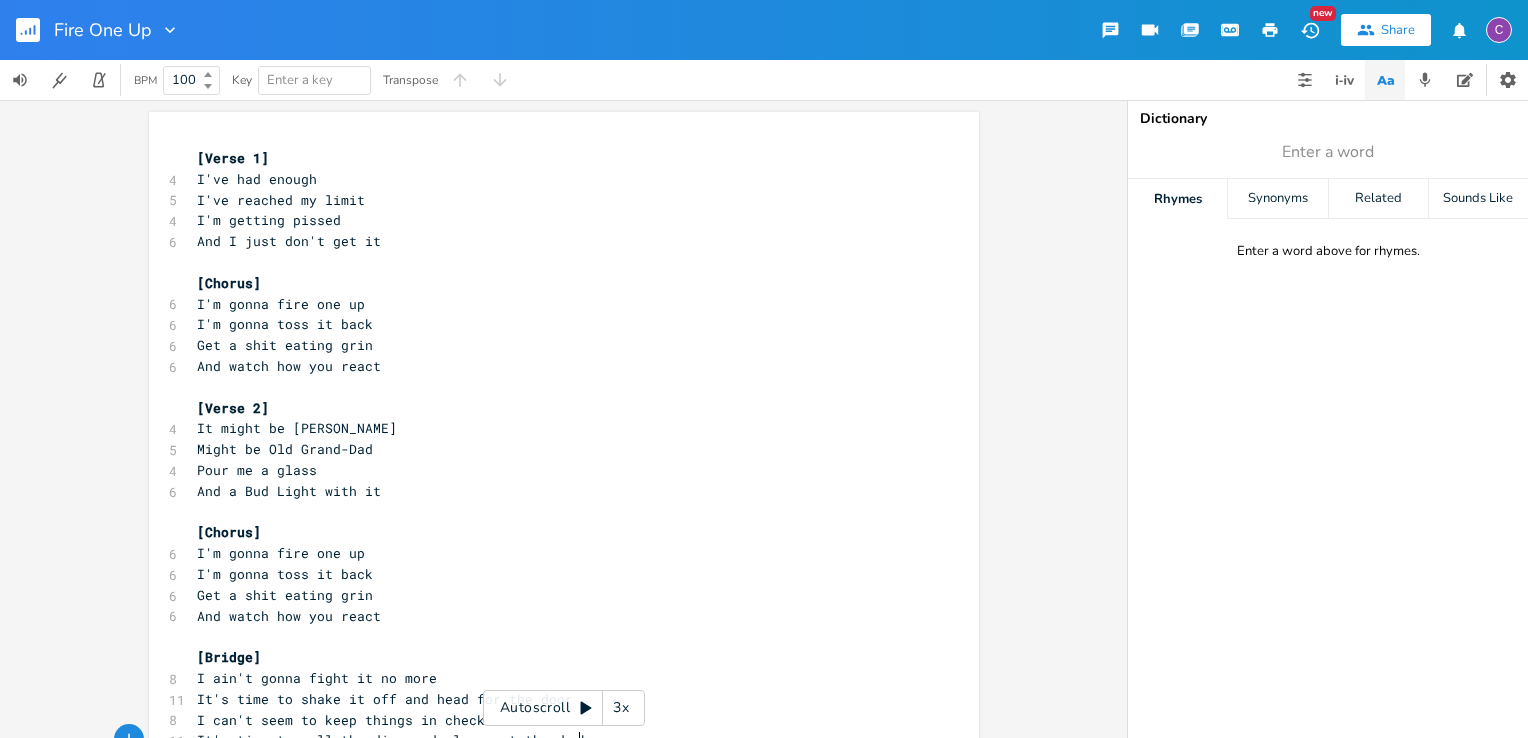 click on "[Verse 1]" at bounding box center [554, 158] 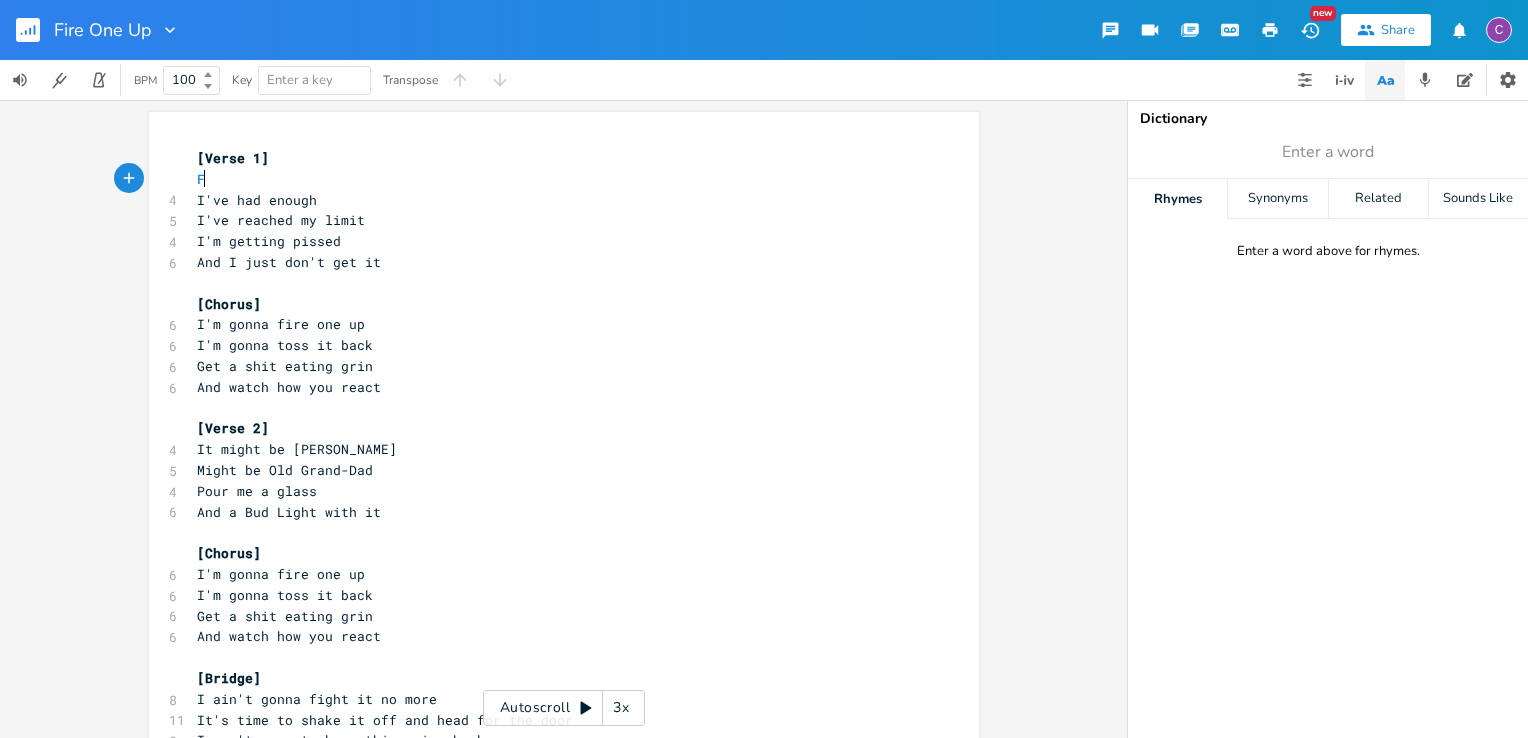 scroll, scrollTop: 0, scrollLeft: 8, axis: horizontal 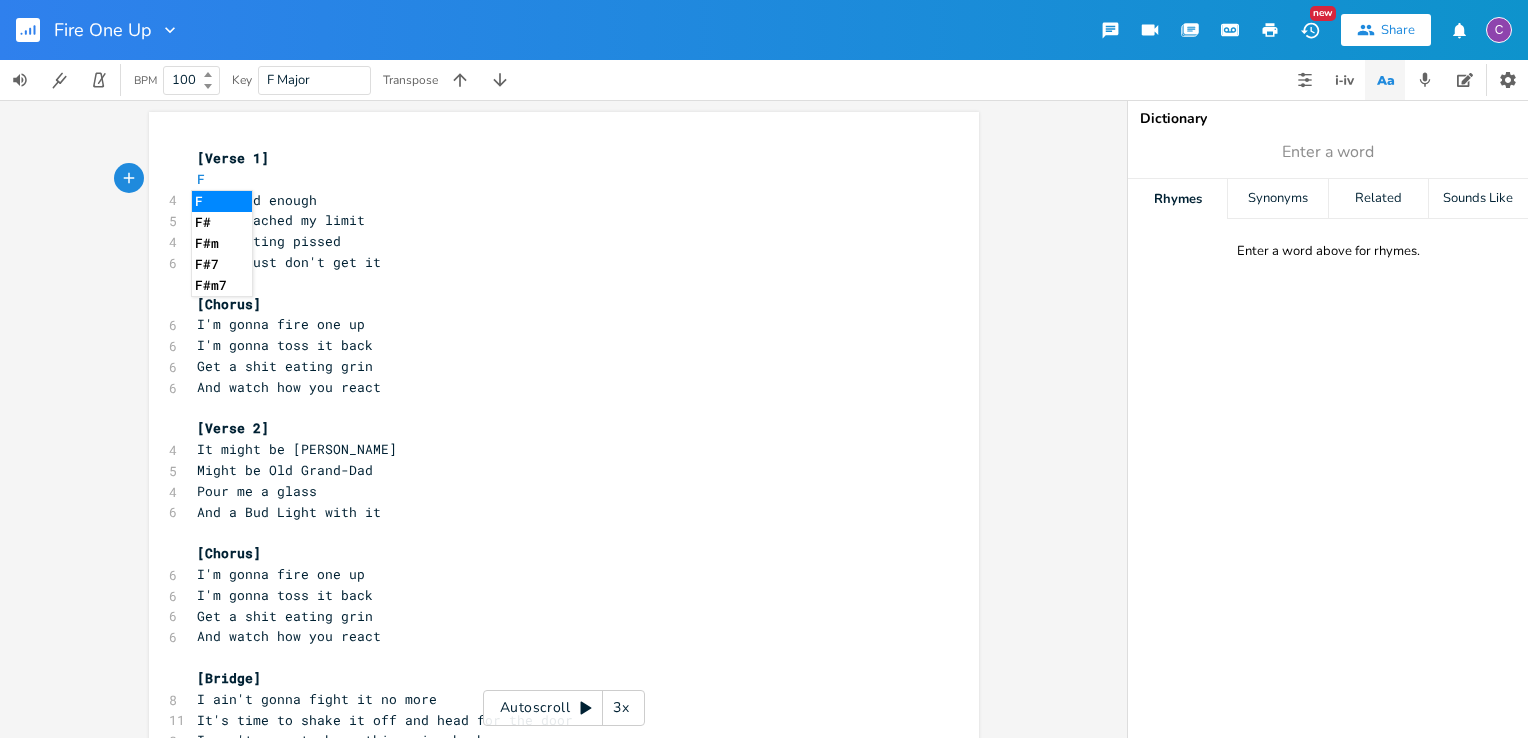 type on "F" 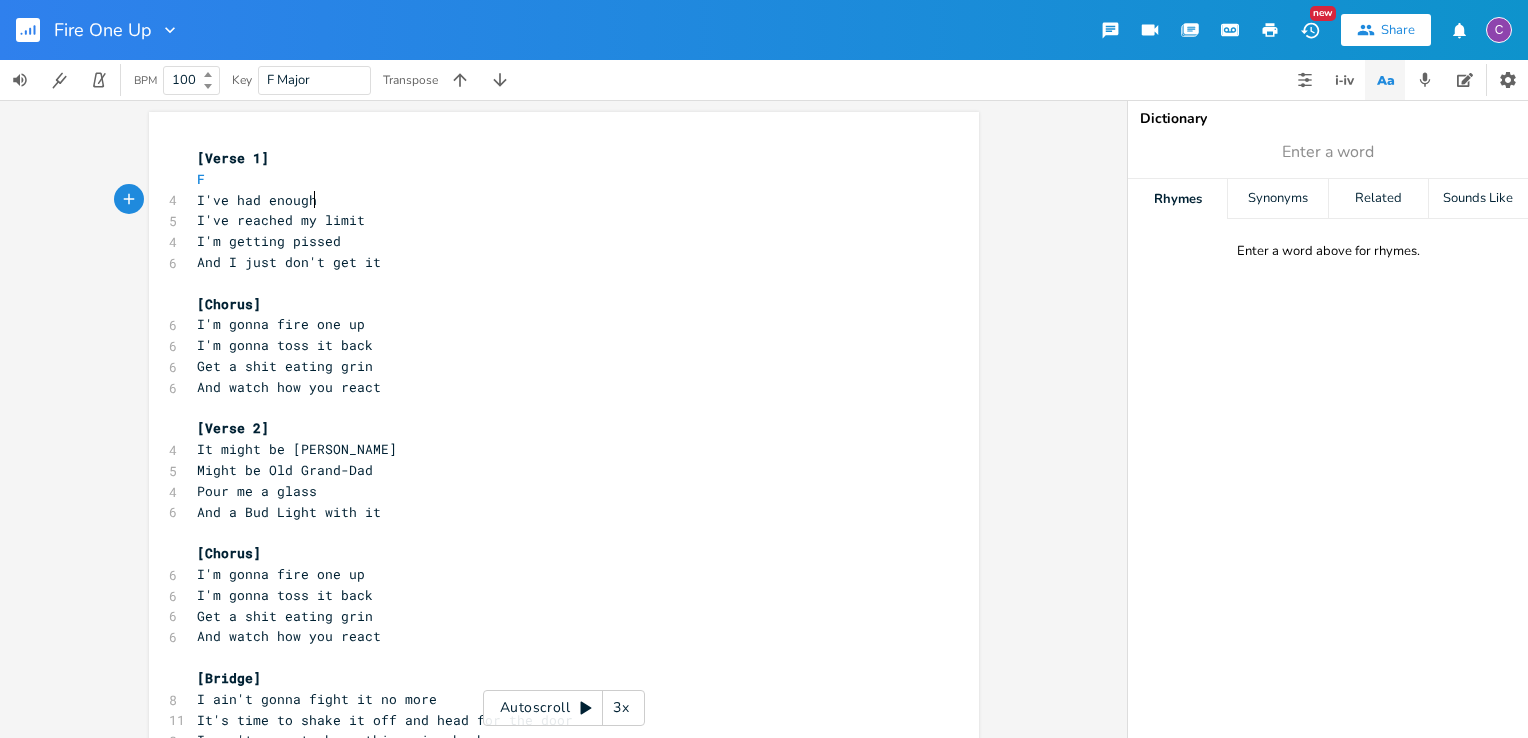 click on "I've had enough" at bounding box center (554, 200) 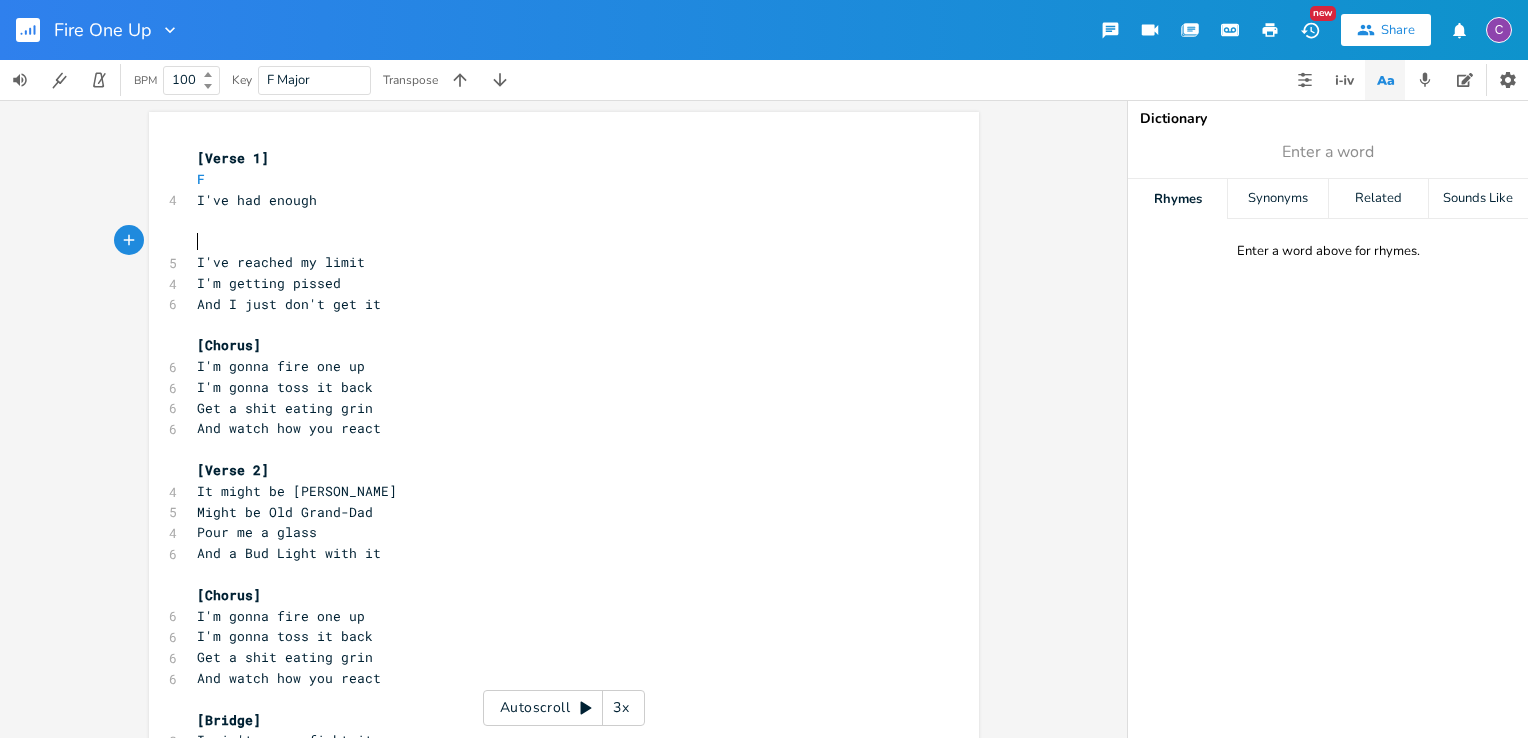 type on "d" 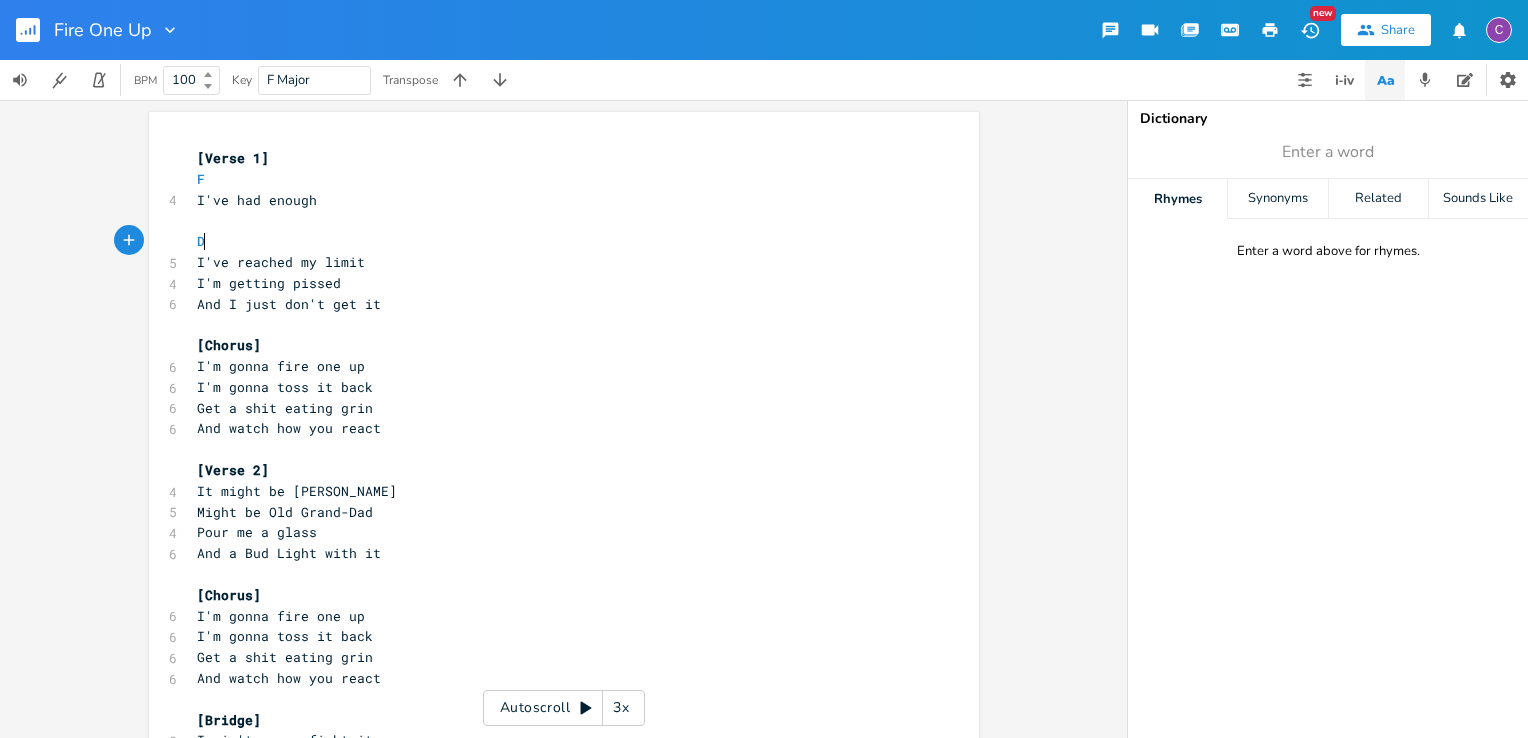scroll, scrollTop: 0, scrollLeft: 8, axis: horizontal 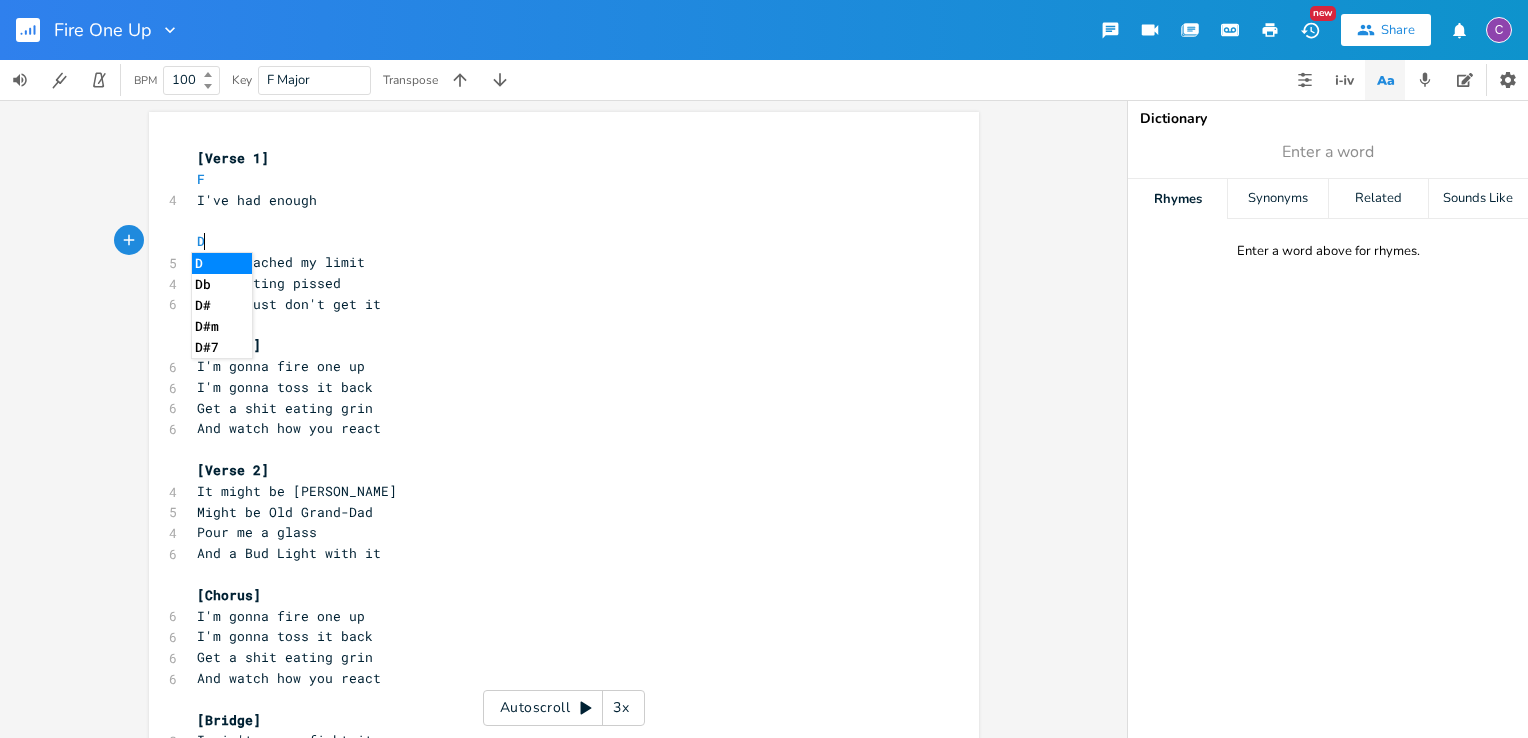 click on "D" at bounding box center (554, 241) 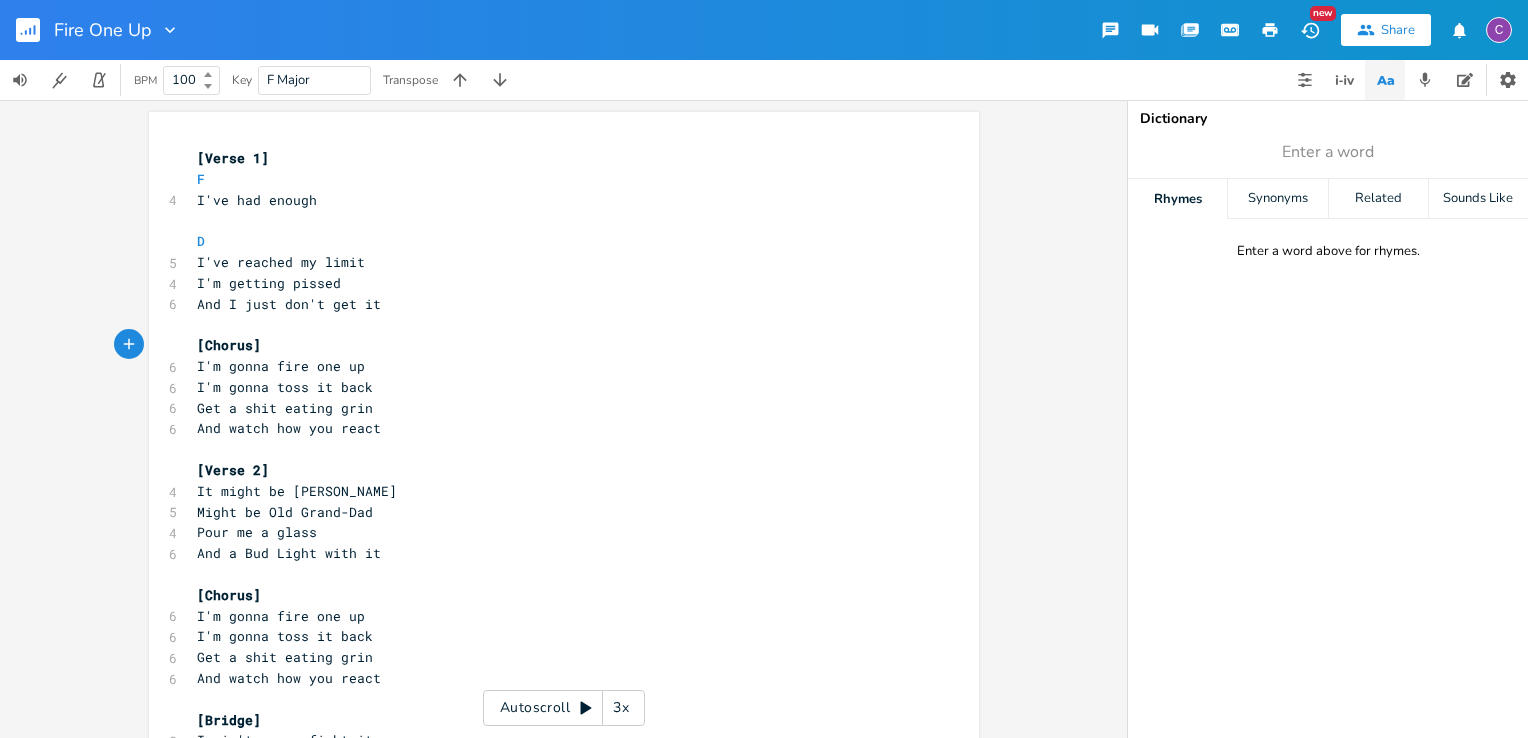 click on "​" at bounding box center [554, 220] 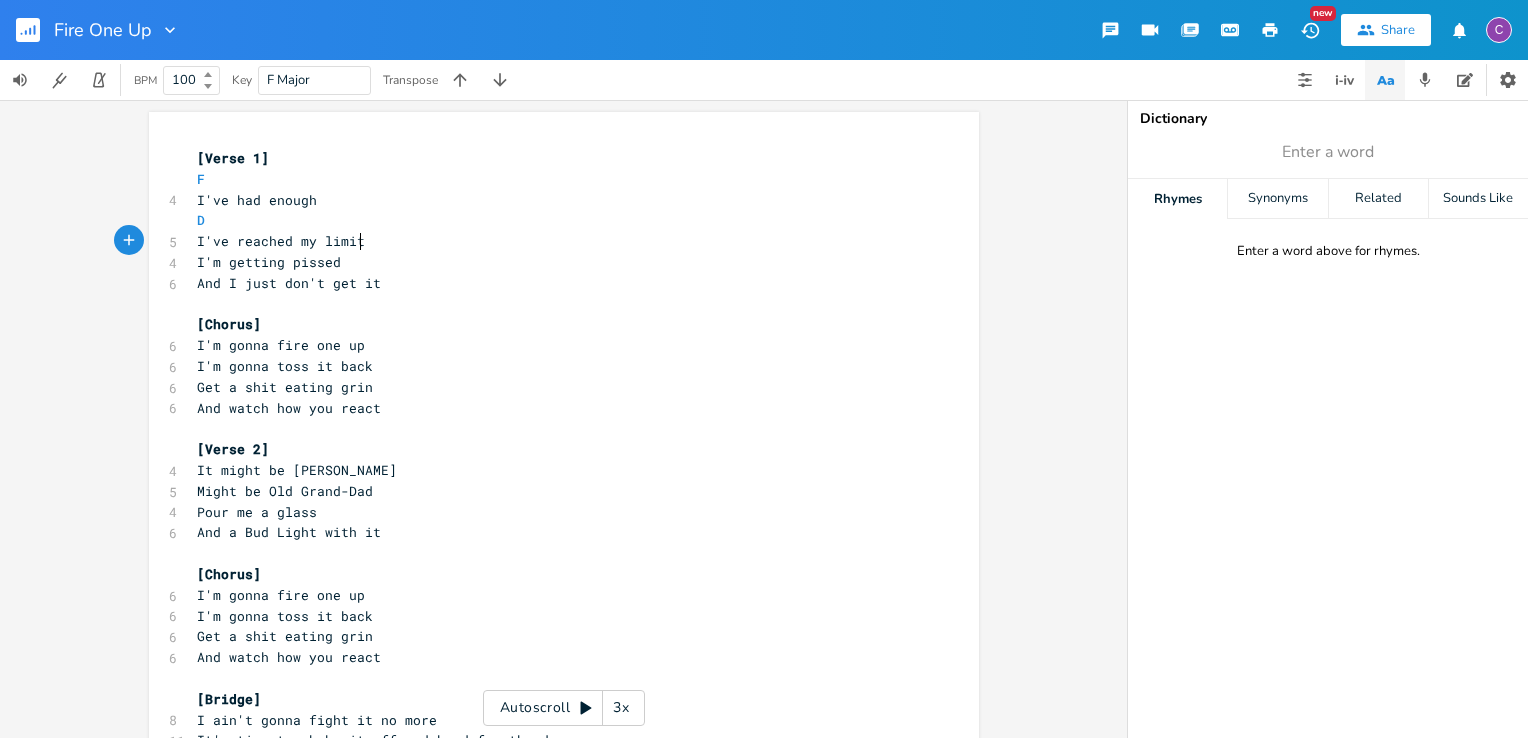 click on "I've reached my limit" at bounding box center [554, 241] 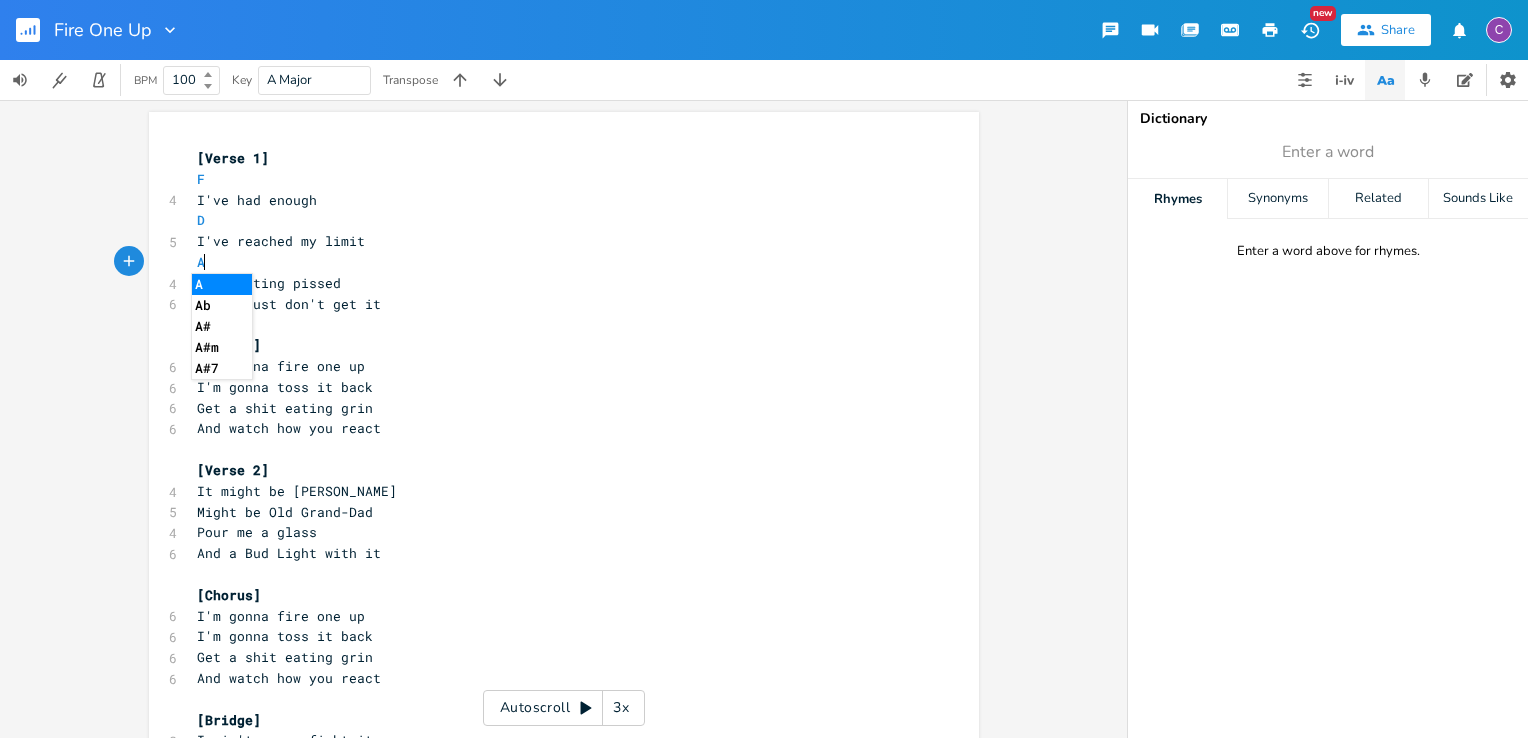 type on "A" 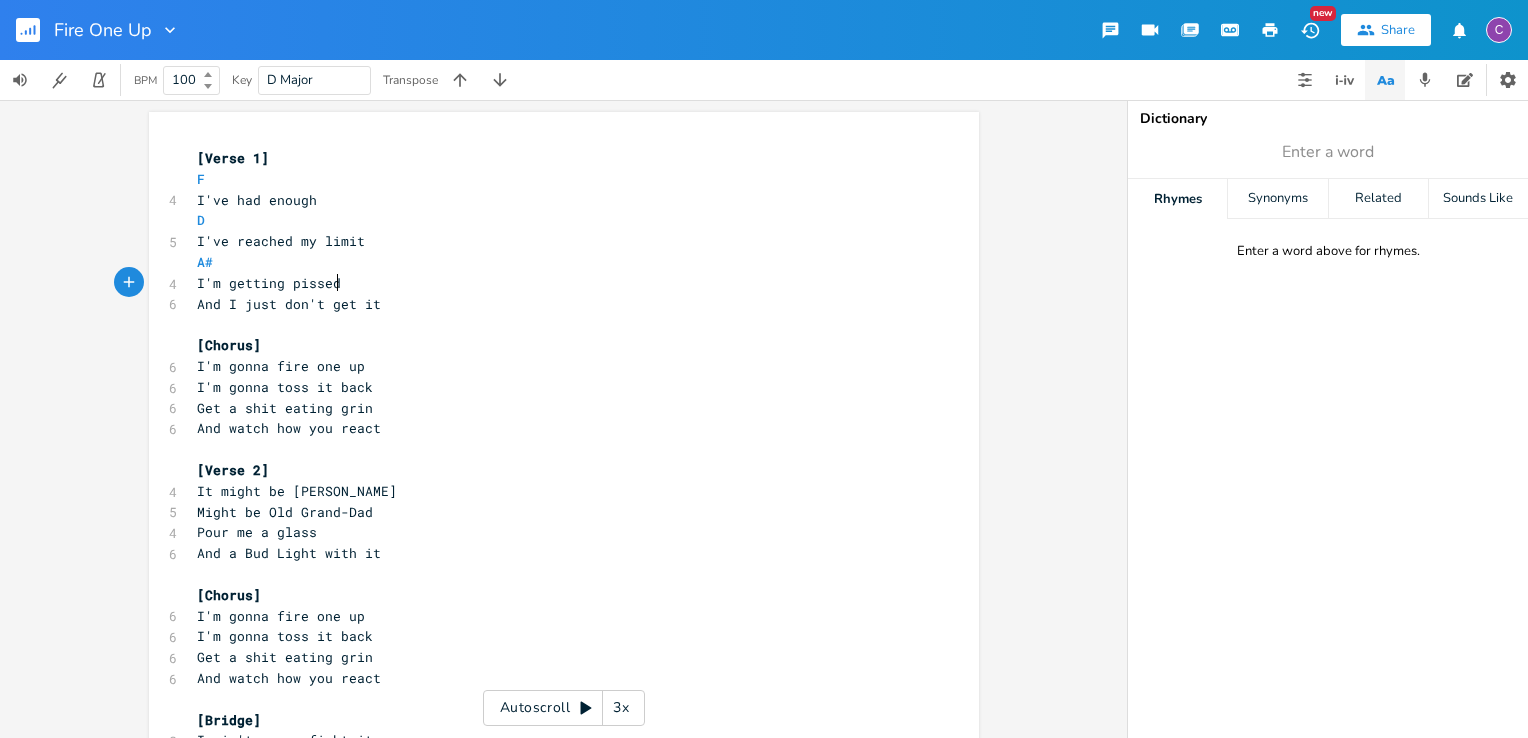 click on "I'm getting pissed" at bounding box center [554, 283] 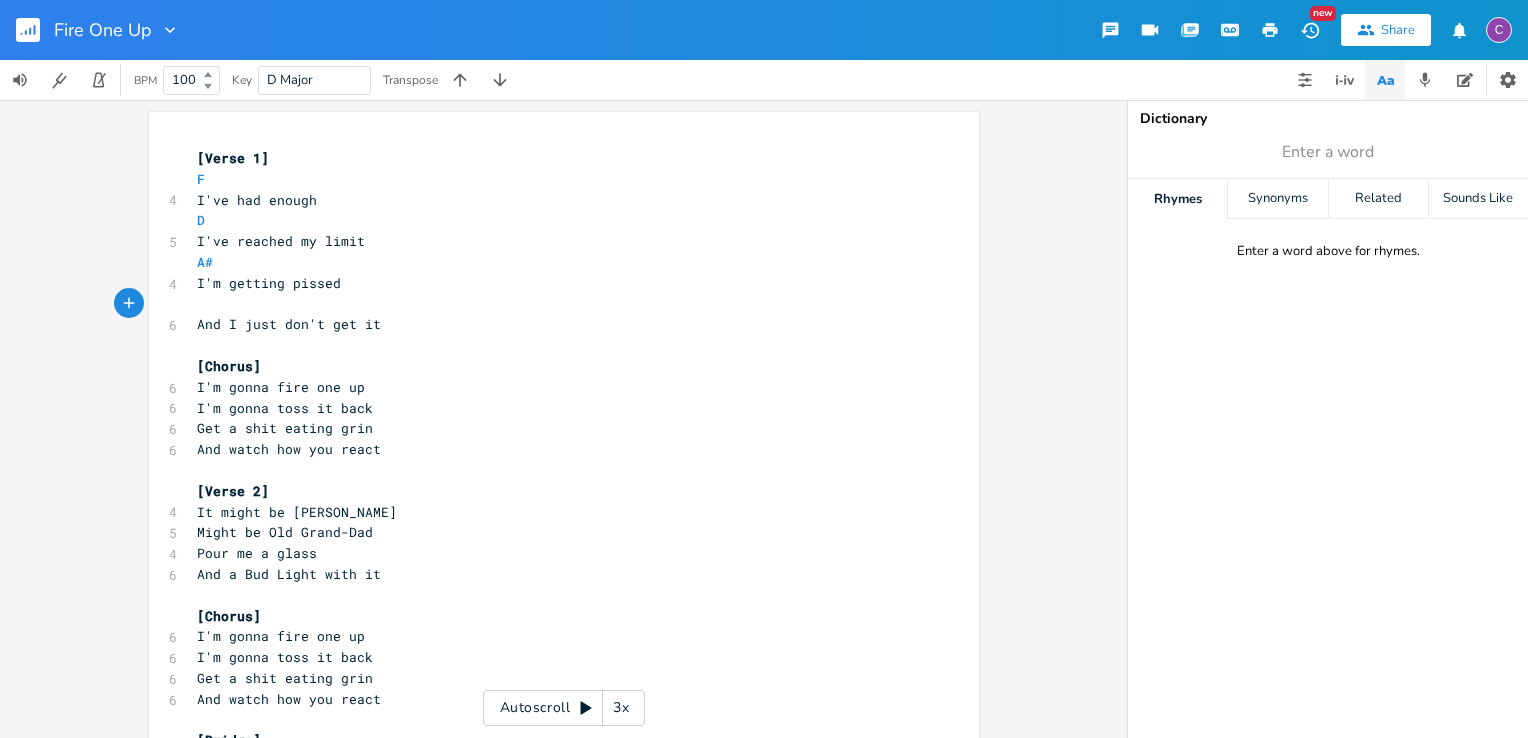 type on "F" 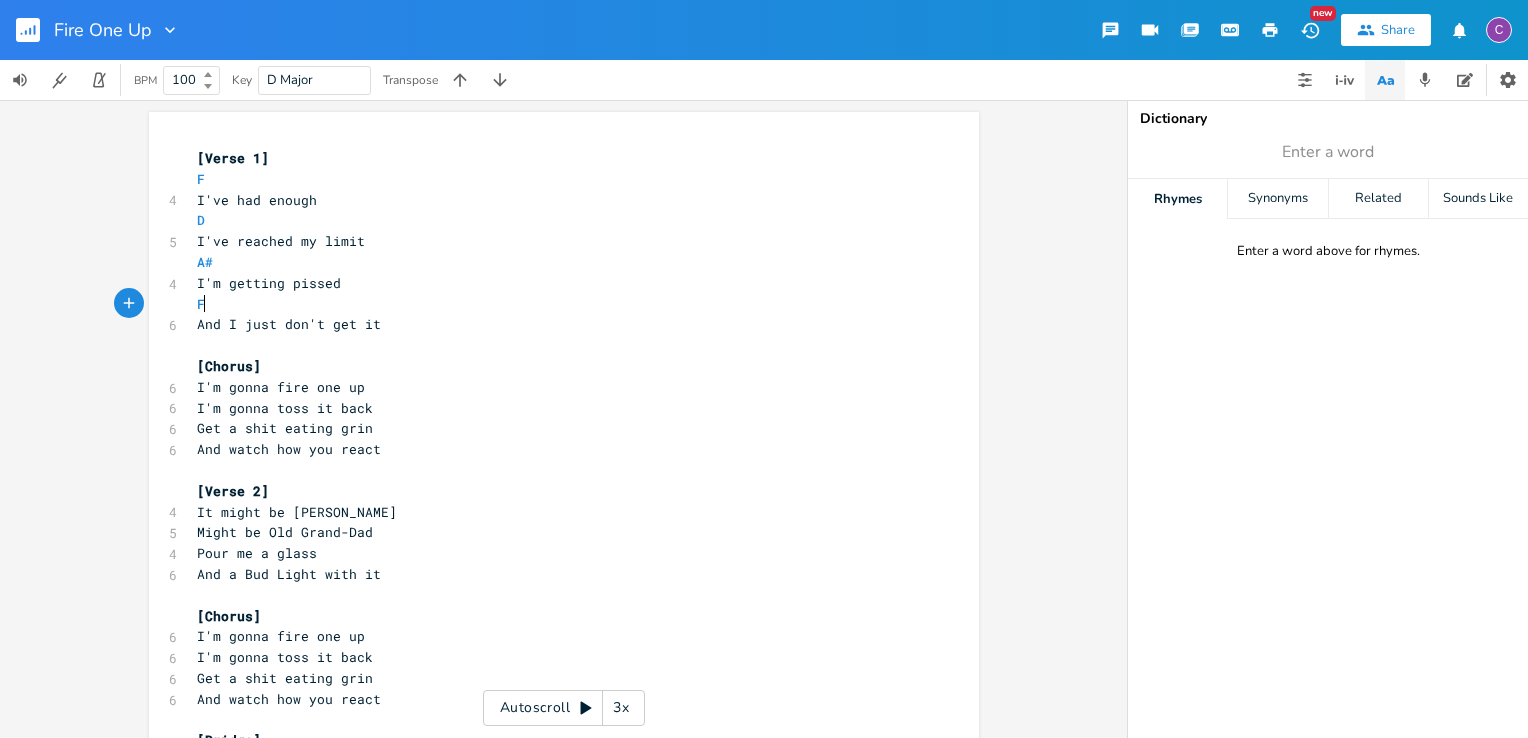 scroll, scrollTop: 0, scrollLeft: 8, axis: horizontal 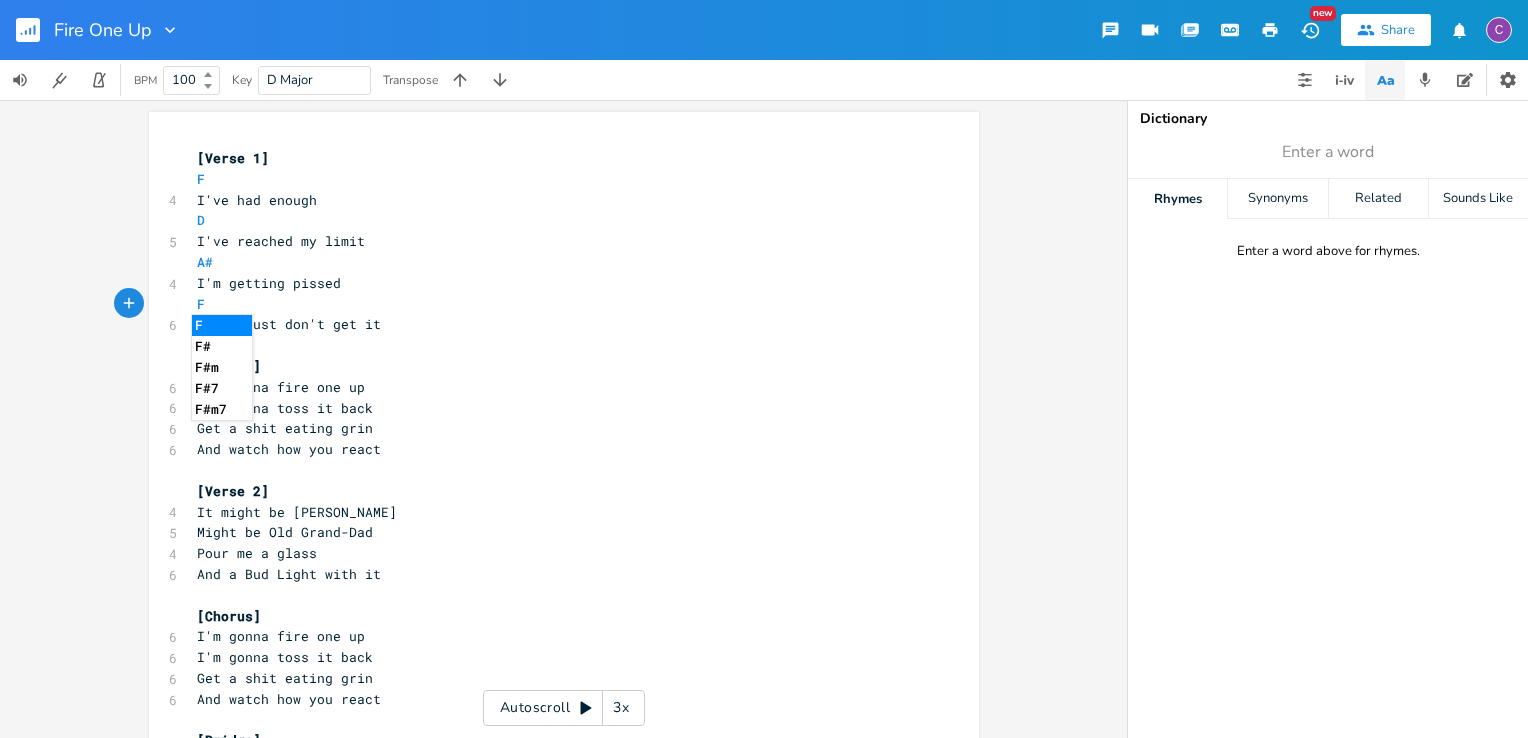type 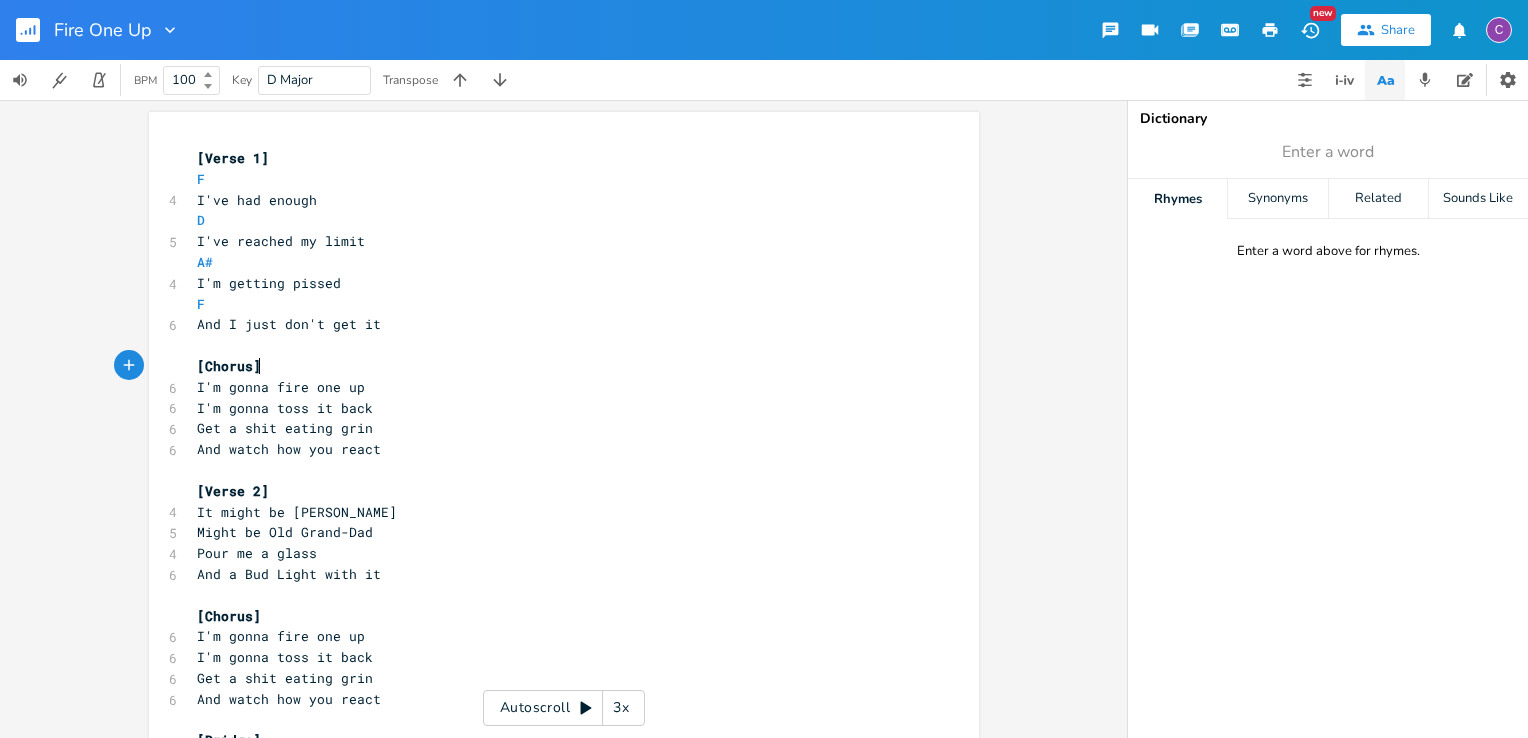 click on "[Chorus]" at bounding box center (554, 366) 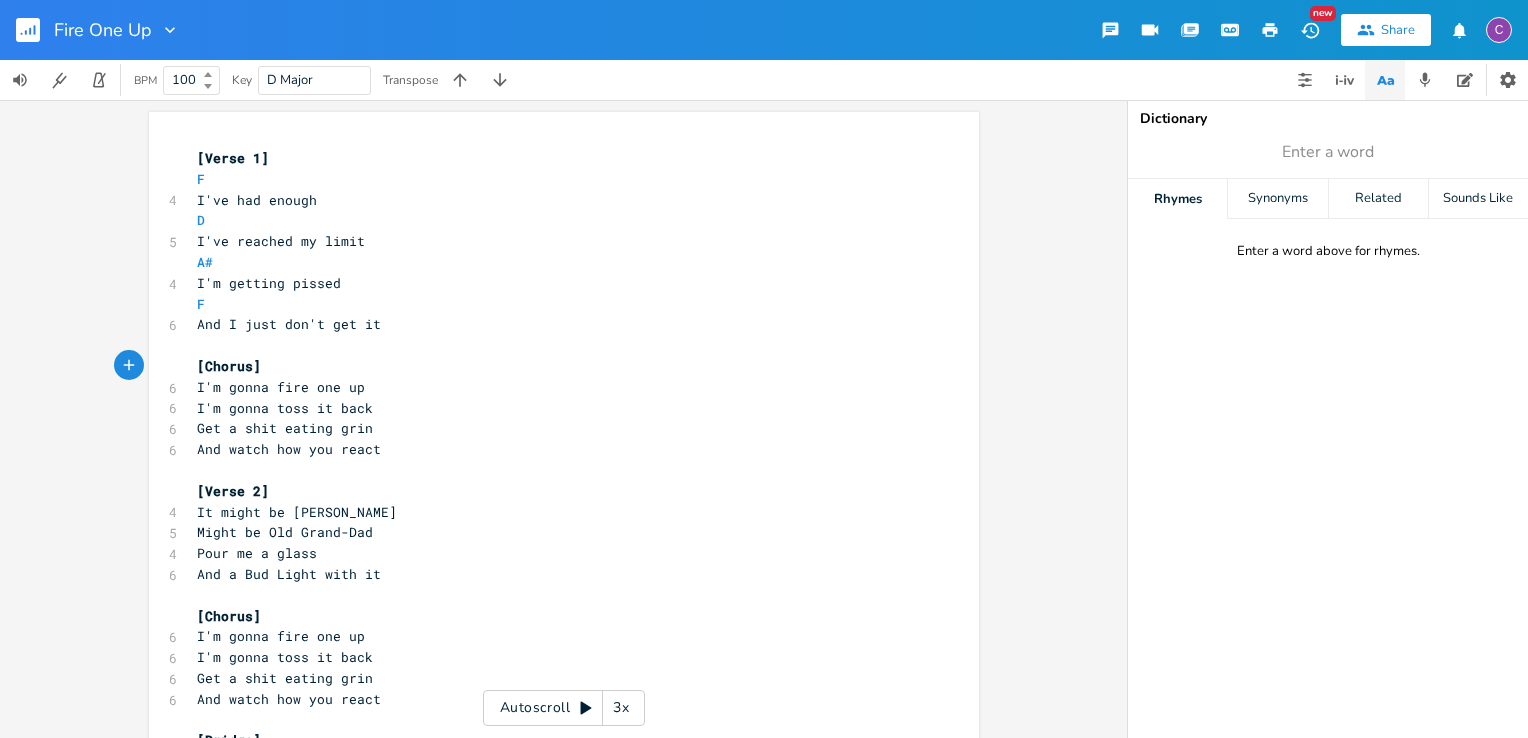 click 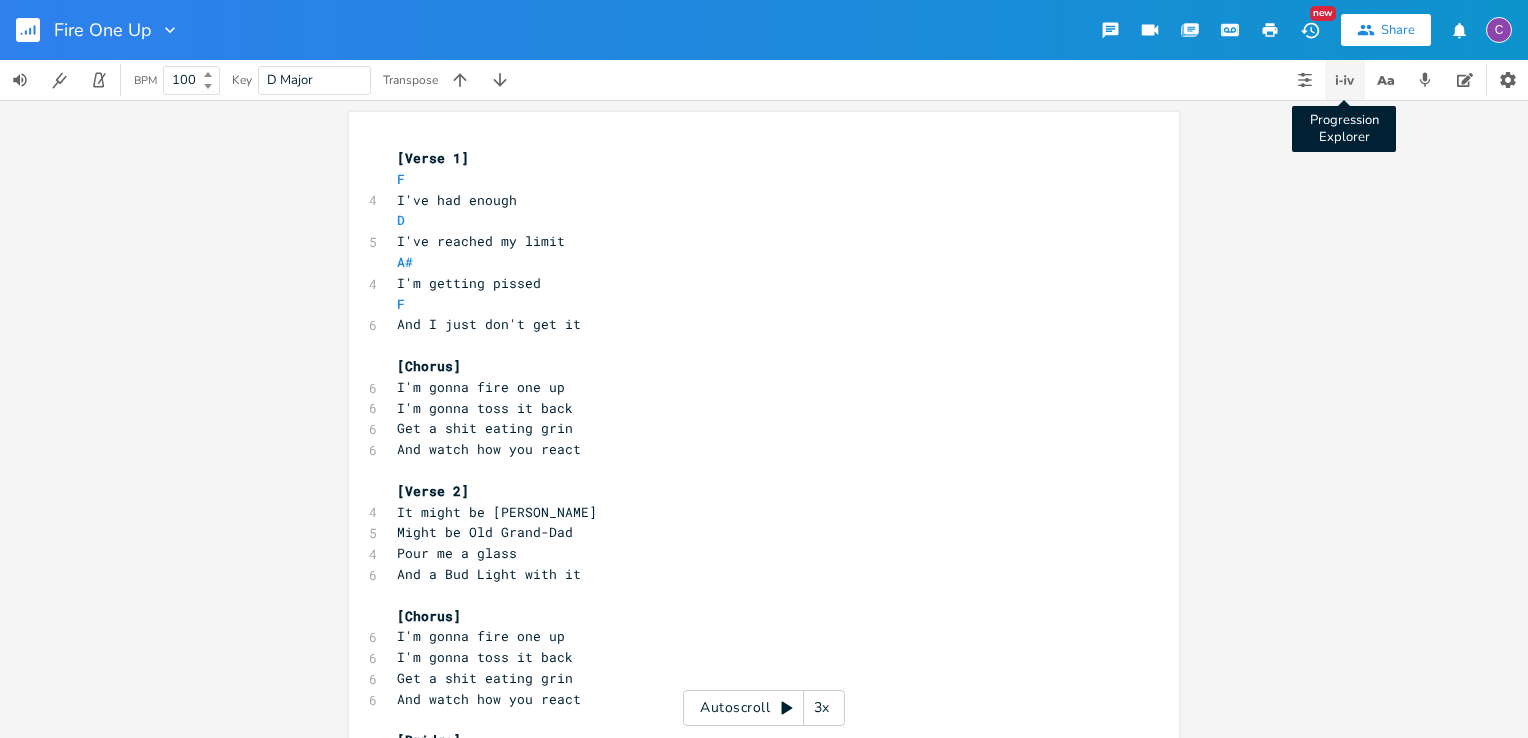 click 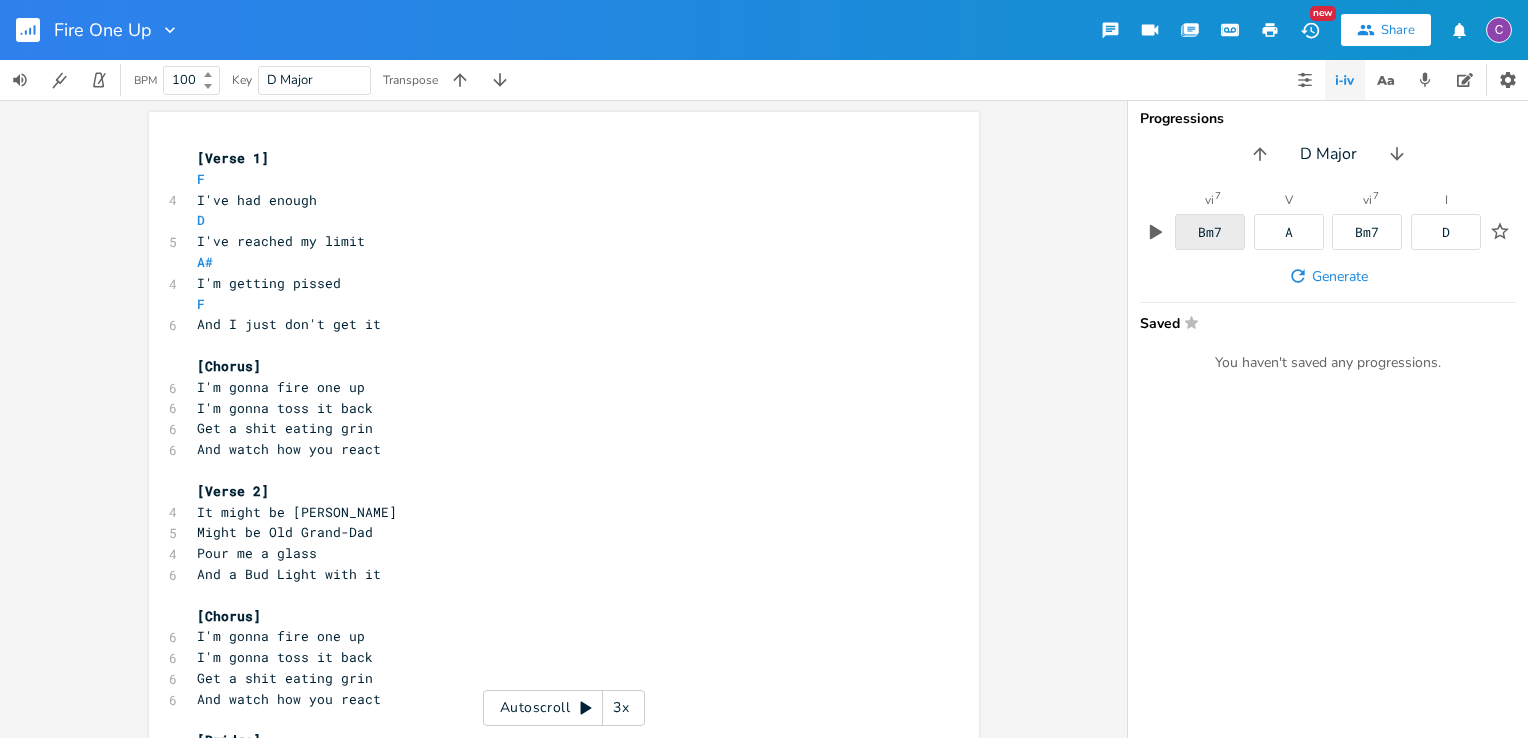 click on "Bm7" at bounding box center (1210, 232) 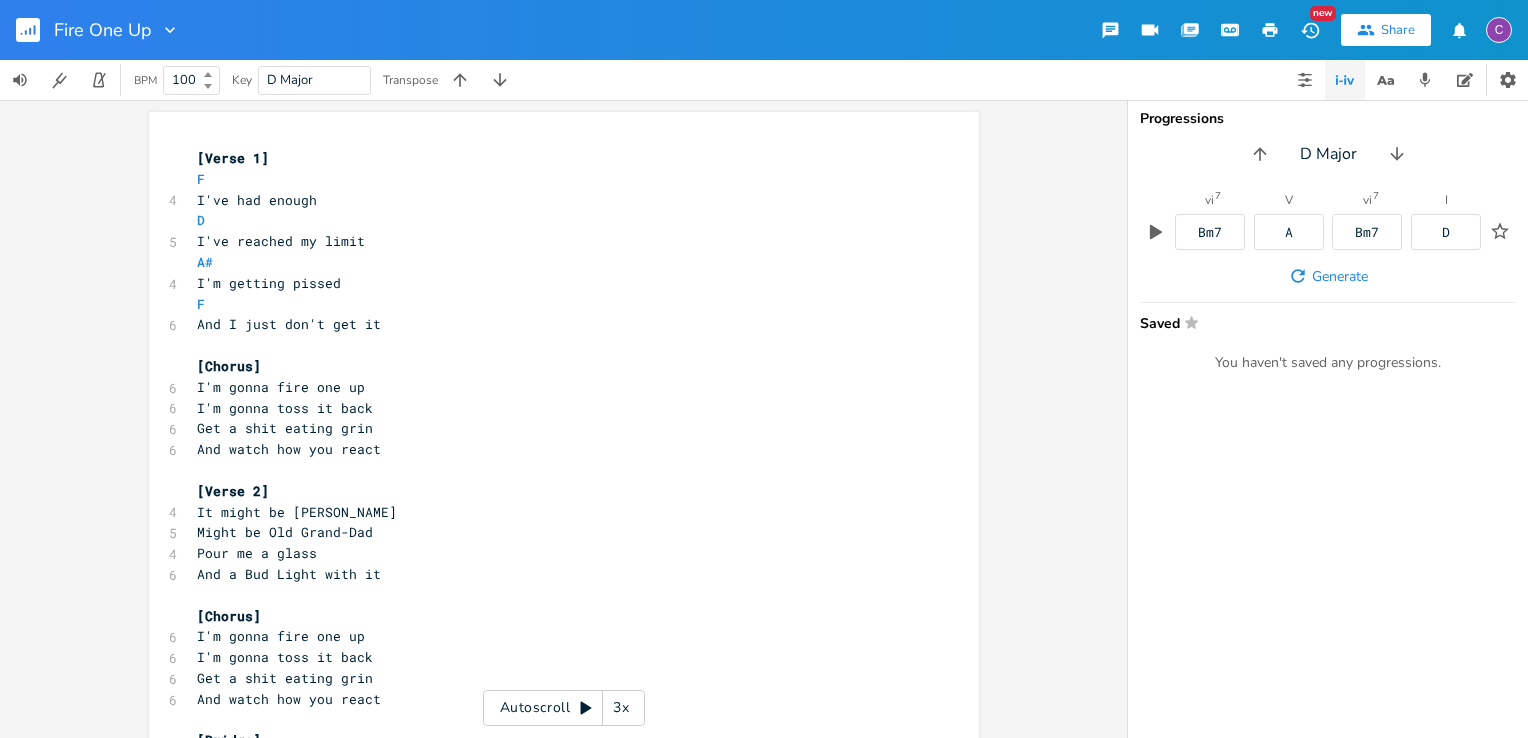 click on "vi 7 Bm7 V A vi 7 Bm7 I D Generate Saved Star You haven't saved any progressions." at bounding box center (1328, 283) 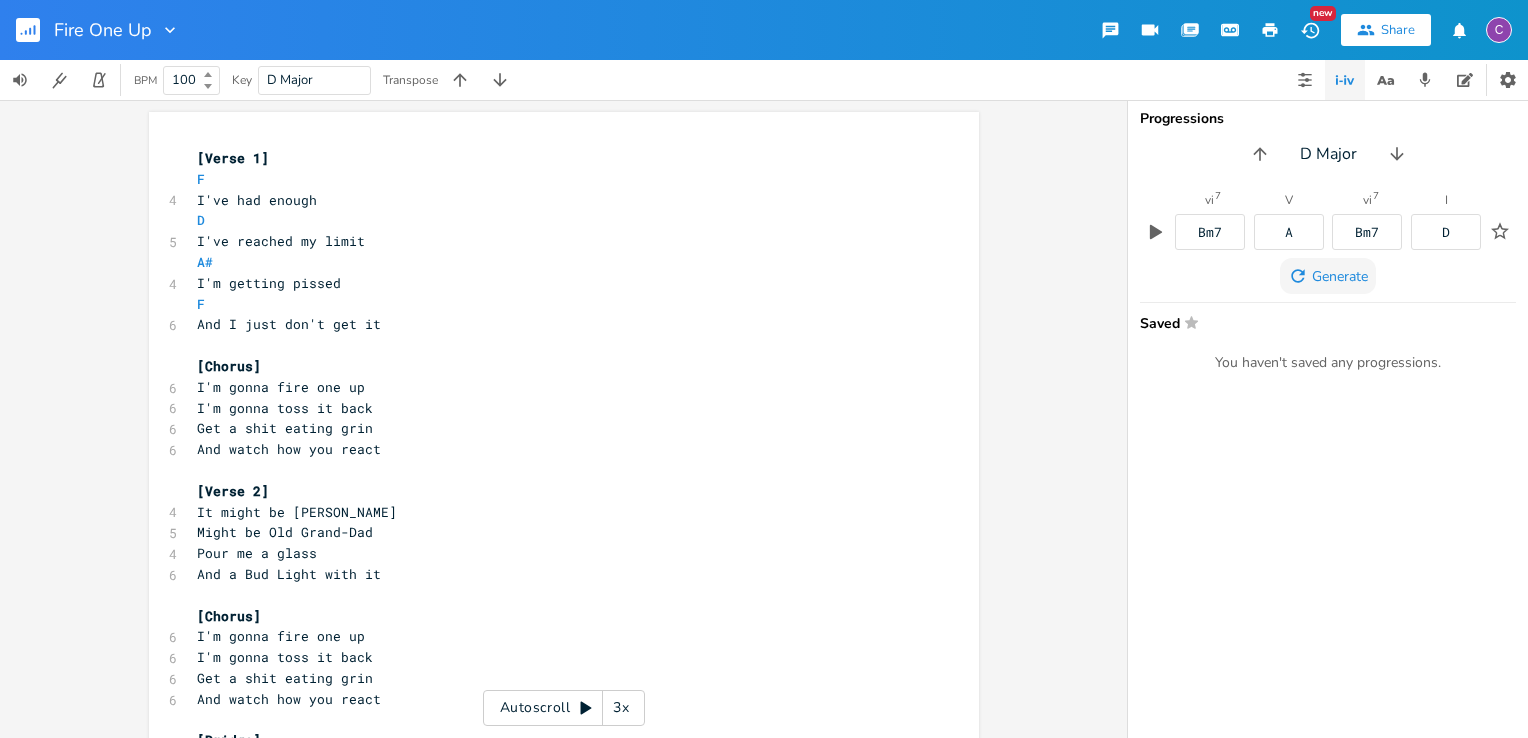 click on "Generate" at bounding box center [1340, 276] 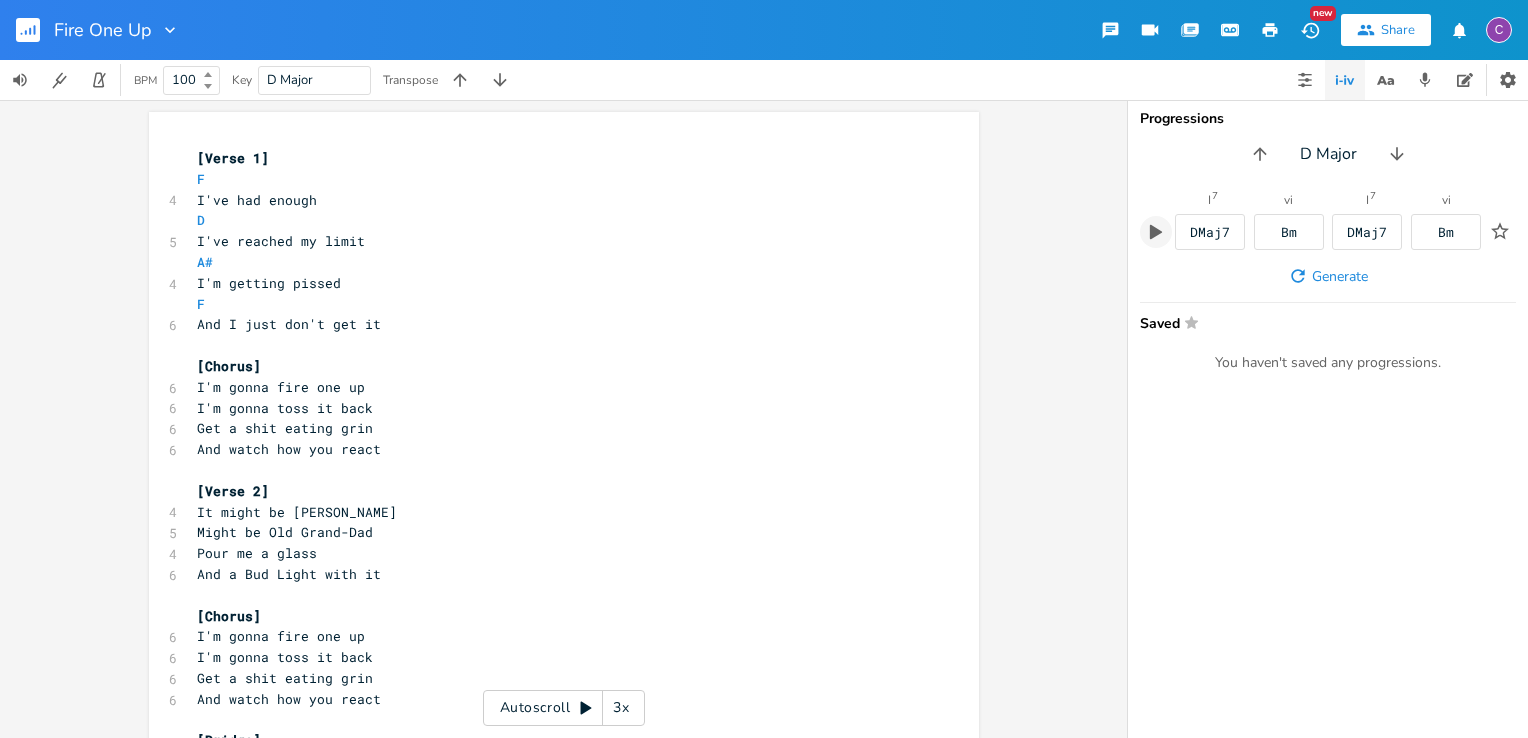 click 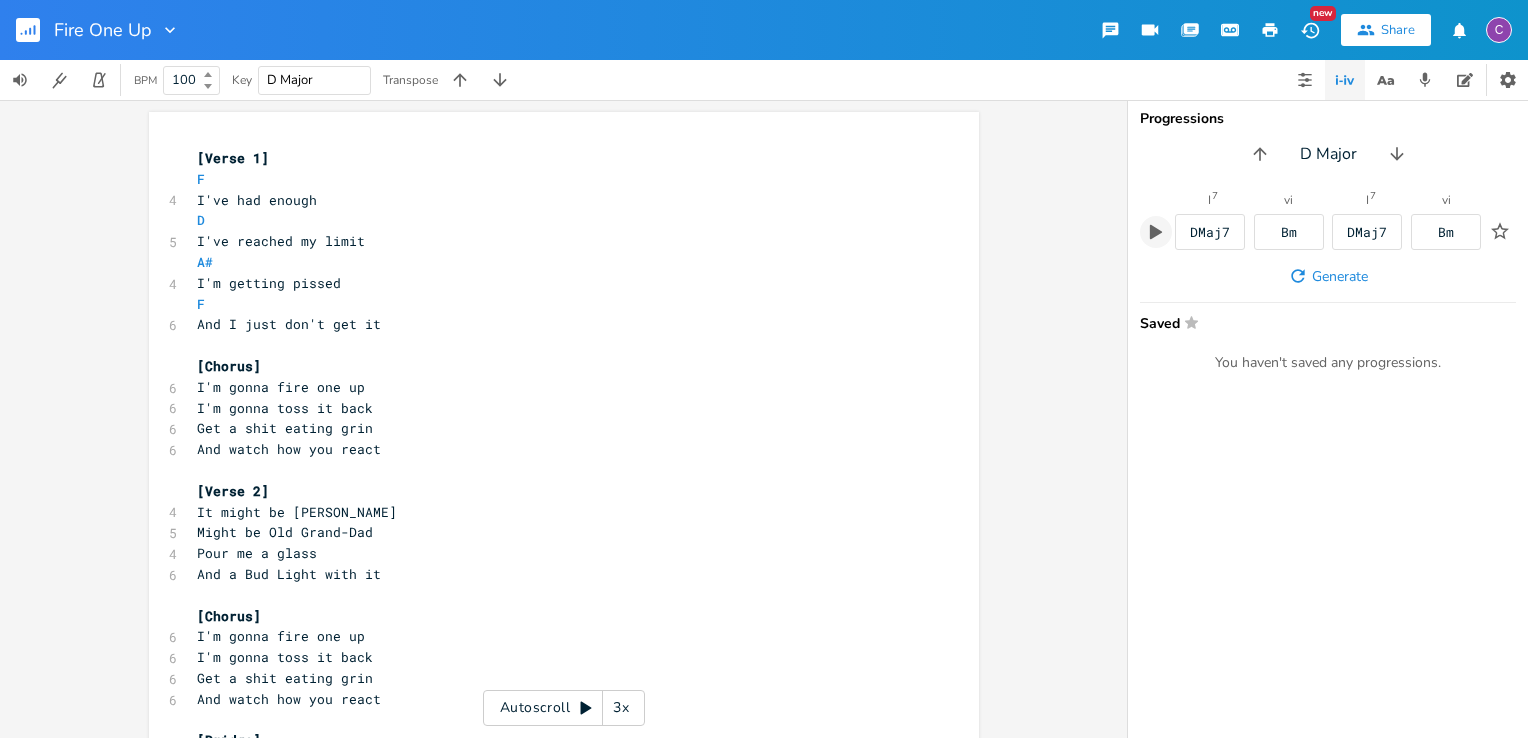 click on "D Major" at bounding box center [290, 80] 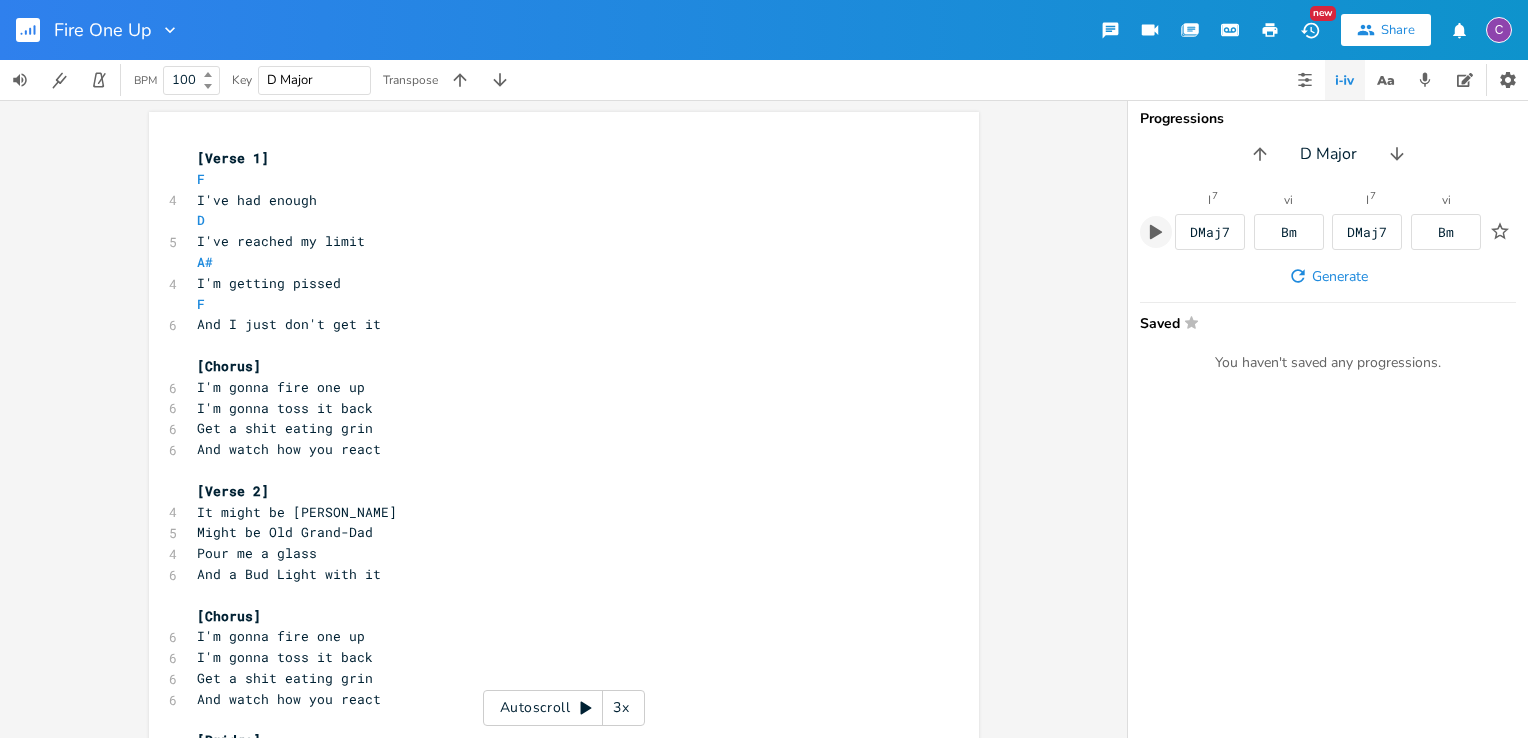 type on "F" 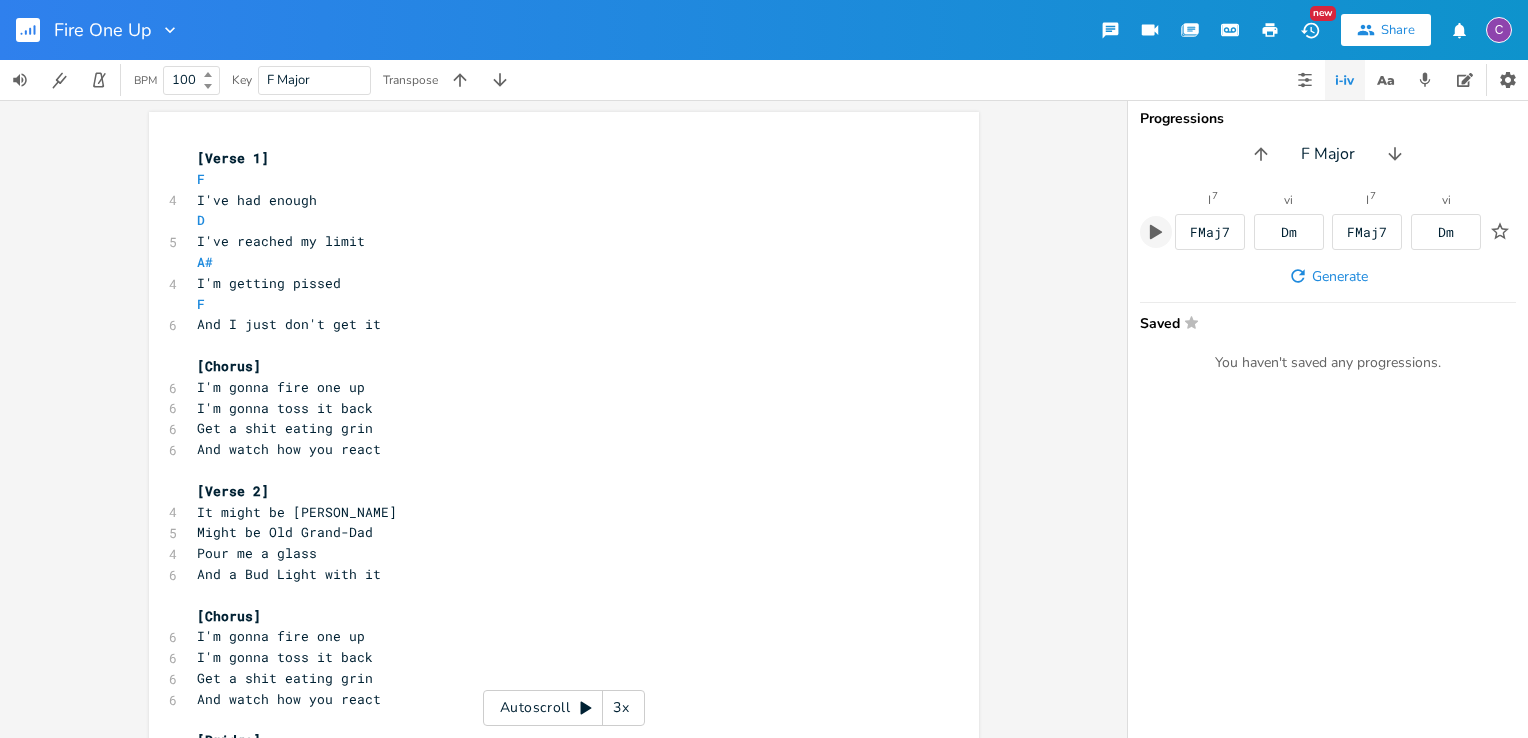 click on "I've had enough" at bounding box center [257, 200] 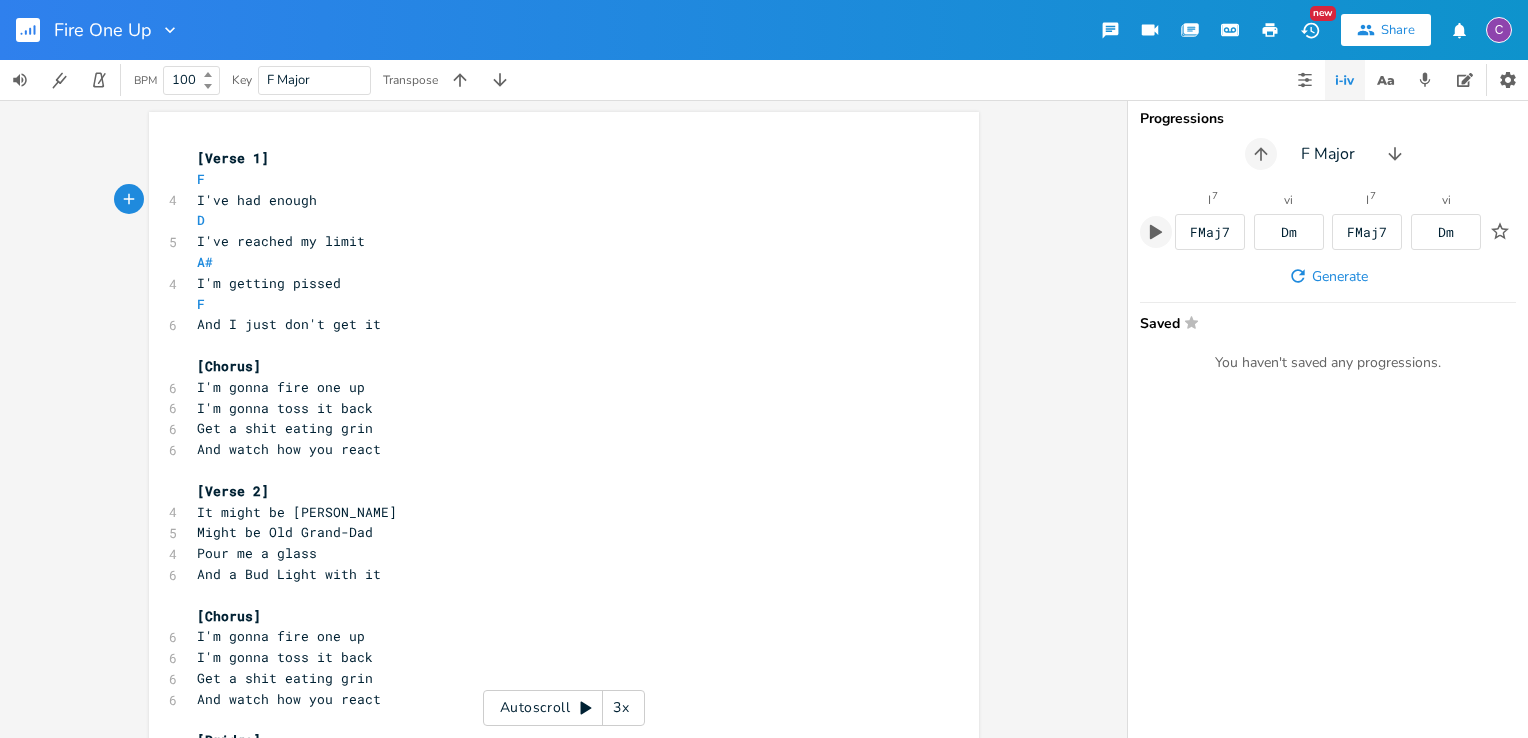 click at bounding box center (1261, 154) 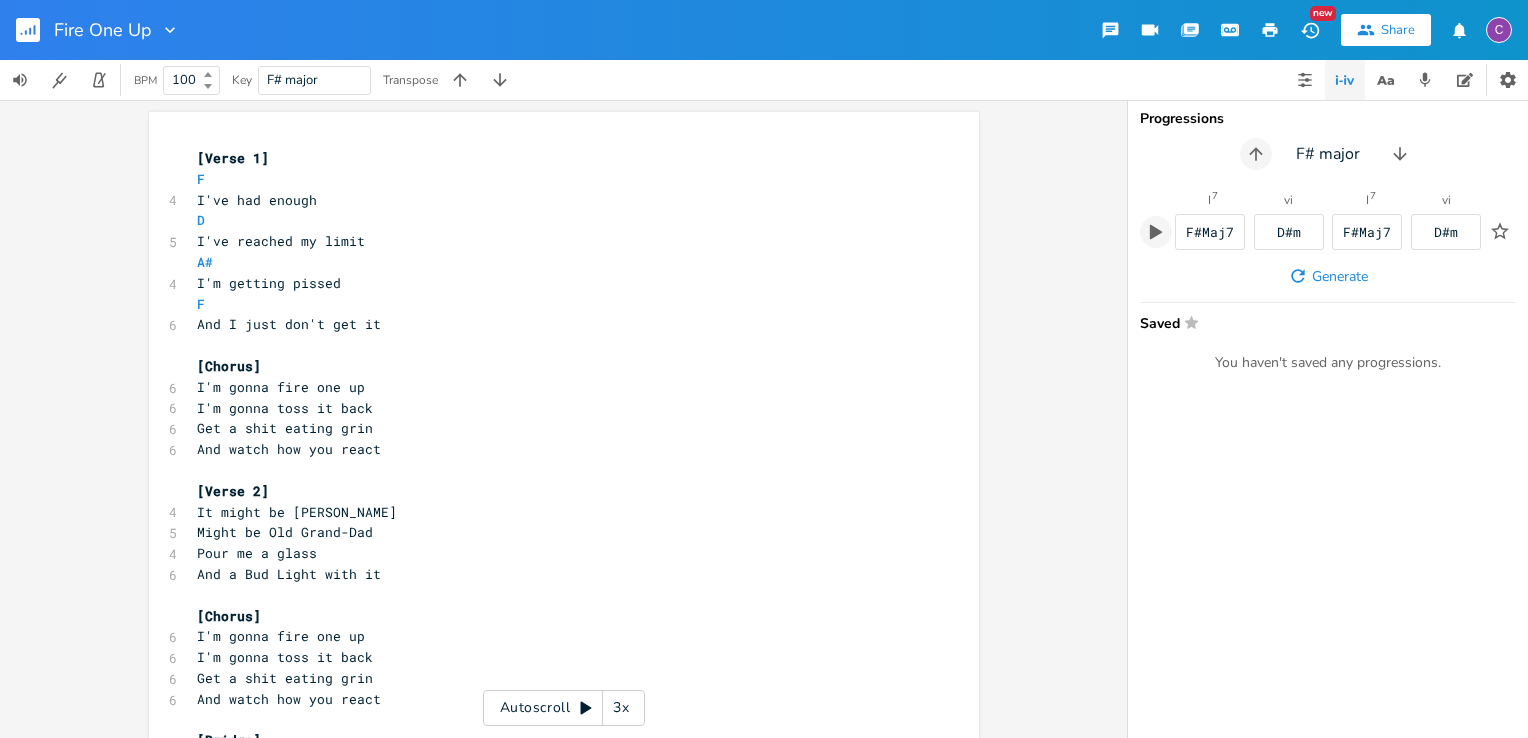 click 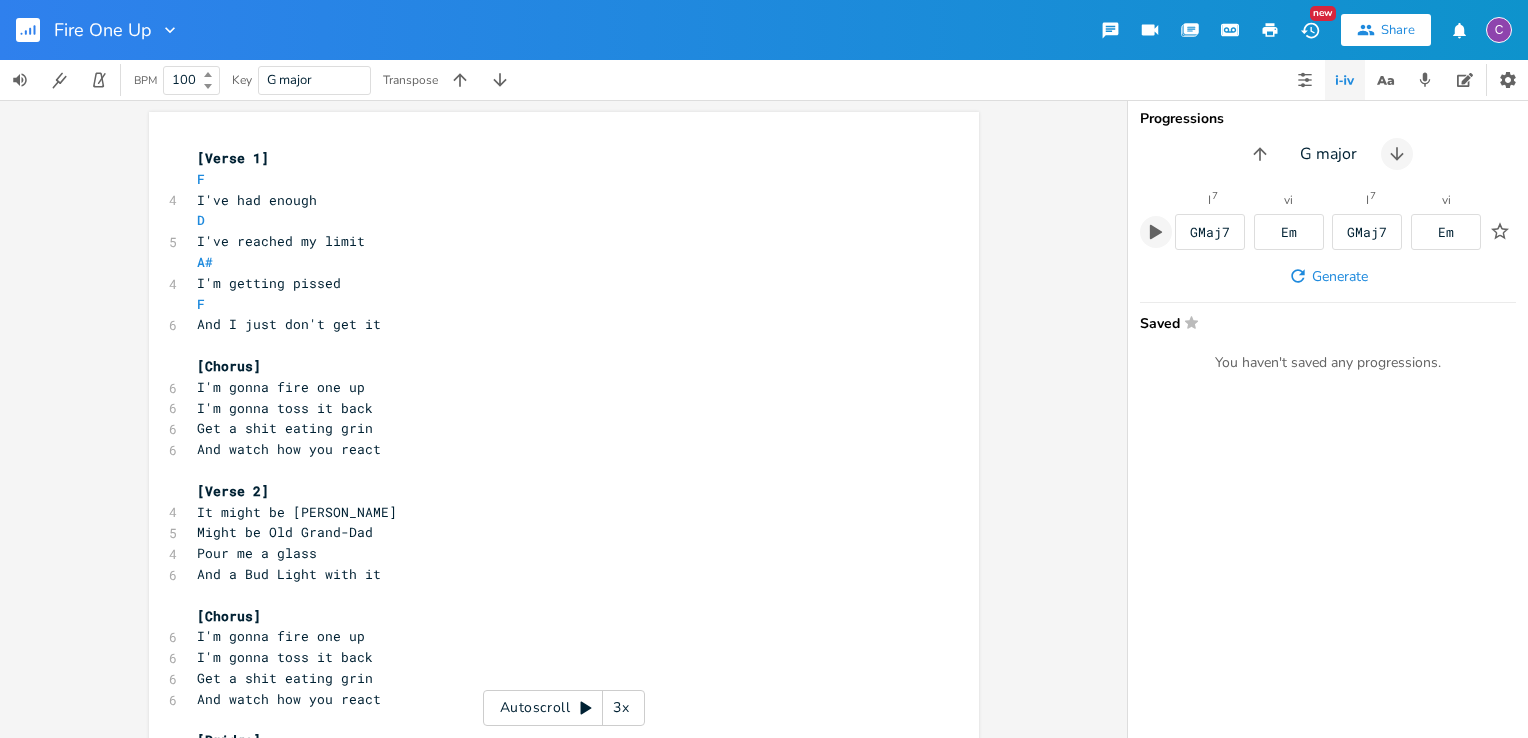 click 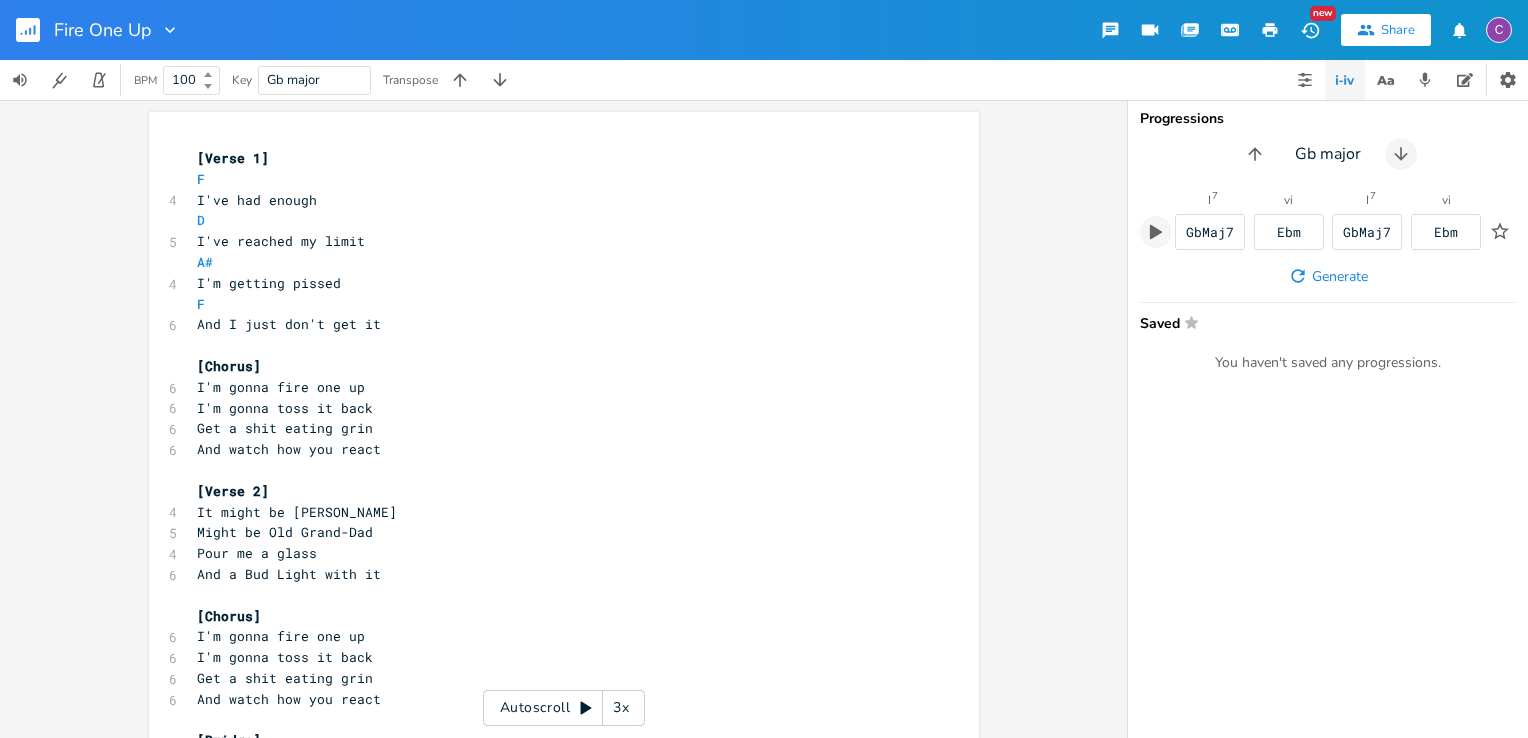 click 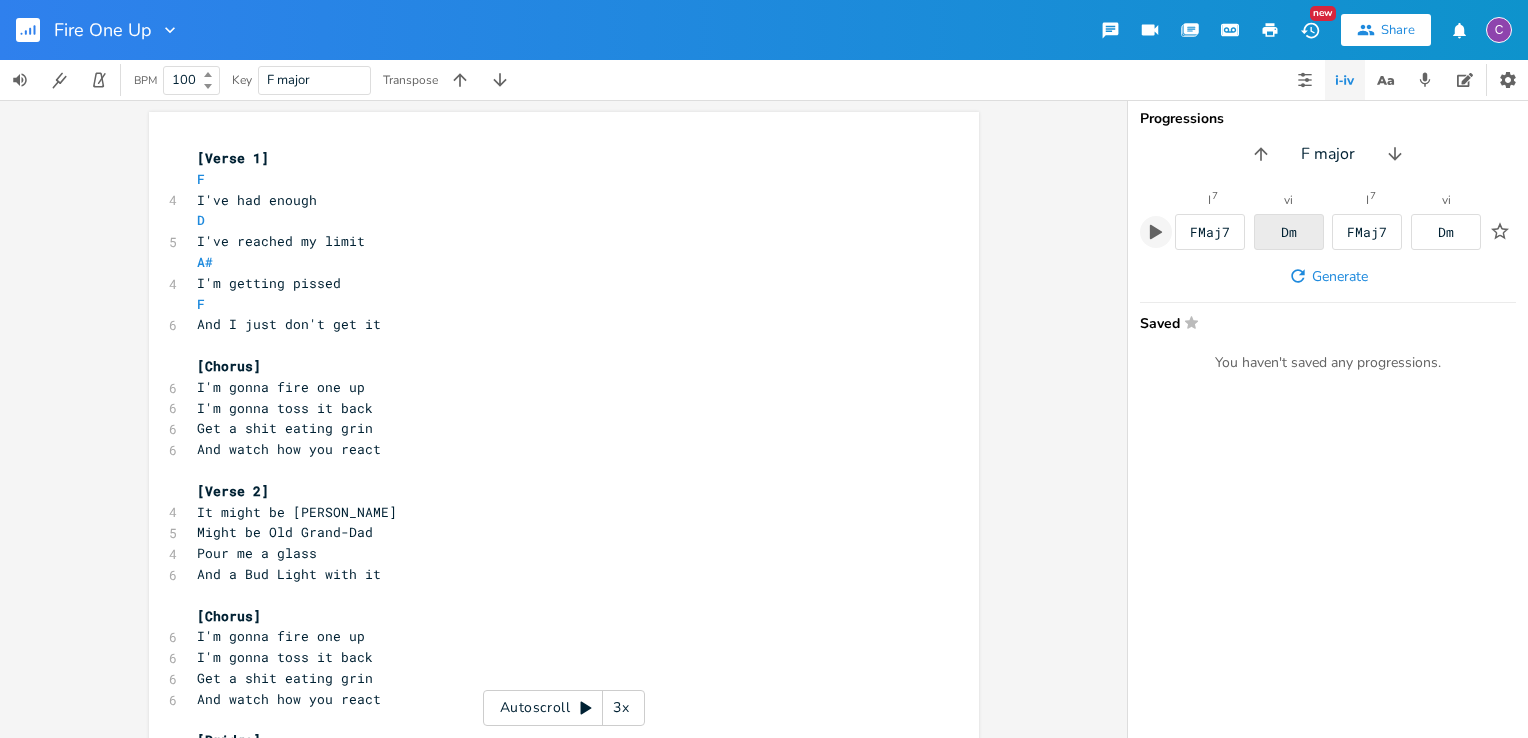 click on "Dm" at bounding box center [1289, 232] 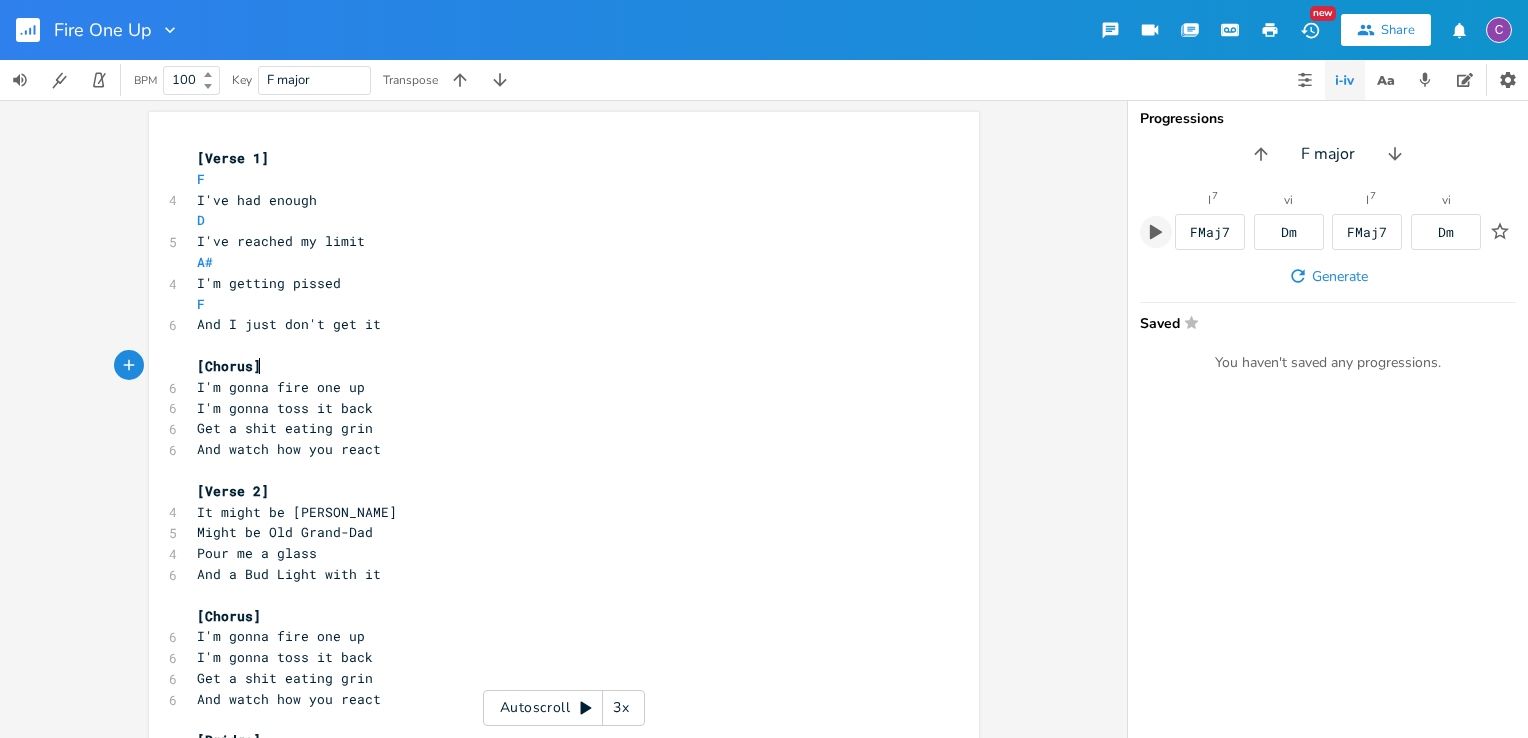 click on "[Chorus]" at bounding box center (554, 366) 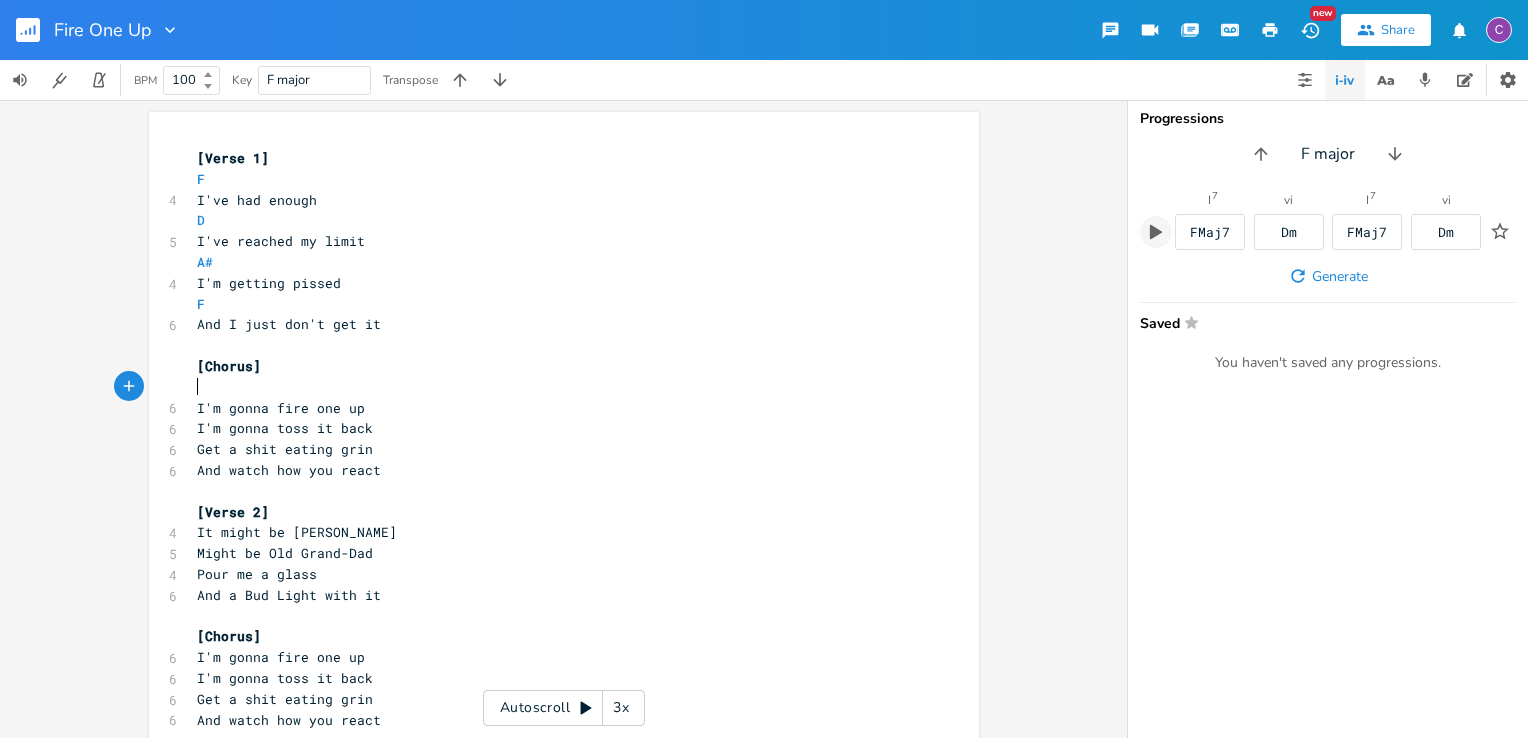 scroll, scrollTop: 0, scrollLeft: 8, axis: horizontal 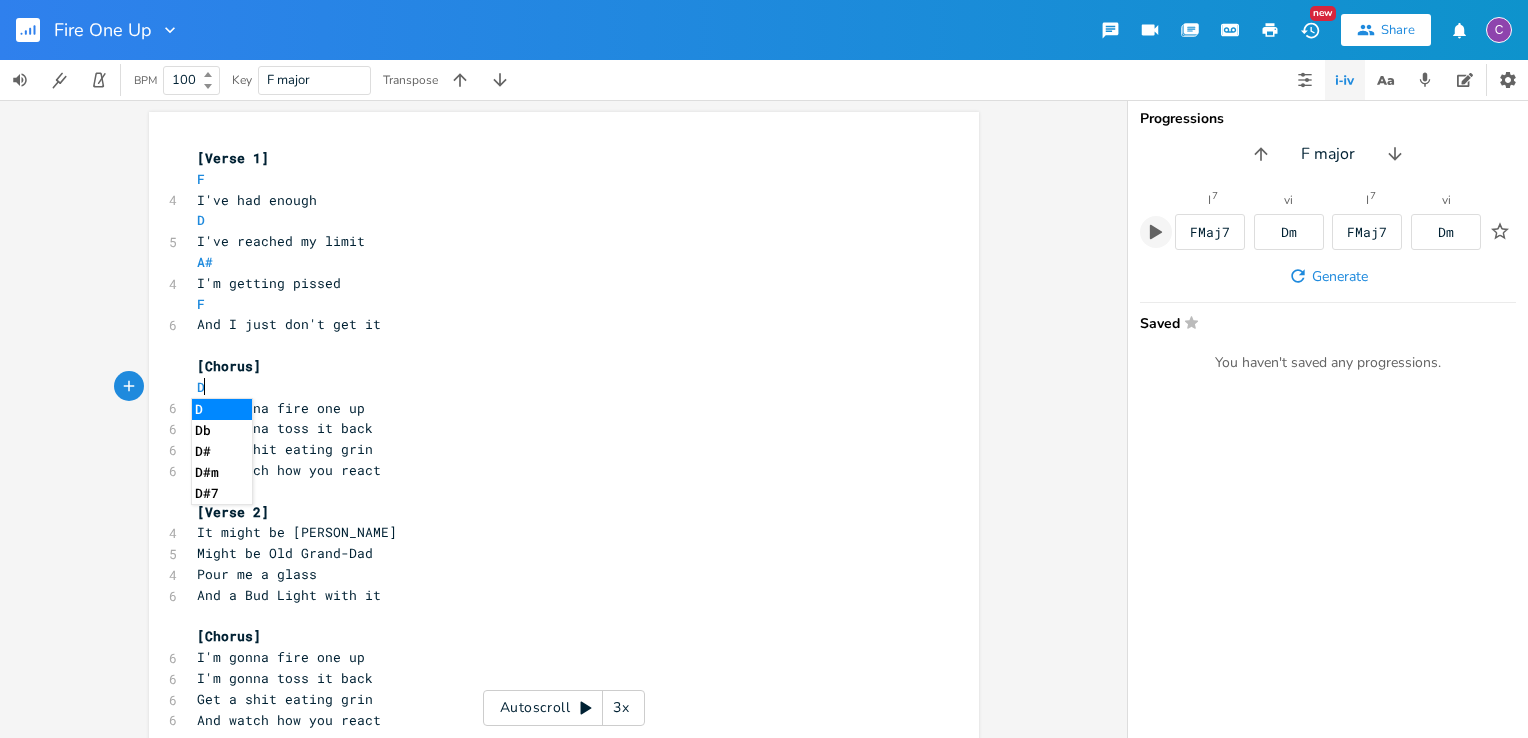 type on "D" 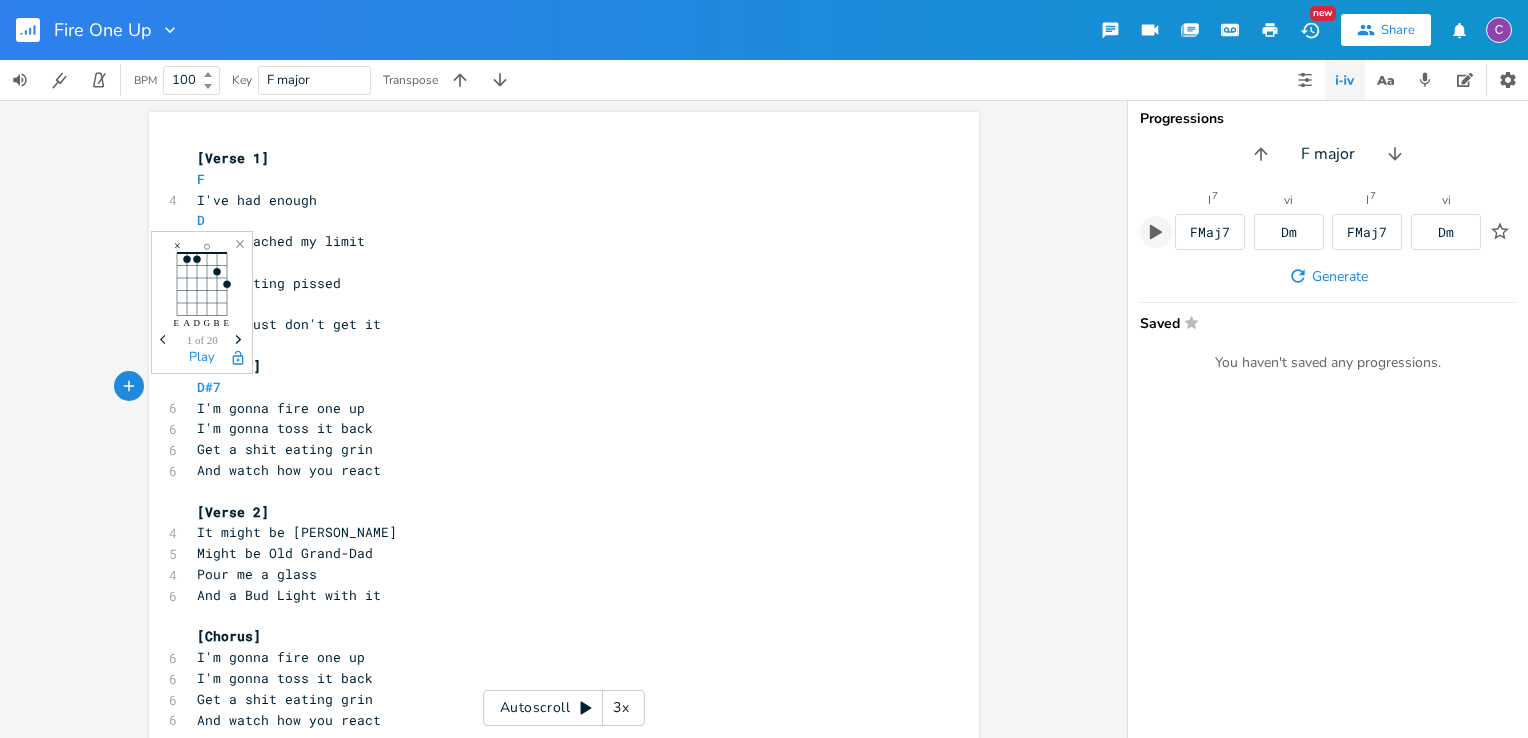 click on "Next" 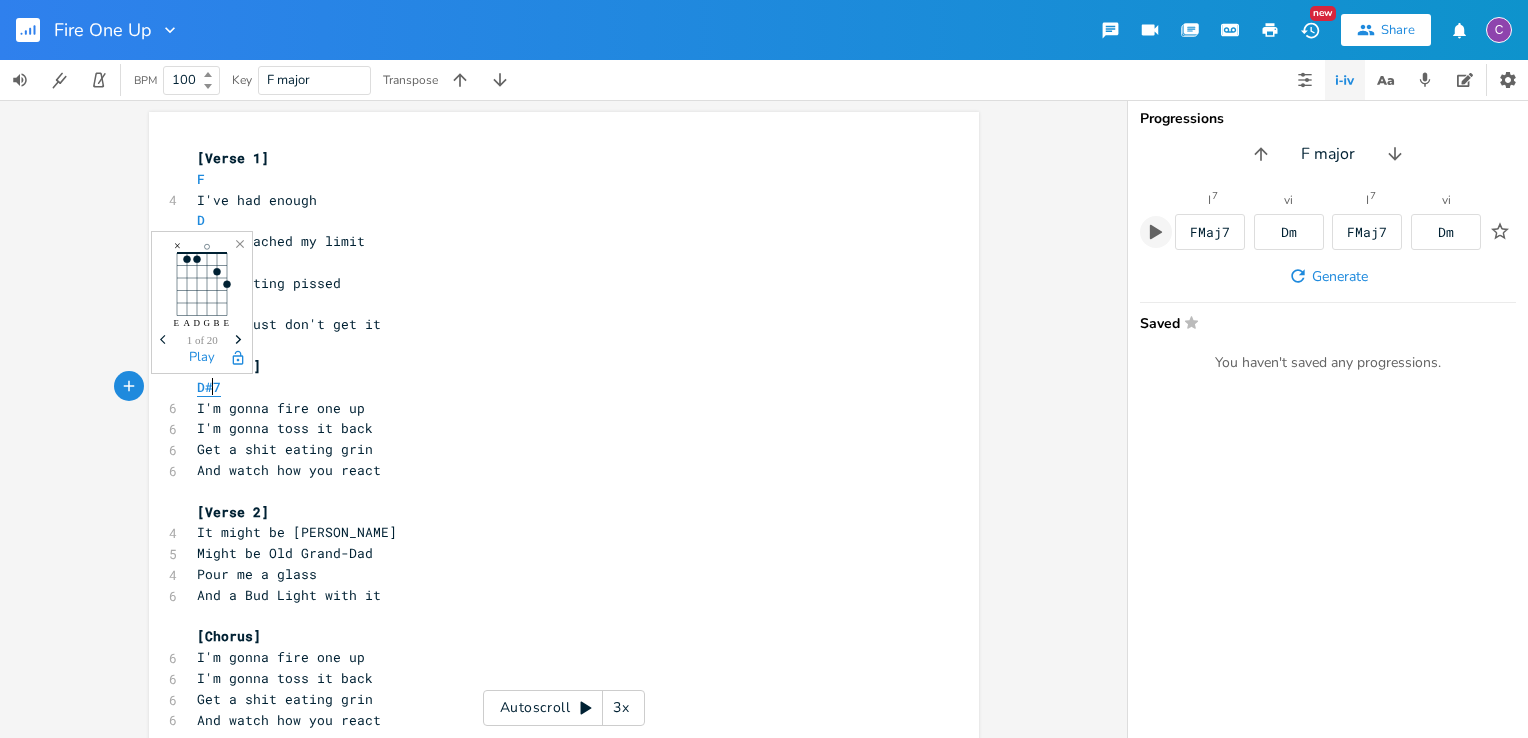 scroll, scrollTop: 0, scrollLeft: 0, axis: both 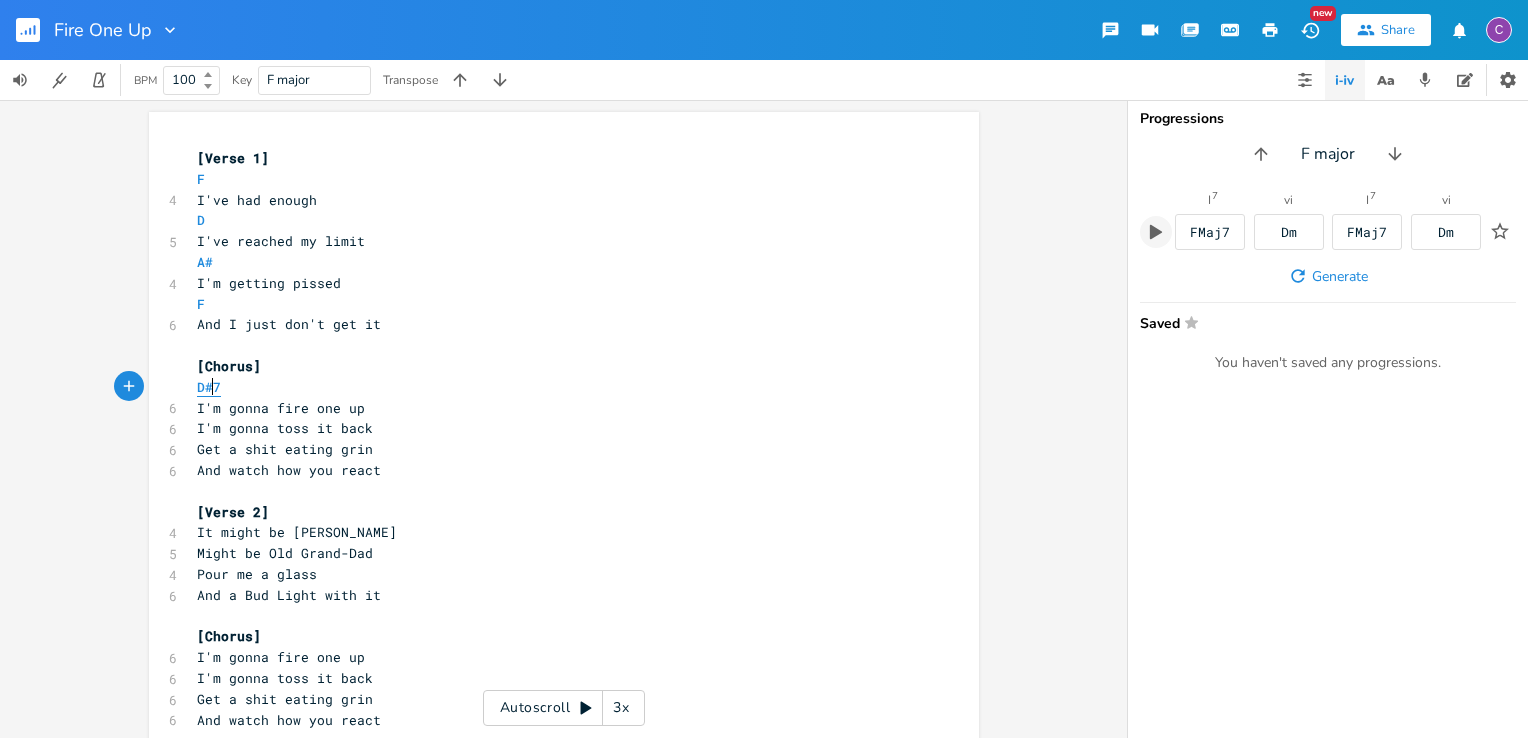 click on "D#7" at bounding box center [209, 387] 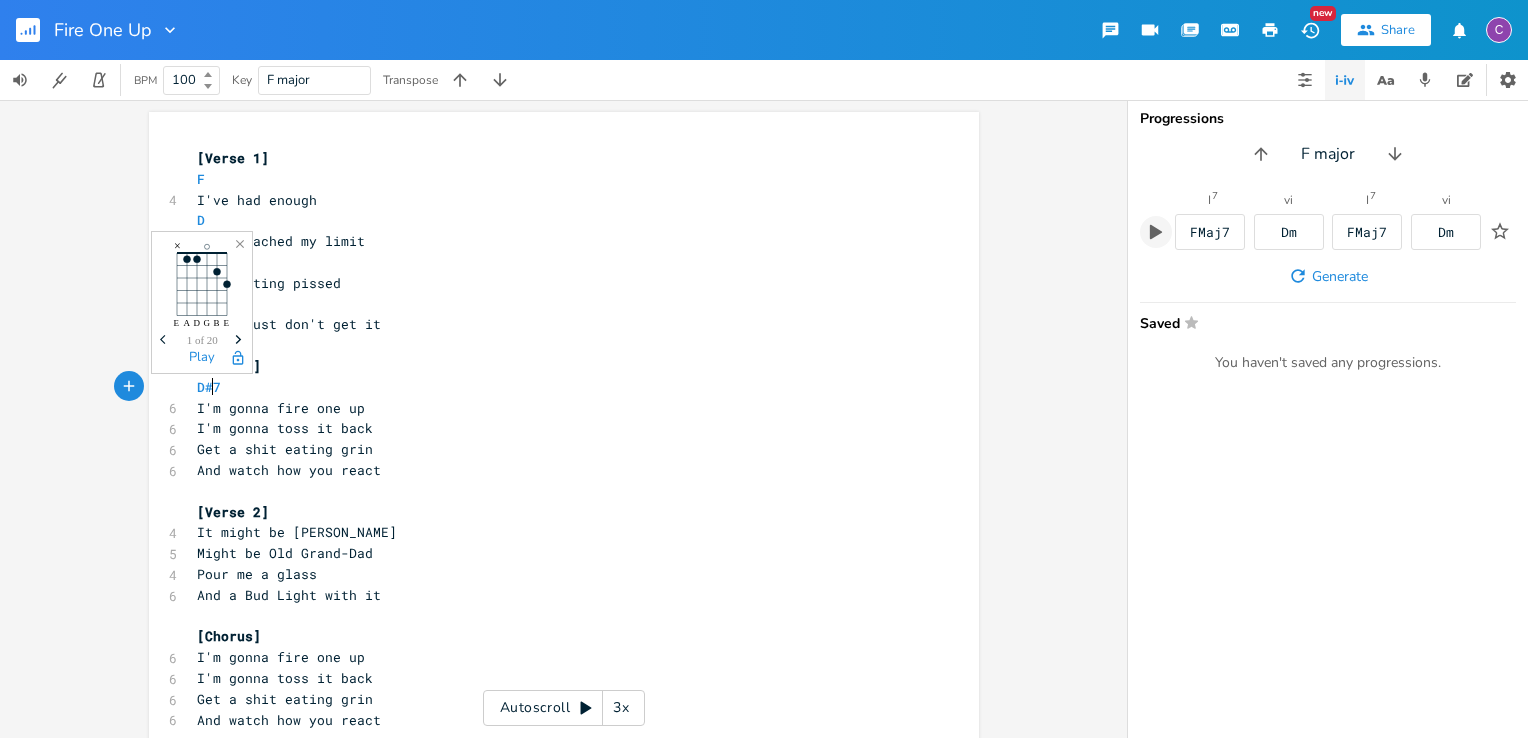 click on "Next" 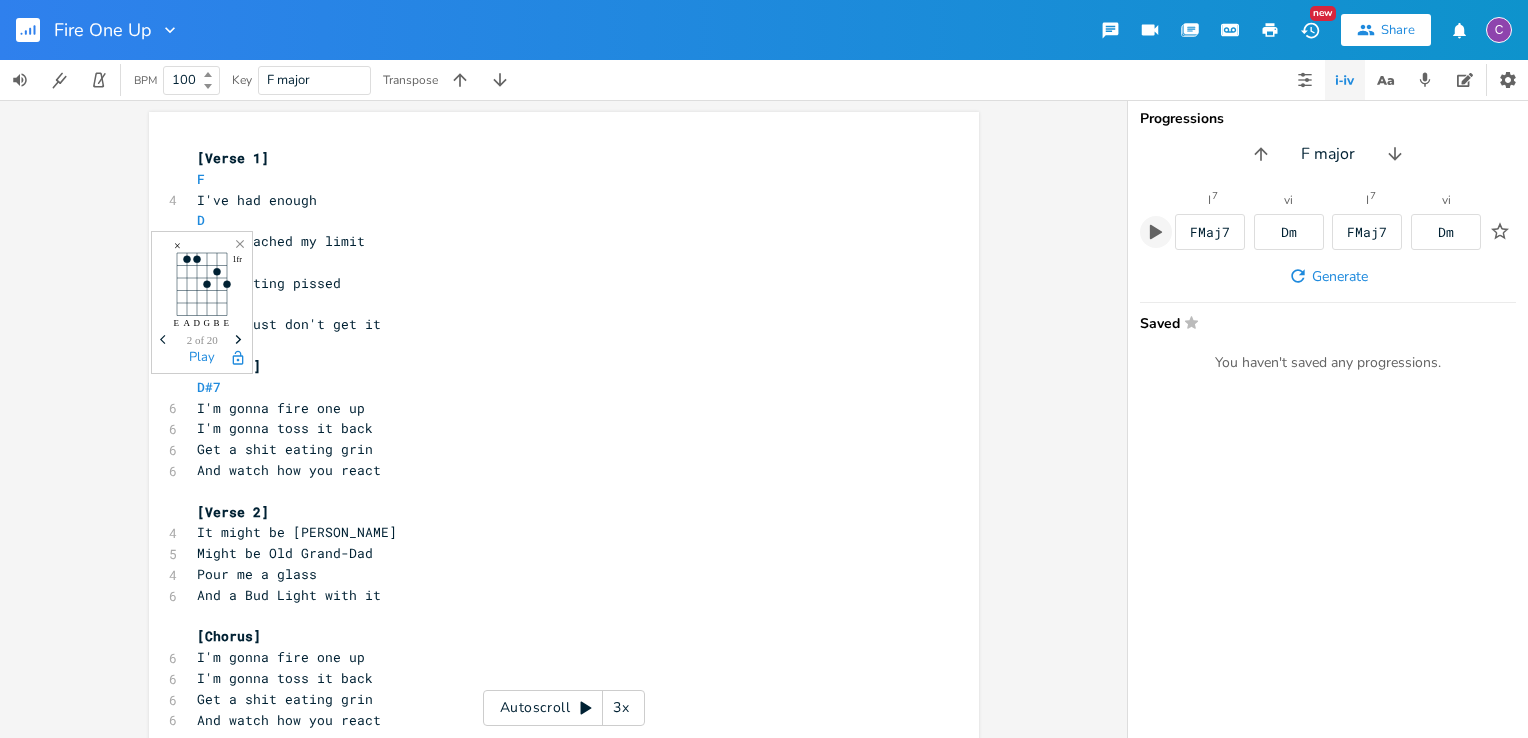 click on "Next" 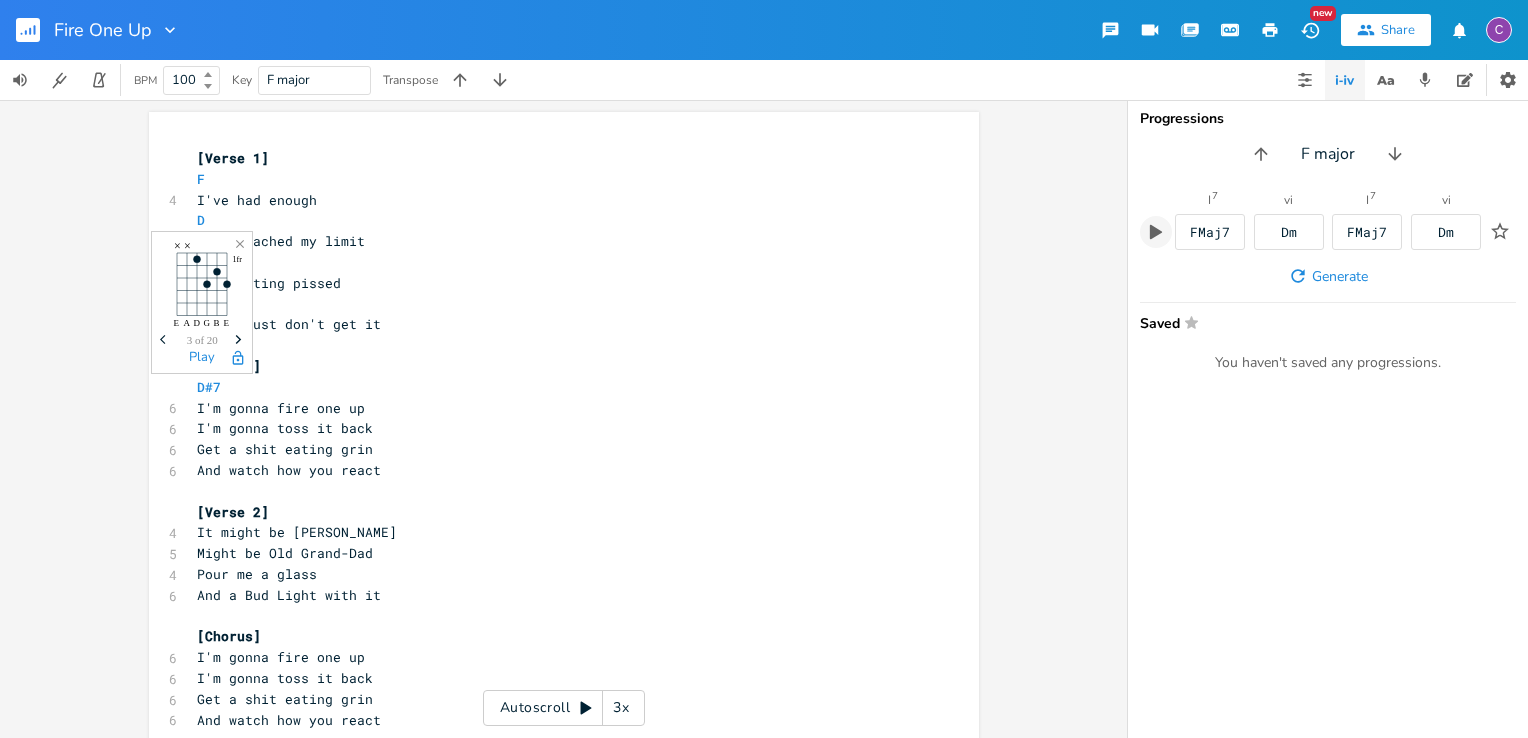 click on "Next" 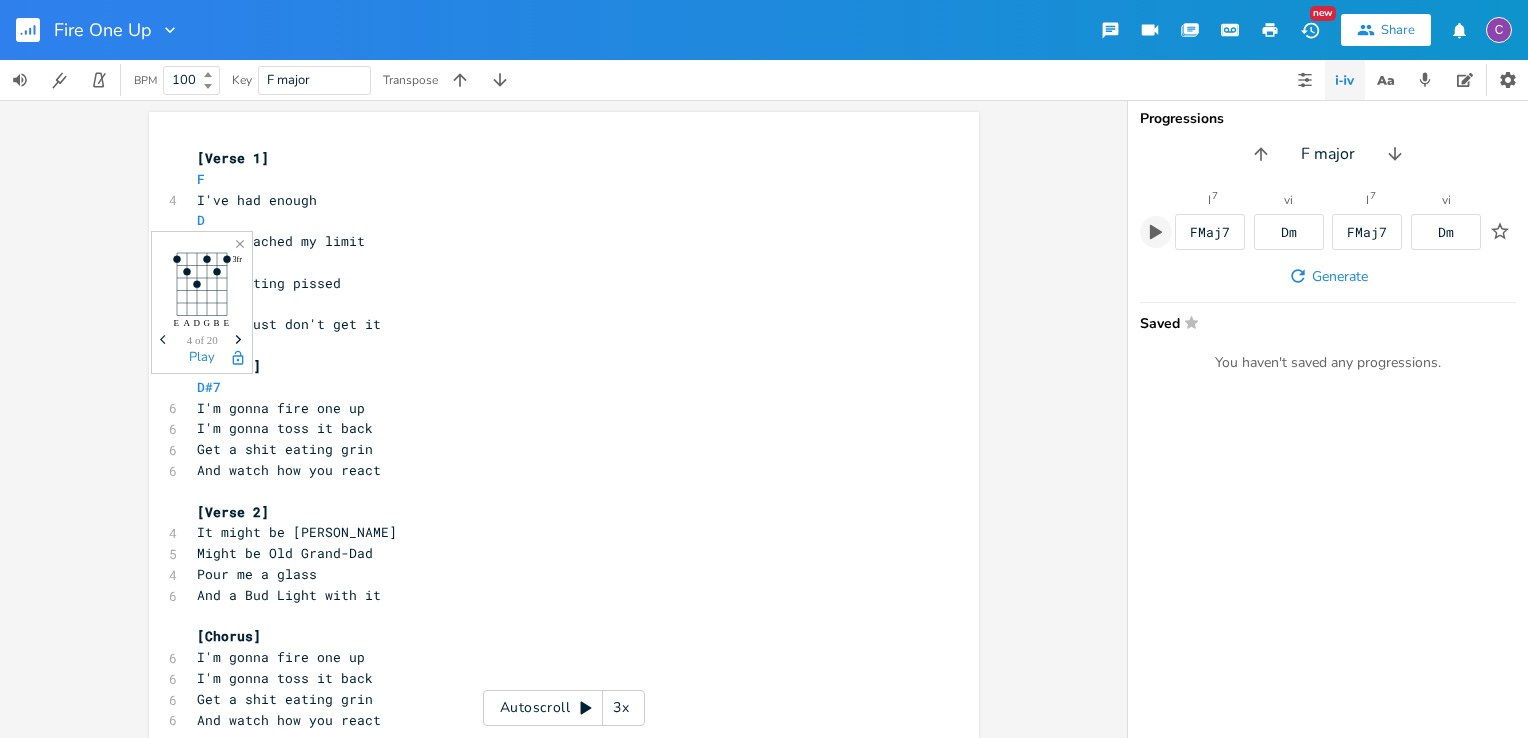 click on "Next" 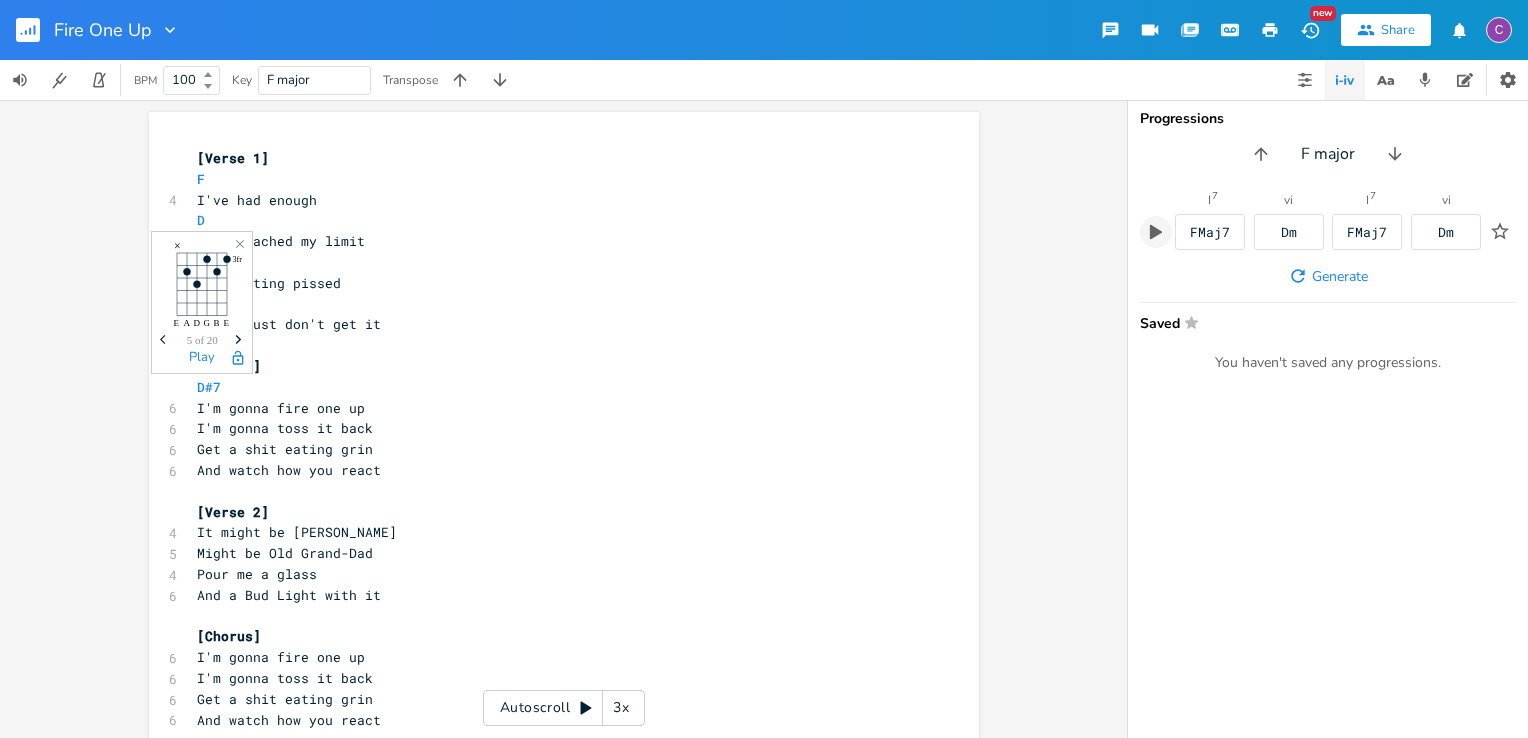 click on "Next" 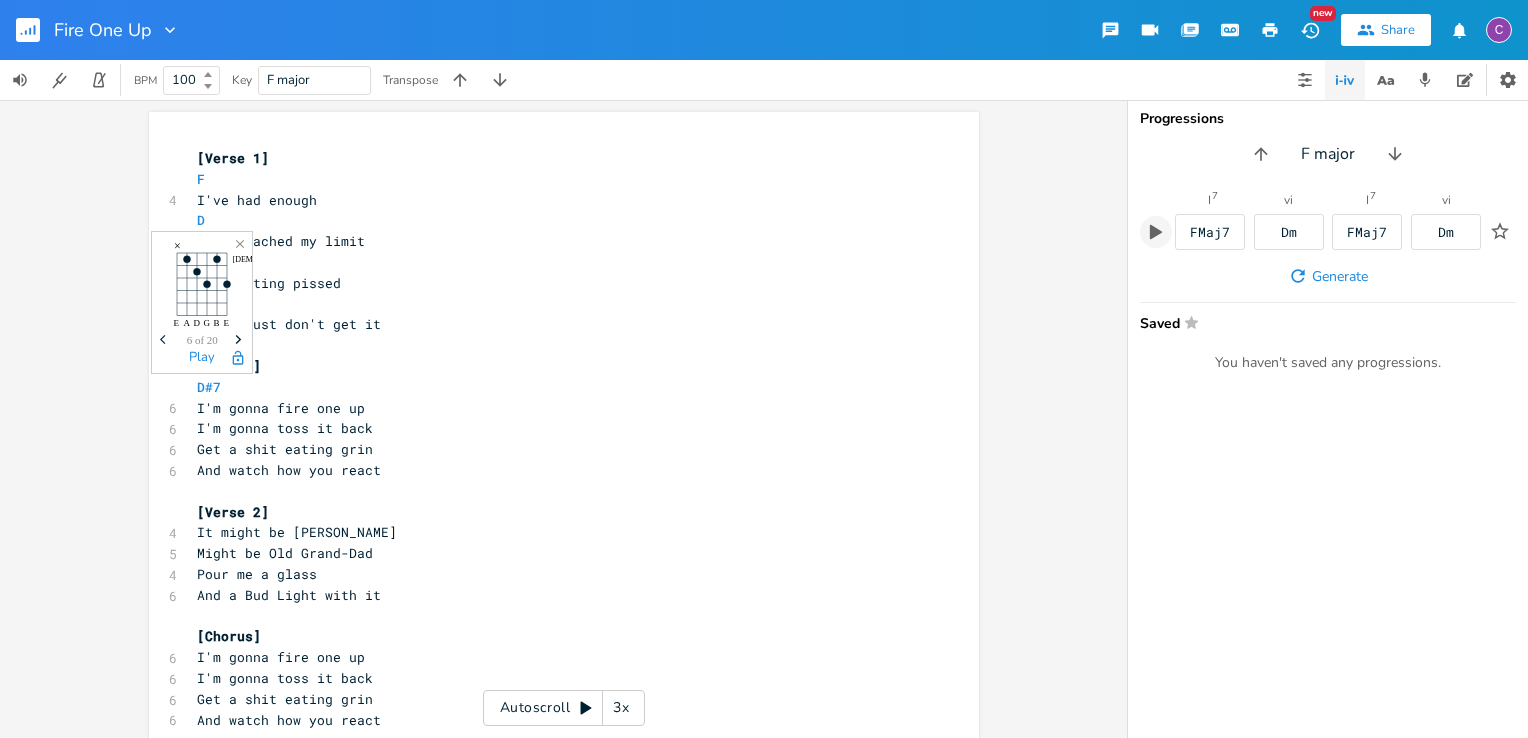 click on "Next" 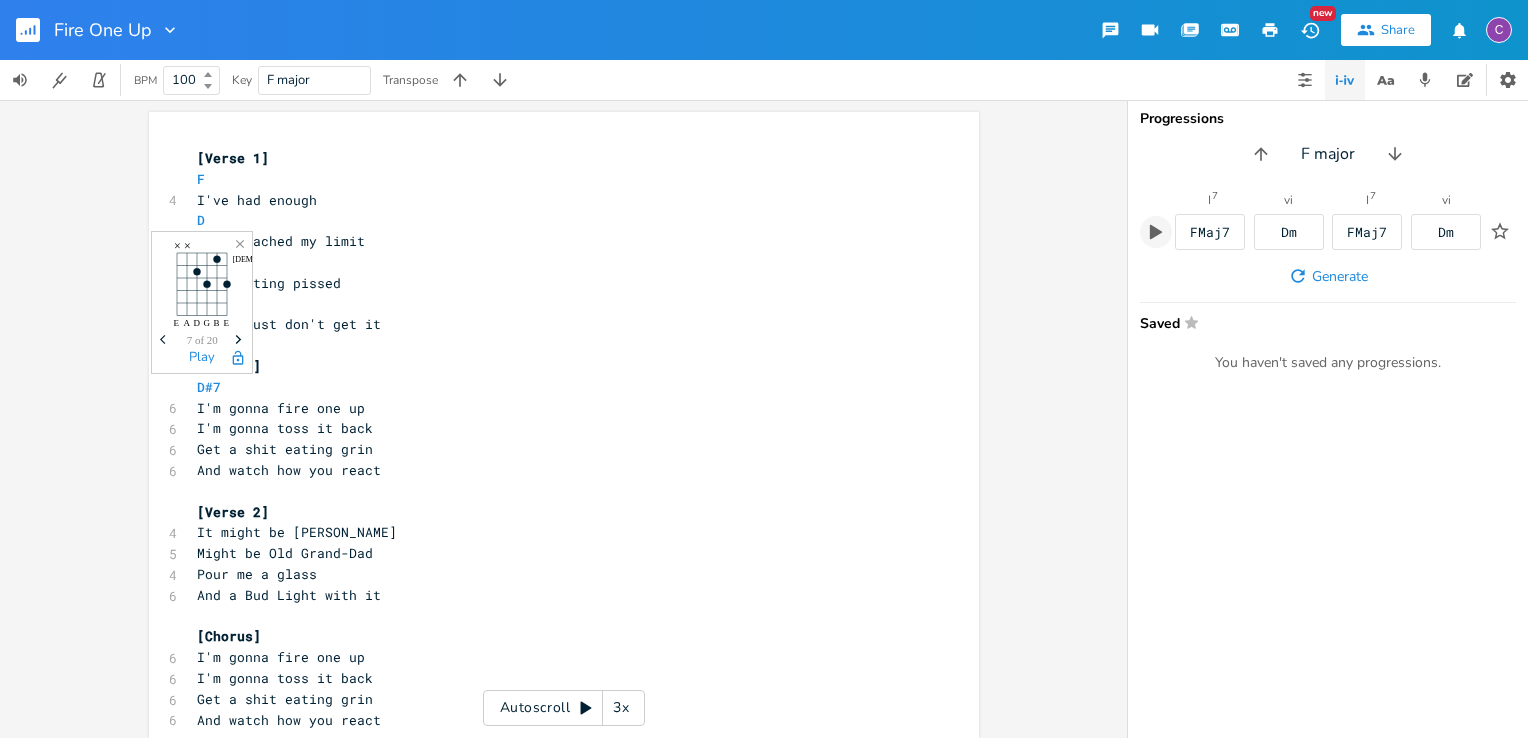 click on "Next" 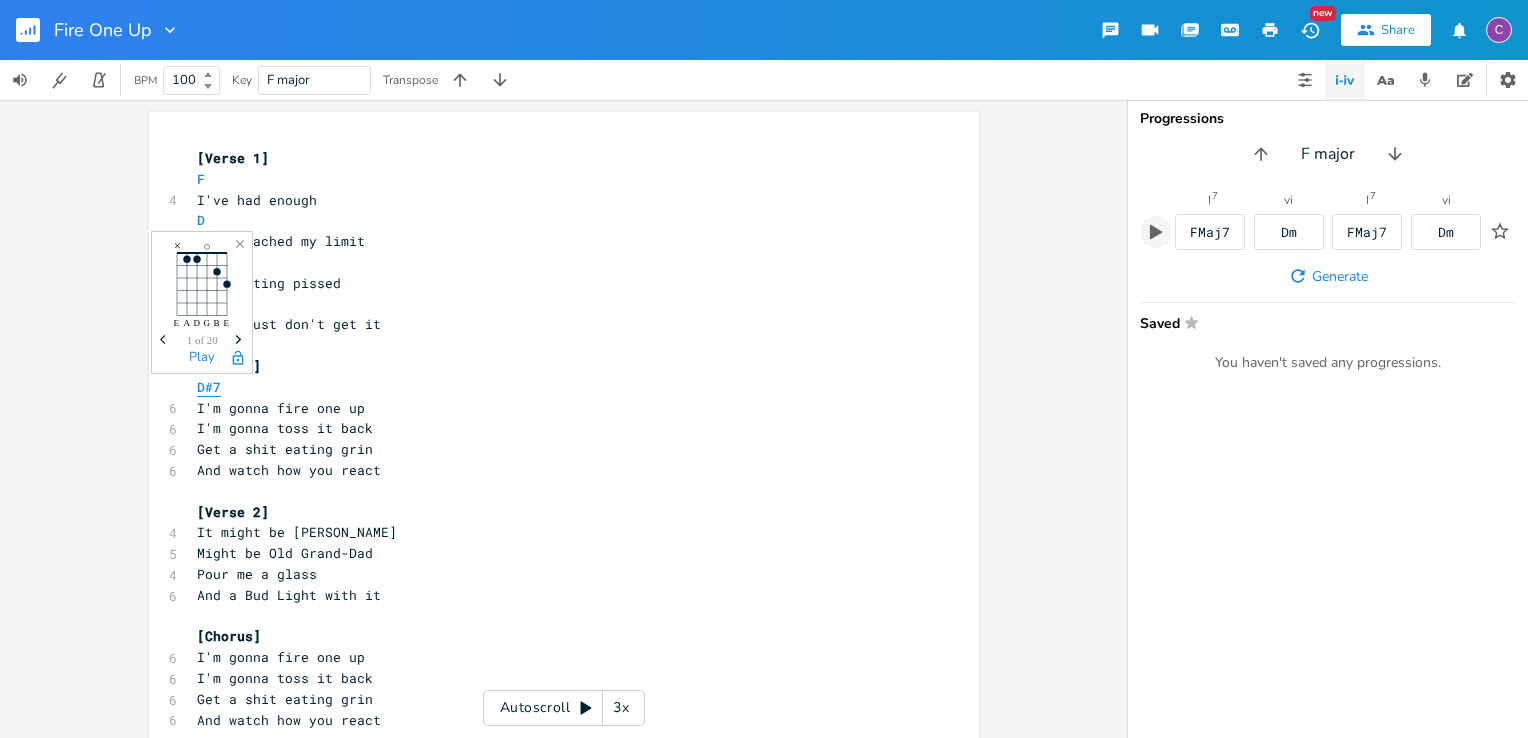 click on "D#7" at bounding box center [209, 387] 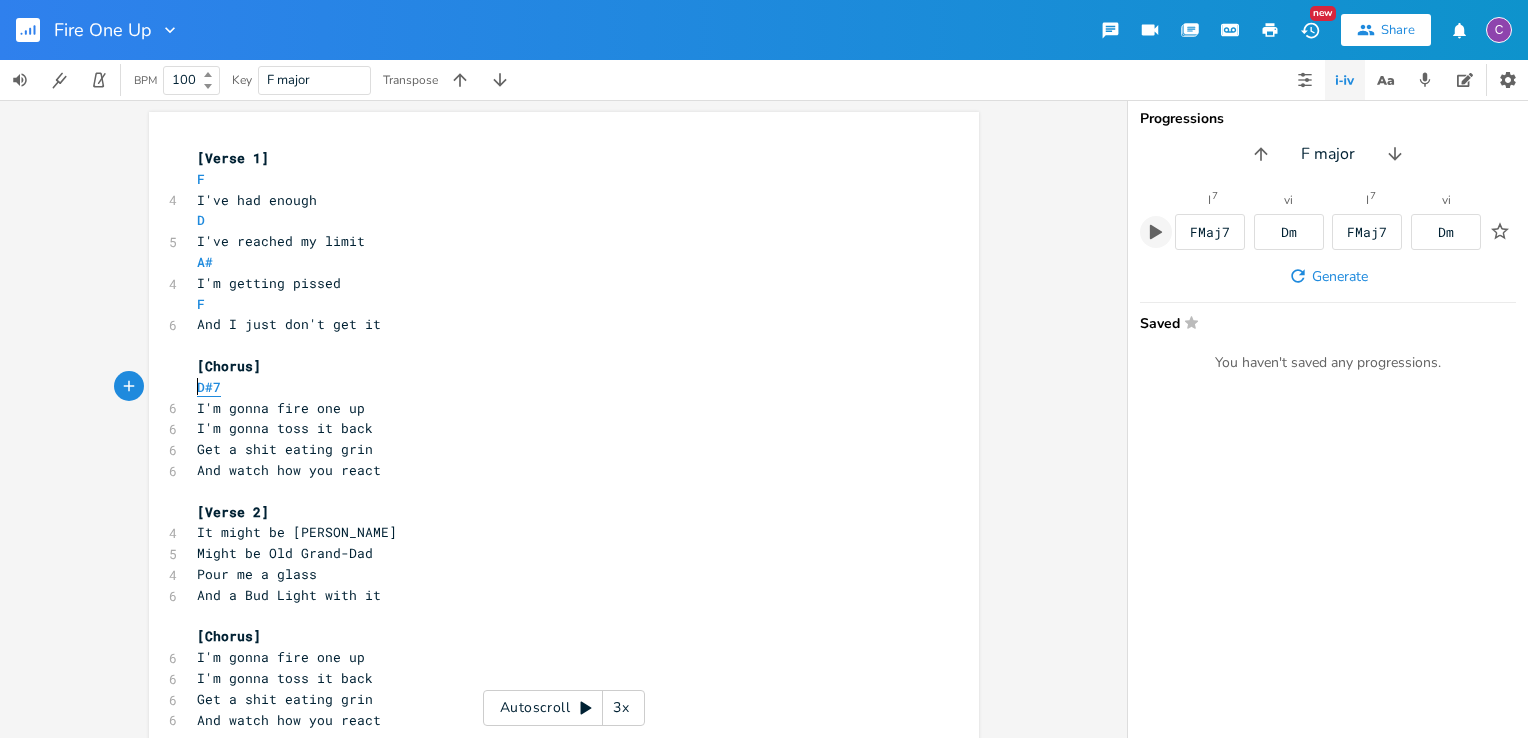 type on "D" 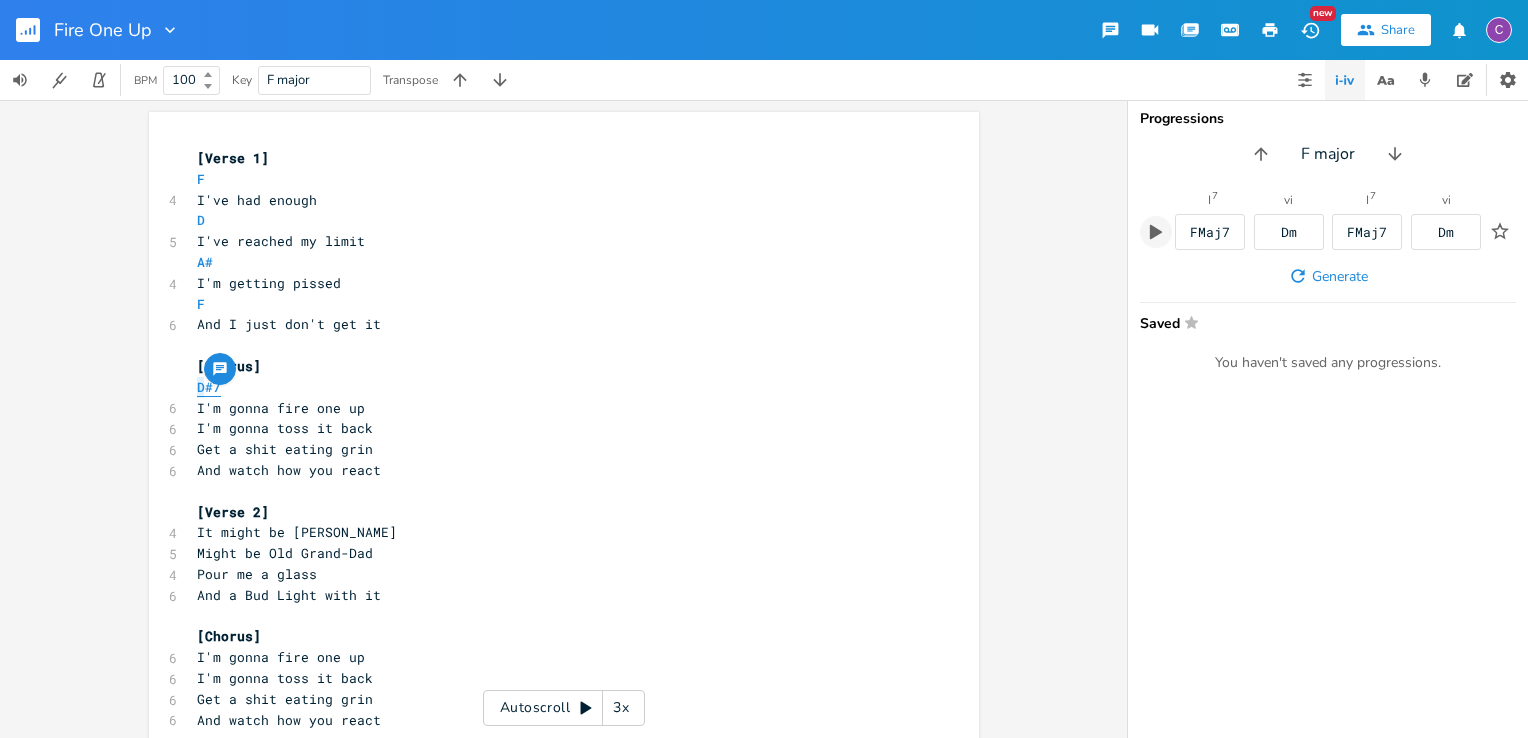 click on "D#7" at bounding box center [209, 387] 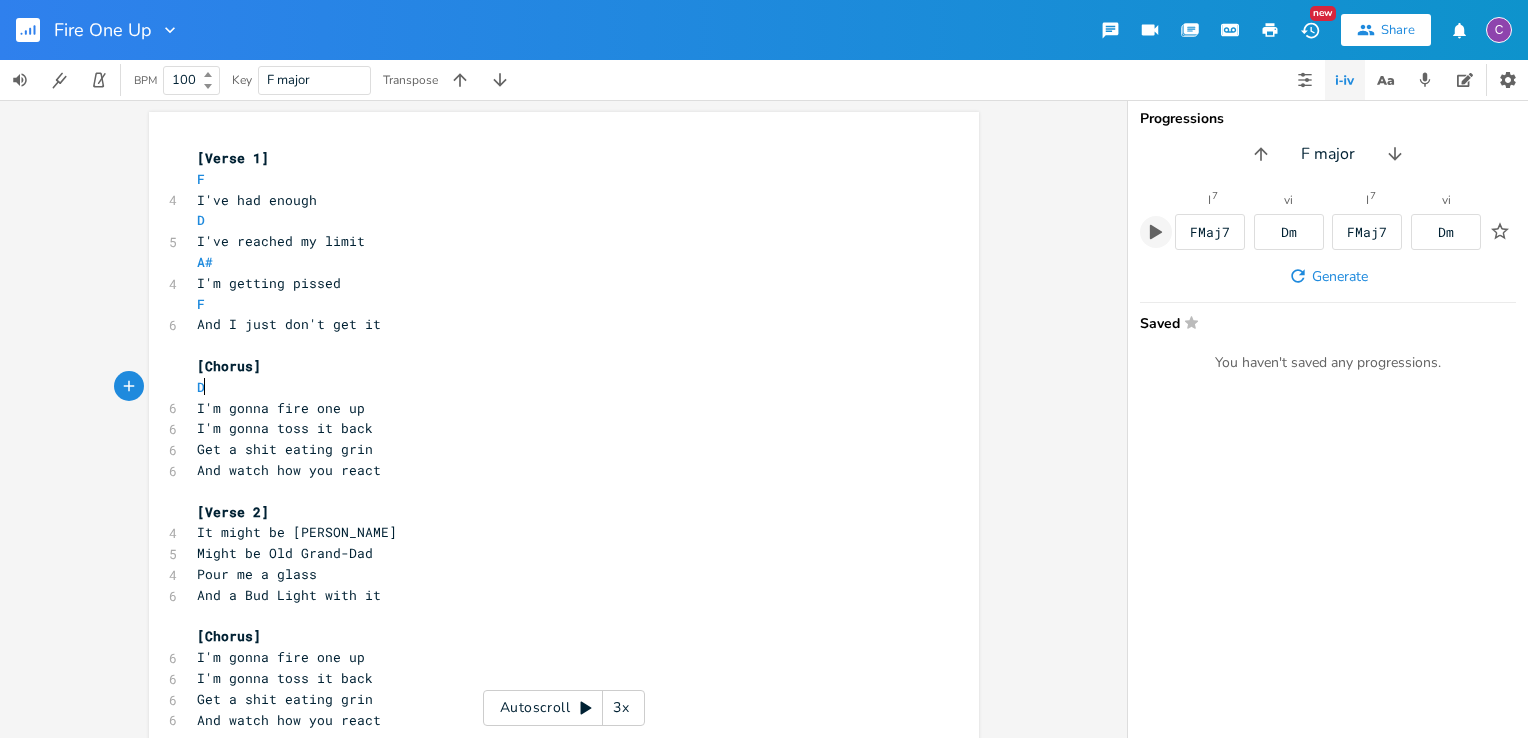 scroll, scrollTop: 0, scrollLeft: 10, axis: horizontal 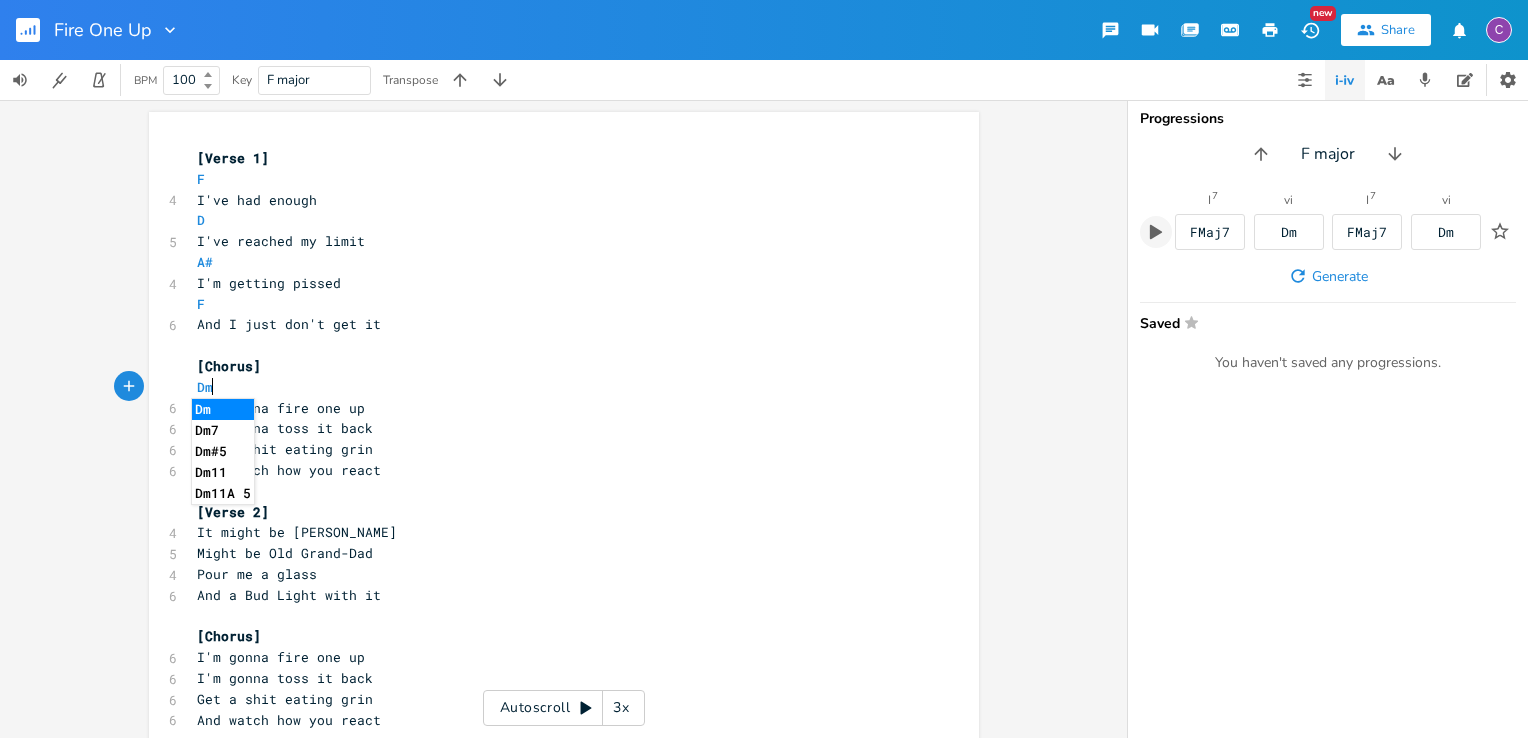 type on "m" 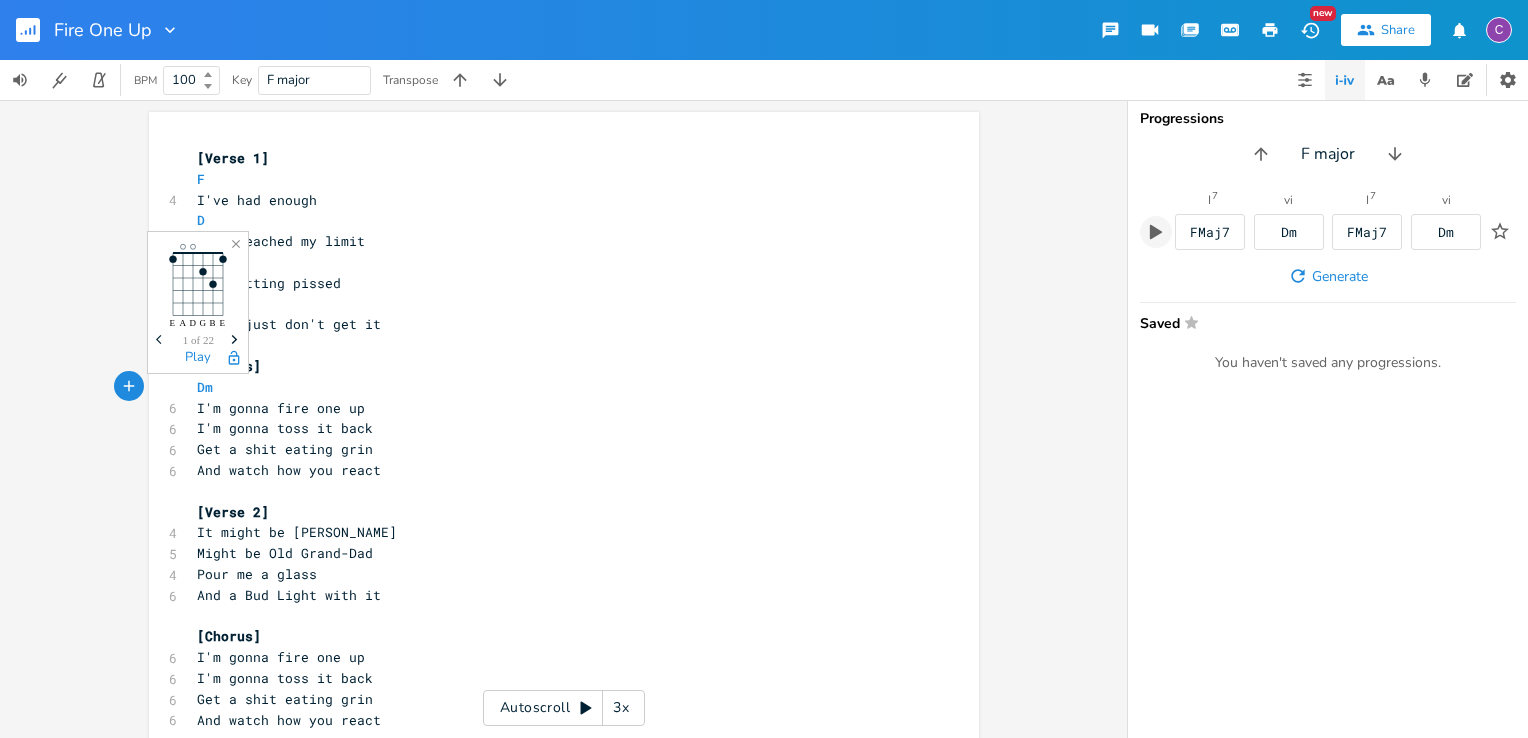click on "Next" 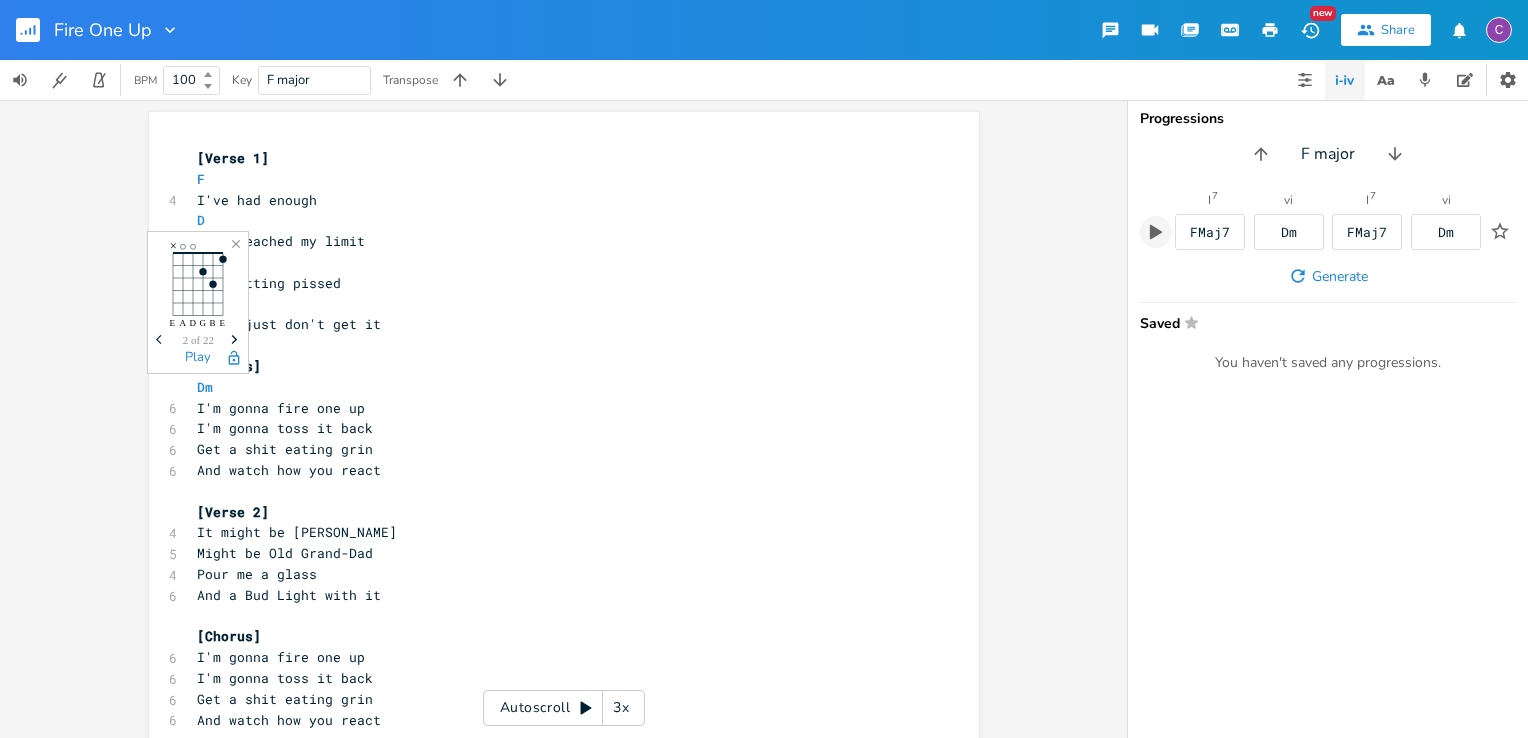 click on "Next" 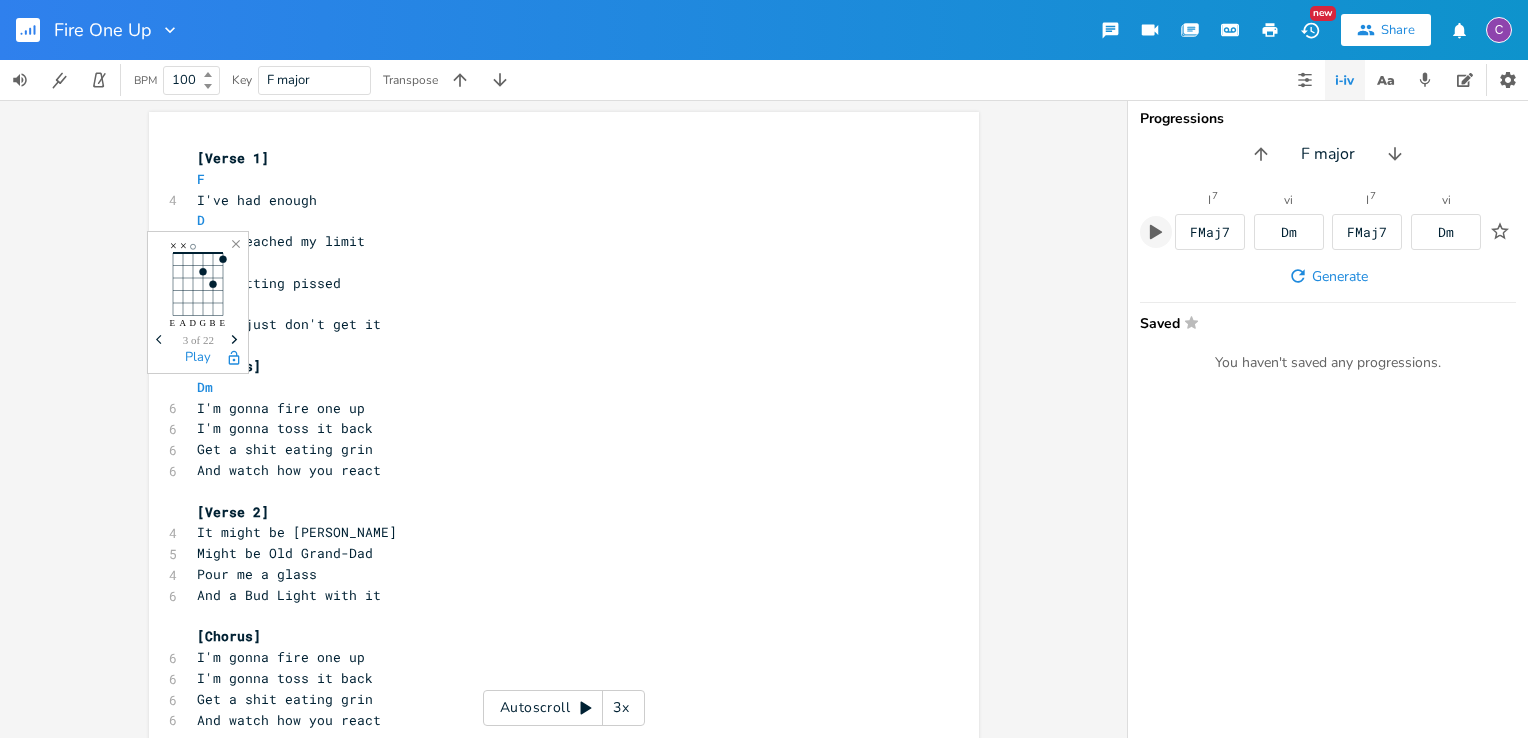 click on "Next" 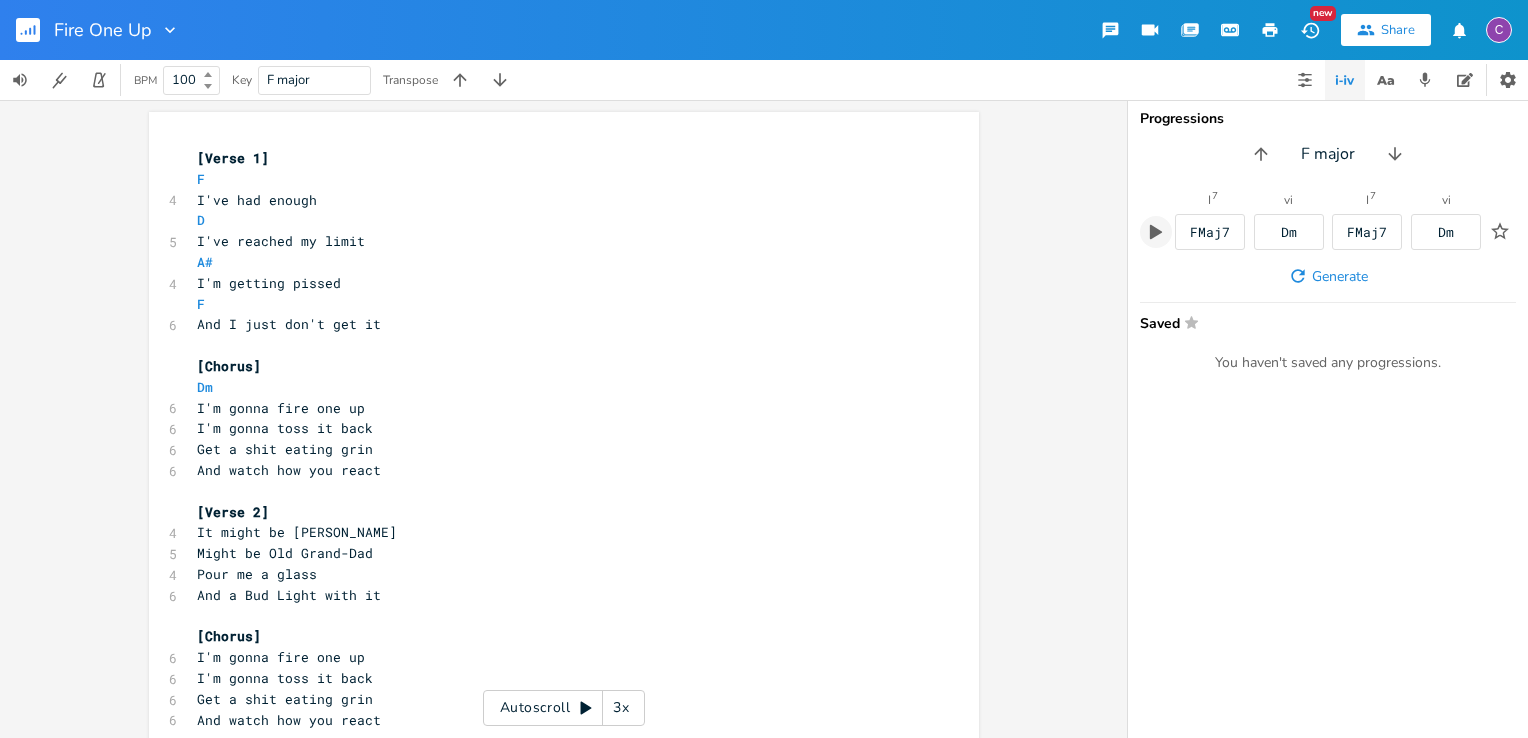 click 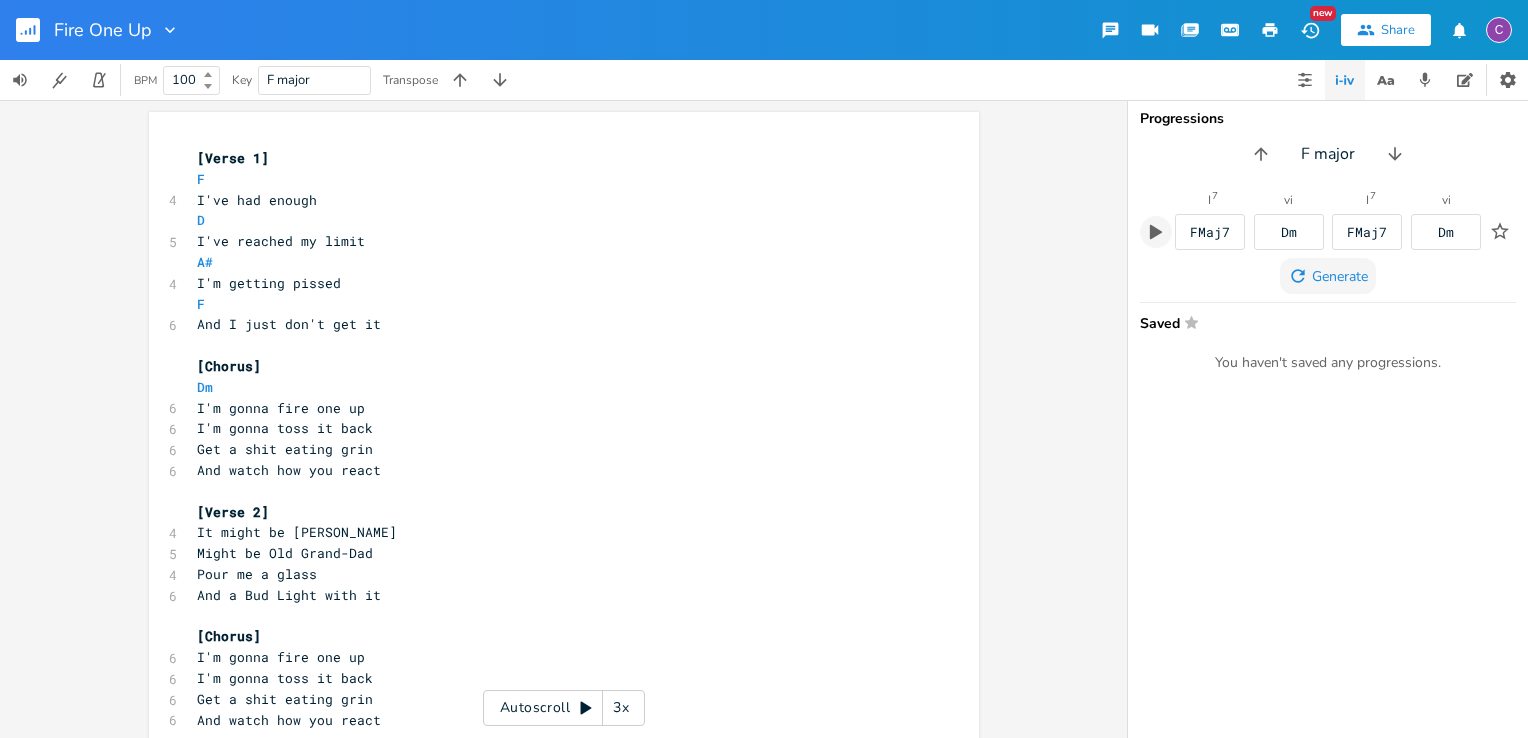click on "Generate" at bounding box center [1340, 276] 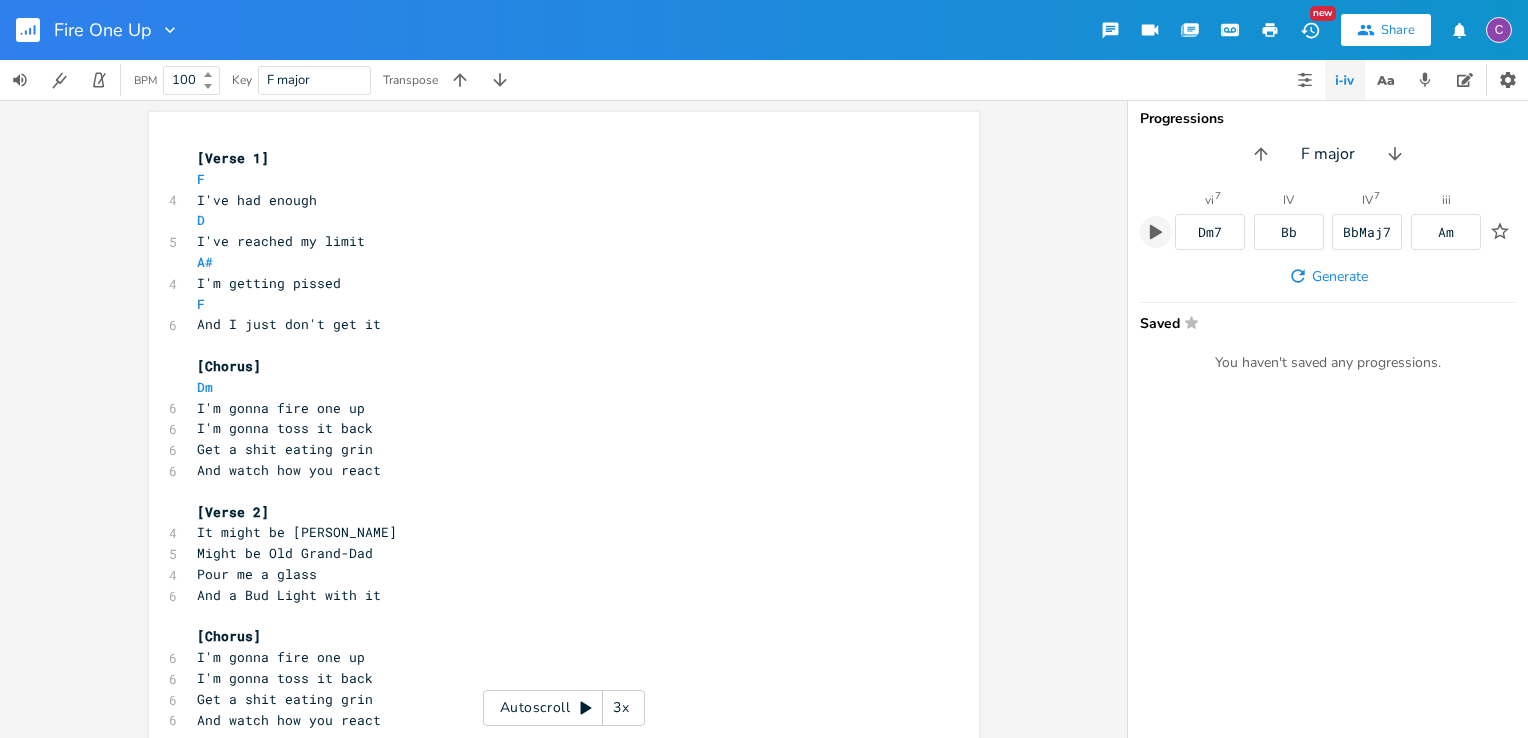 click 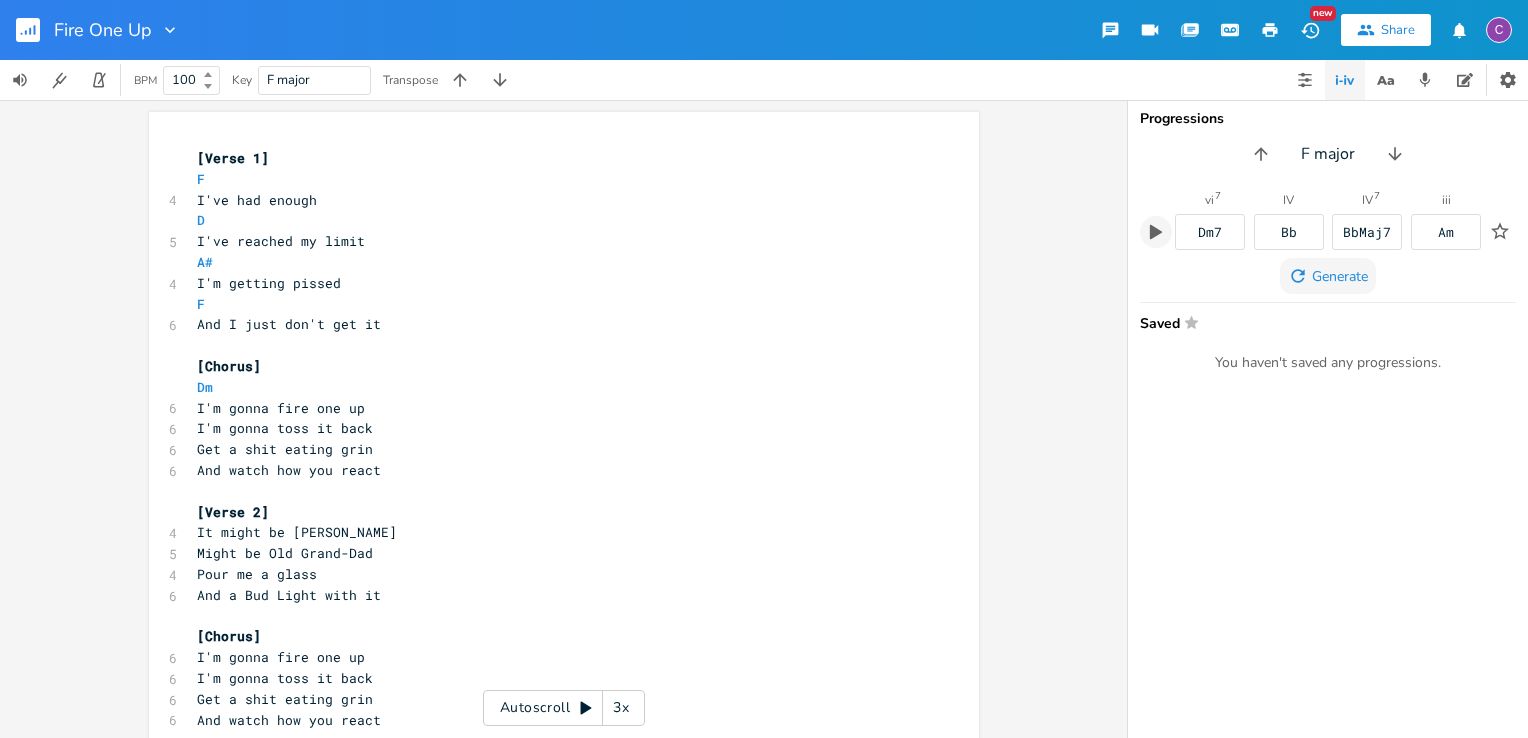 click on "Generate" at bounding box center [1340, 276] 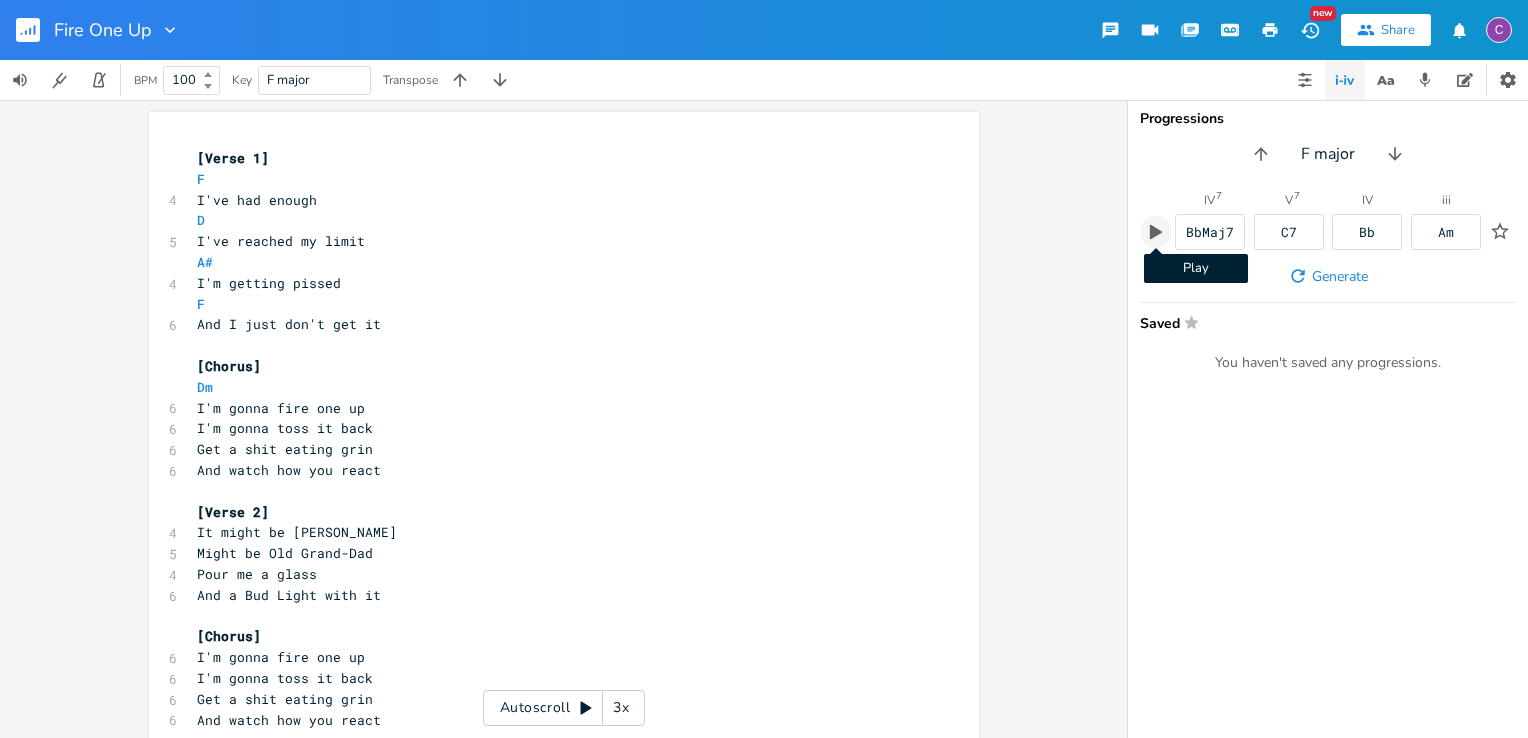 click 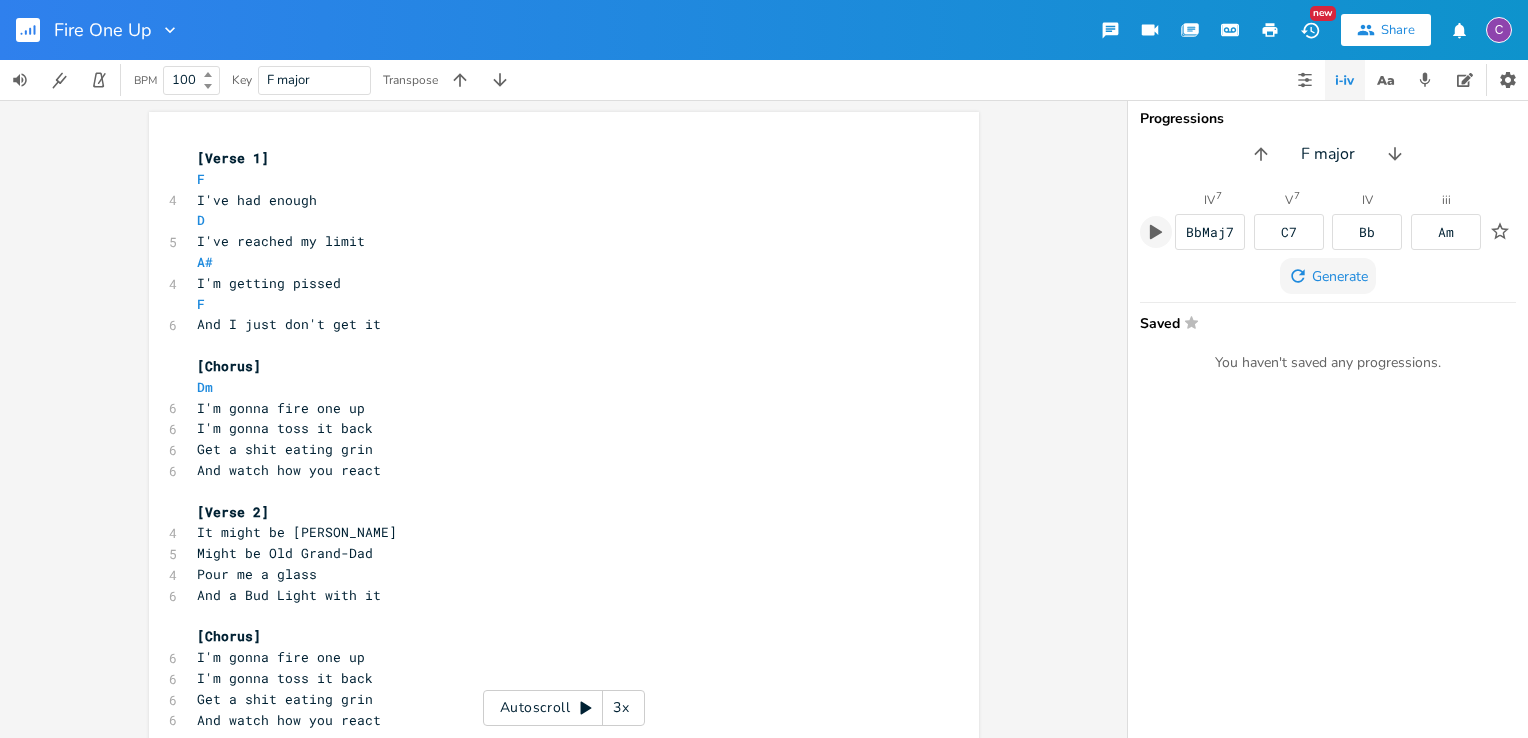 click on "Generate" at bounding box center (1340, 276) 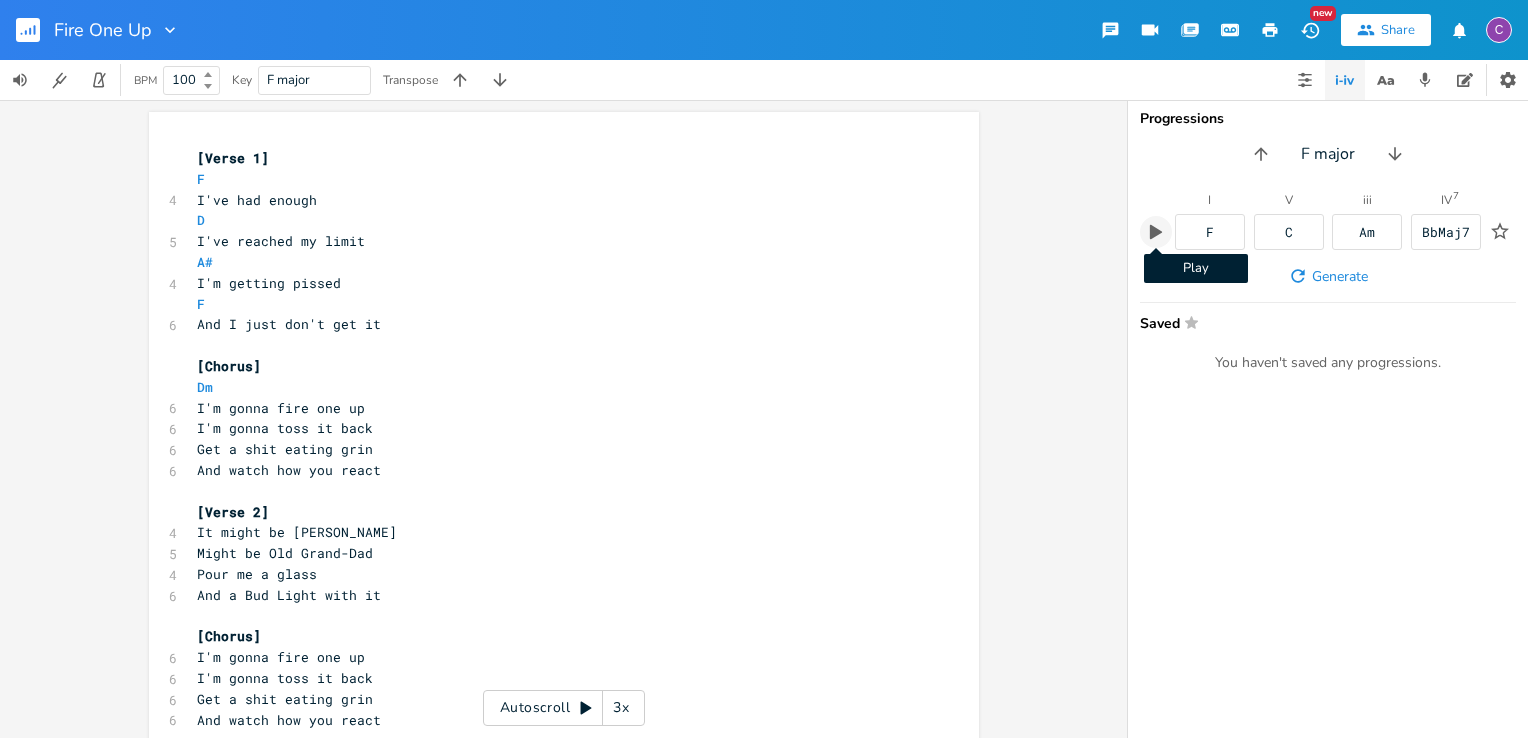 click 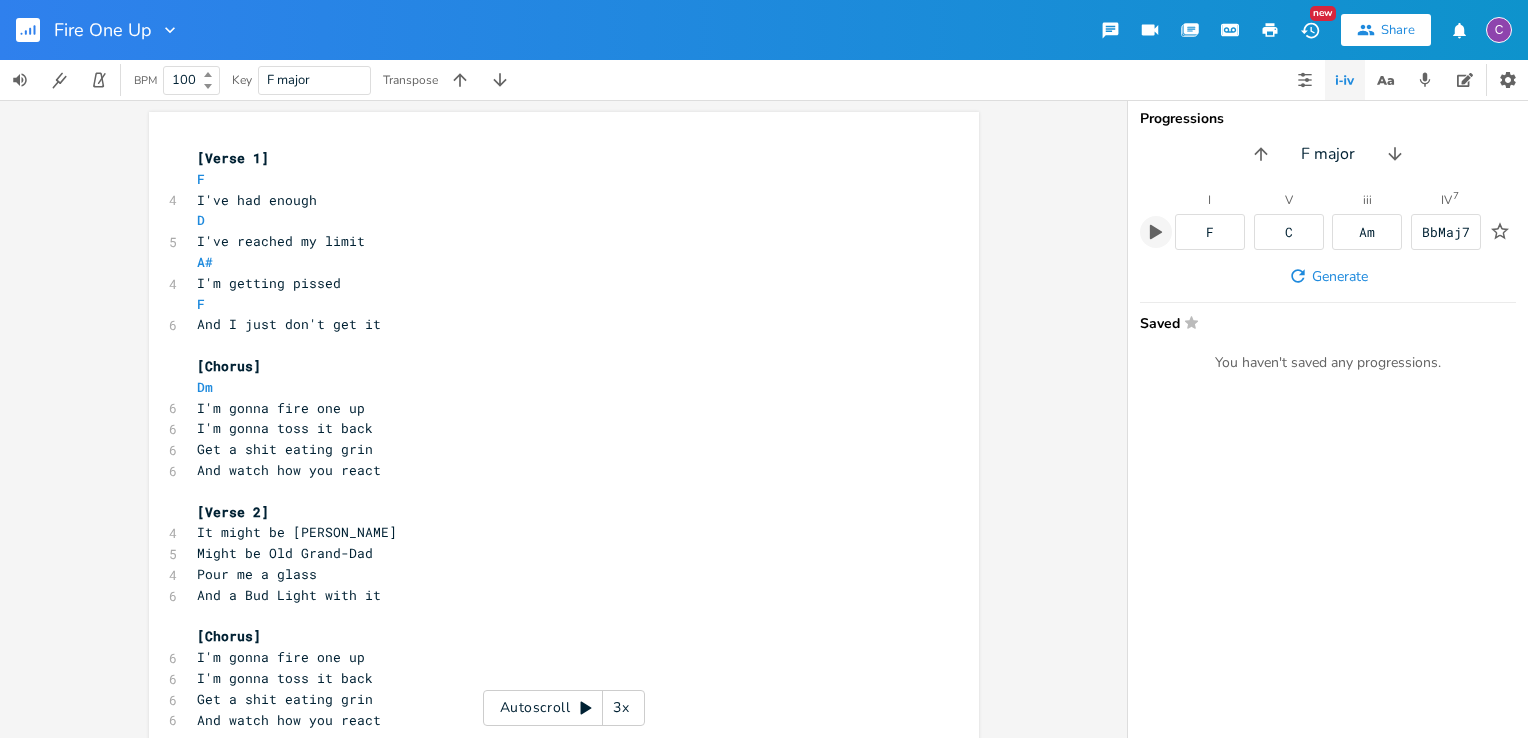 click on "x   [Verse 1] F   4 I've had enough D 5 I've reached my limit A# 4 I'm getting pissed F 6 And I just don't get it ​ [Chorus] Dm 6 I'm gonna fire one up 6 I'm gonna toss it back 6 Get a shit eating grin 6 And watch how you react ​ [Verse 2] 4 It might be Jack 5 Might be Old Grand-Dad [DEMOGRAPHIC_DATA] Pour me a glass 6 And a Bud Light with it ​ [Chorus] 6 I'm gonna fire one up 6 I'm gonna toss it back 6 Get a shit eating grin 6 And watch how you react ​ [Bridge] 8 I ain't gonna fight it no more 11 It's time to shake it off and head for the door 8 I can't seem to keep things in check 11 It's time to roll the dice and clear out the deck ​ [Chorus] 6 I'm gonna fire one up 6 I'm gonna toss it back 6 Get a shit eating grin 6 And watch how you react ​ Autoscroll 3x" at bounding box center (563, 419) 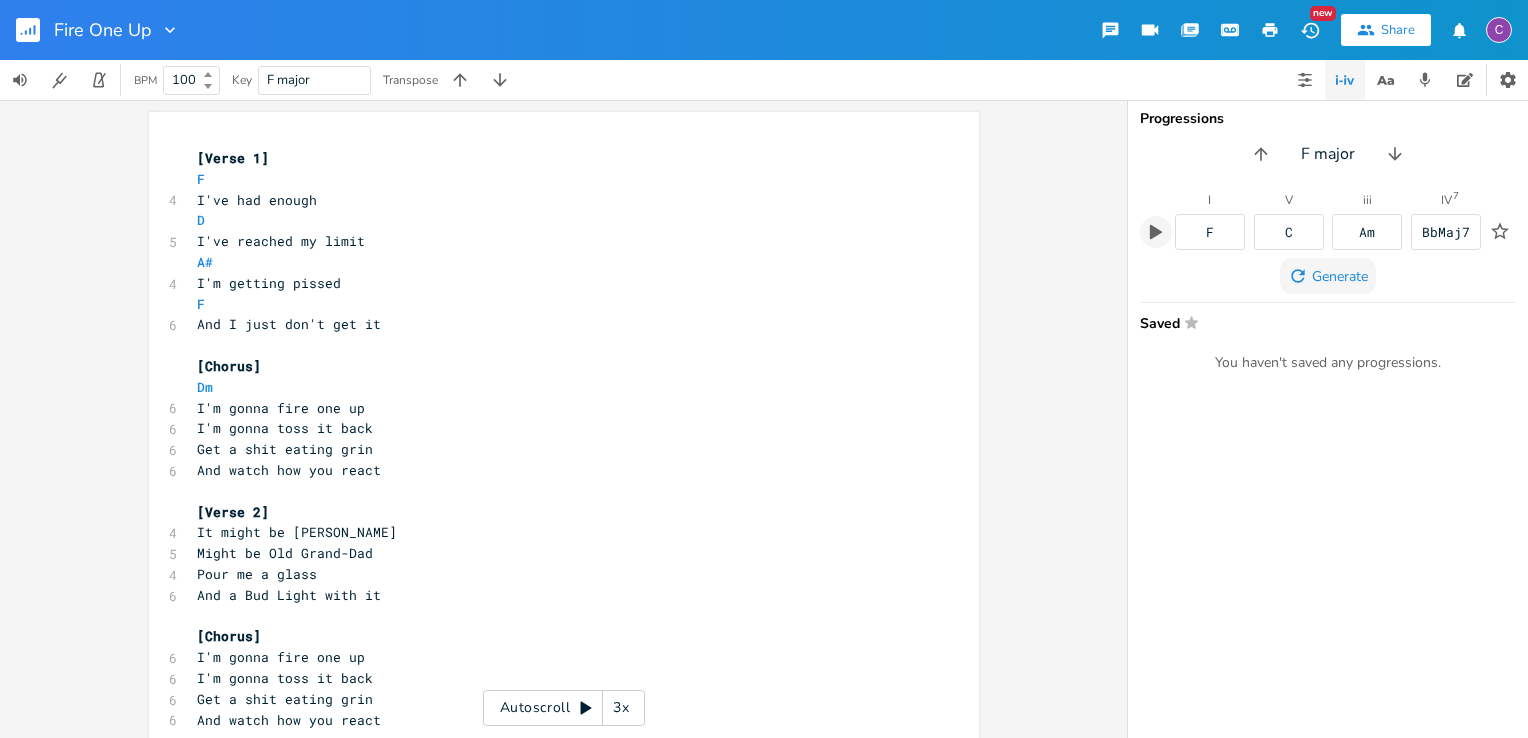click on "Generate" at bounding box center (1340, 276) 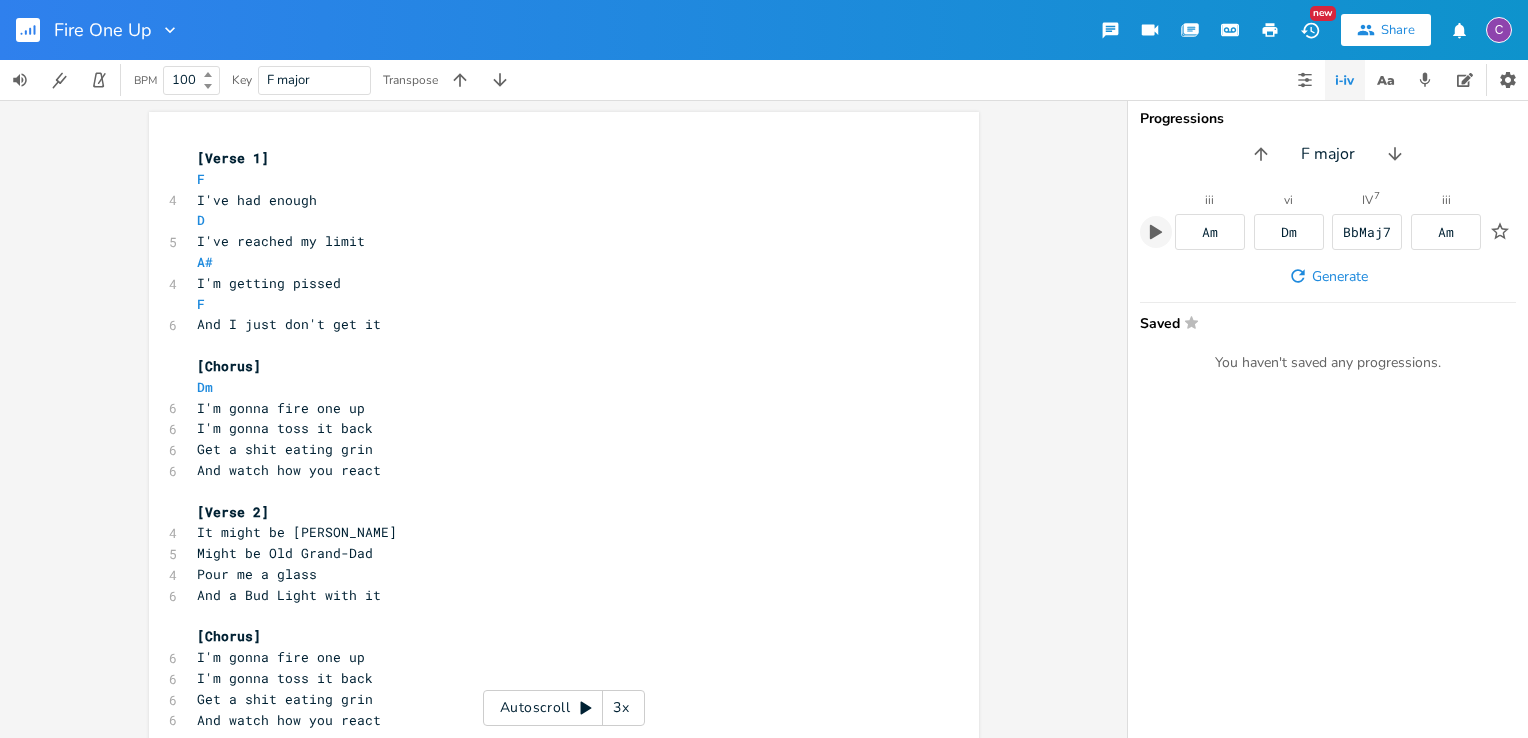 click 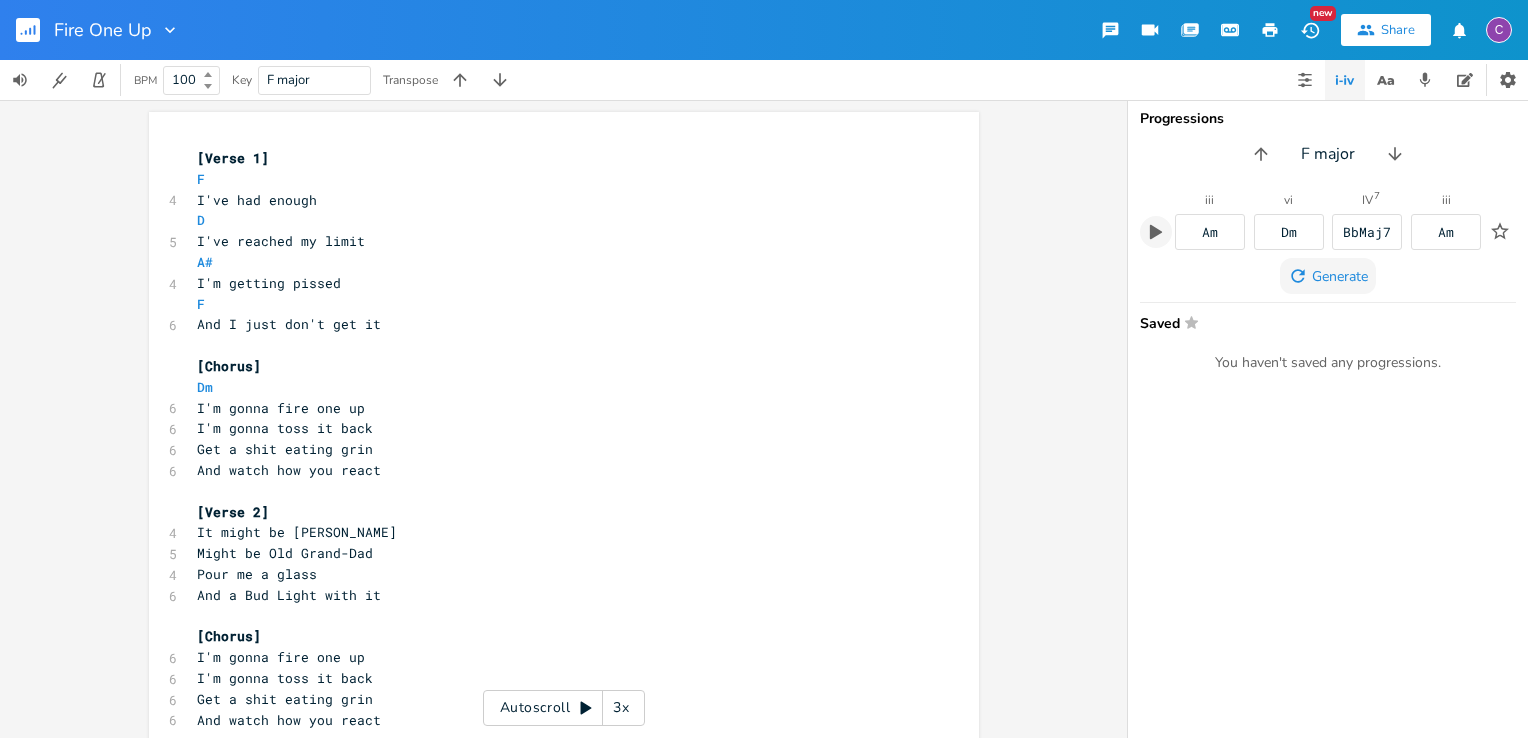 click on "Generate" at bounding box center [1340, 276] 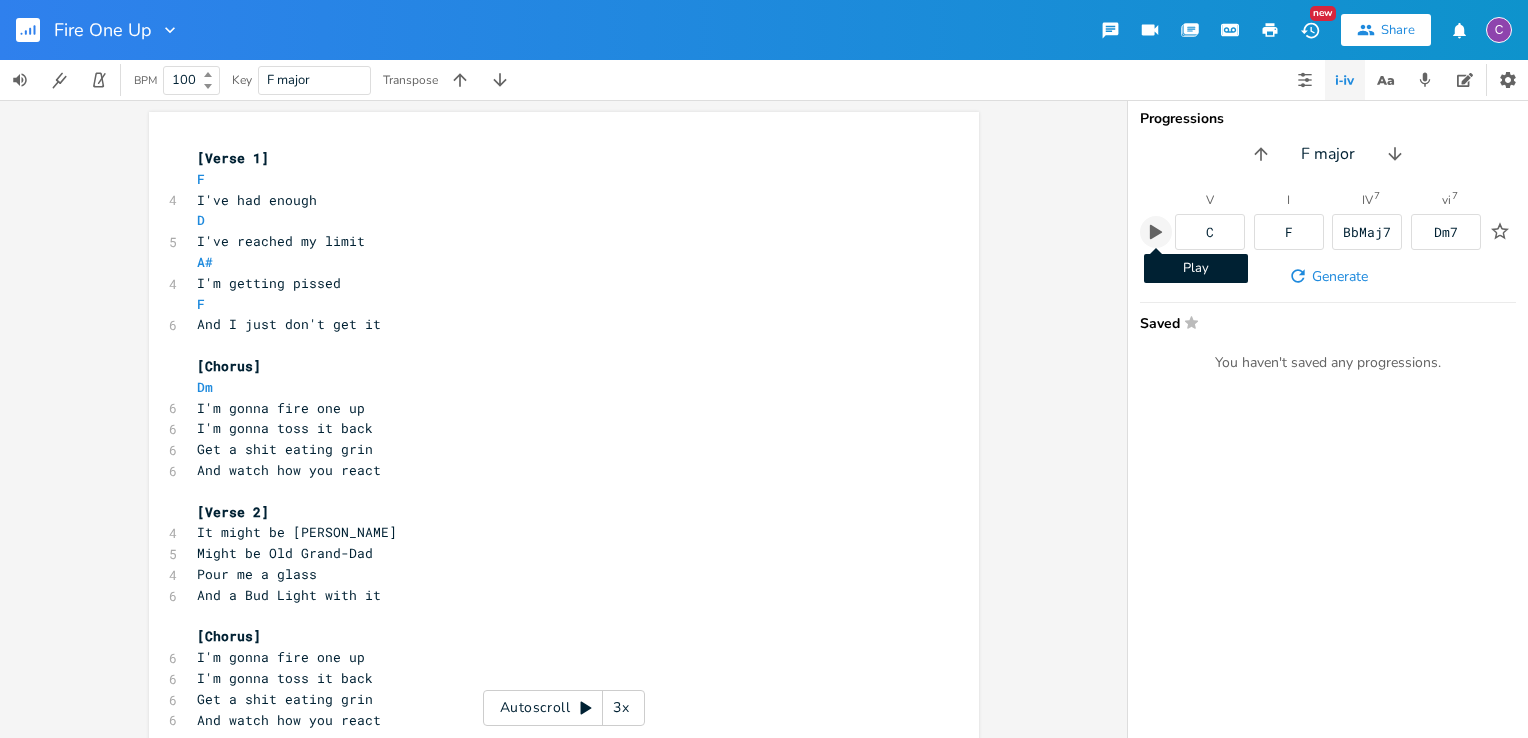 click 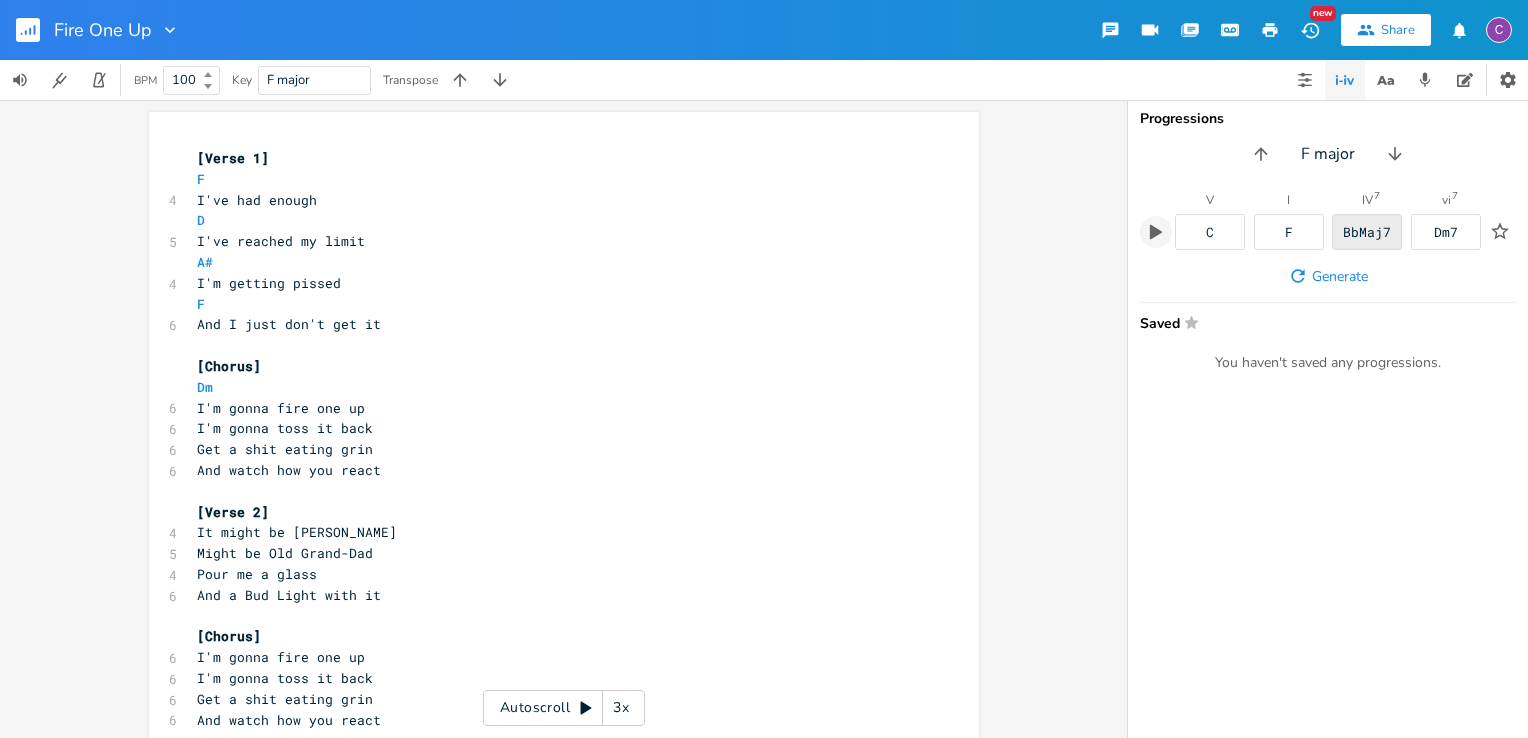 click on "BbMaj7" at bounding box center [1367, 232] 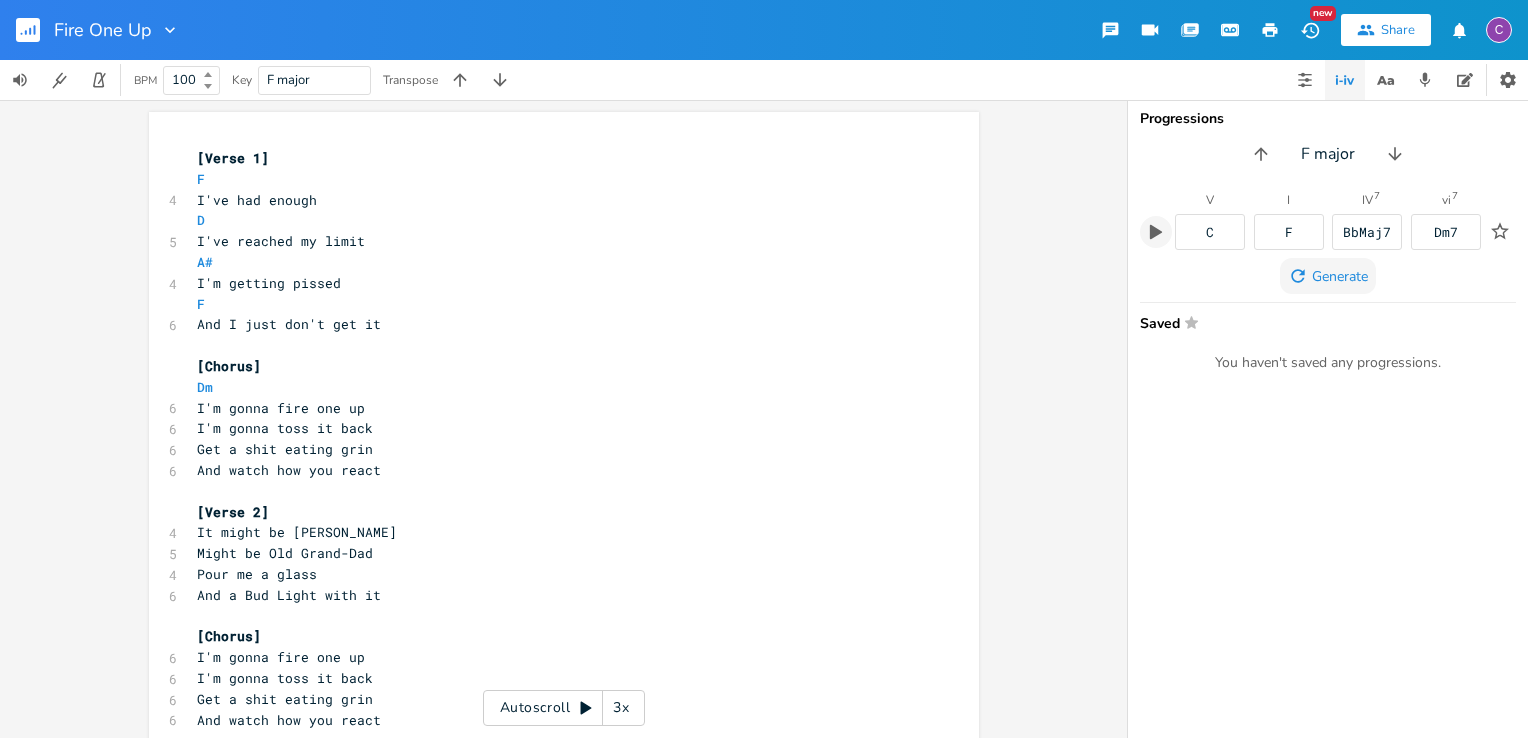 click on "Generate" at bounding box center [1340, 276] 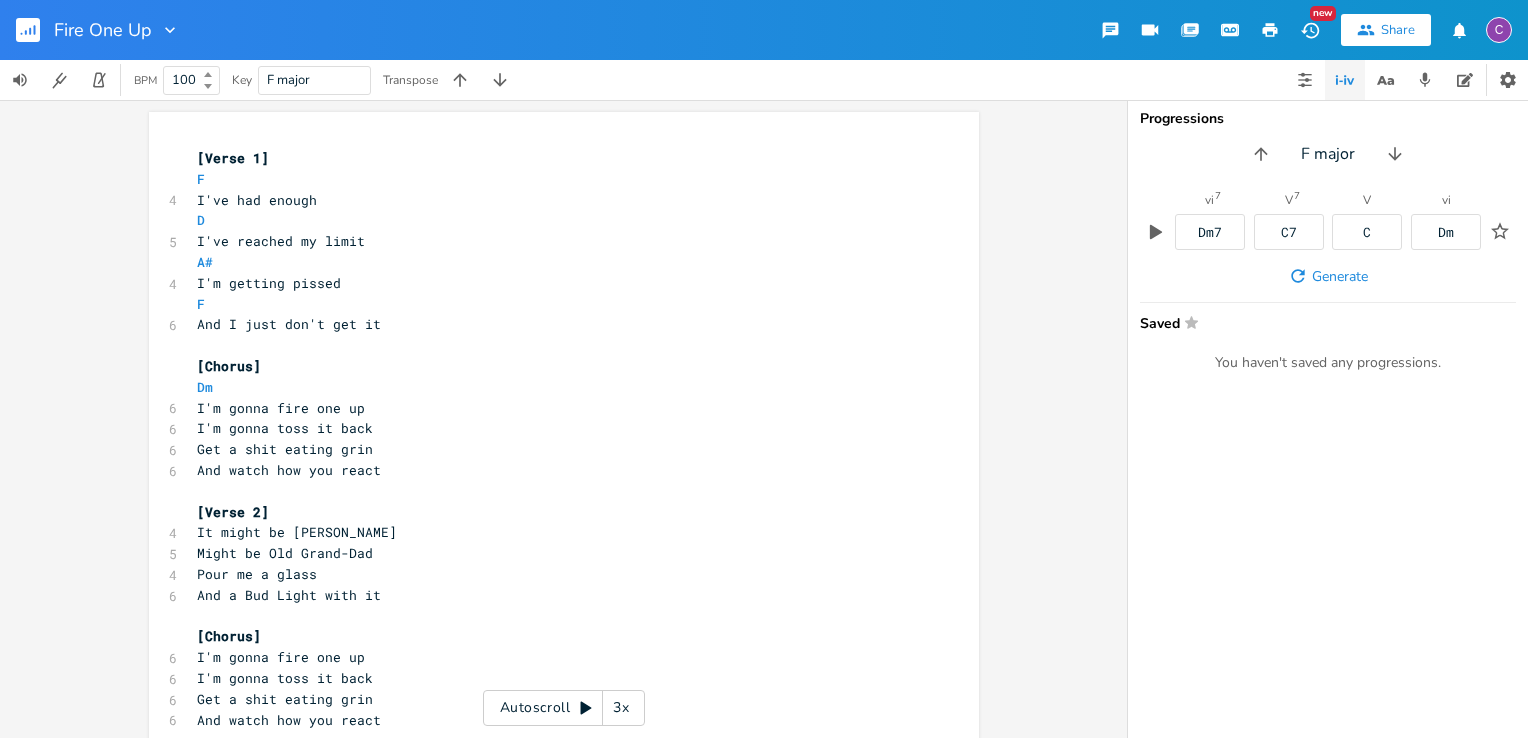 scroll, scrollTop: 0, scrollLeft: 0, axis: both 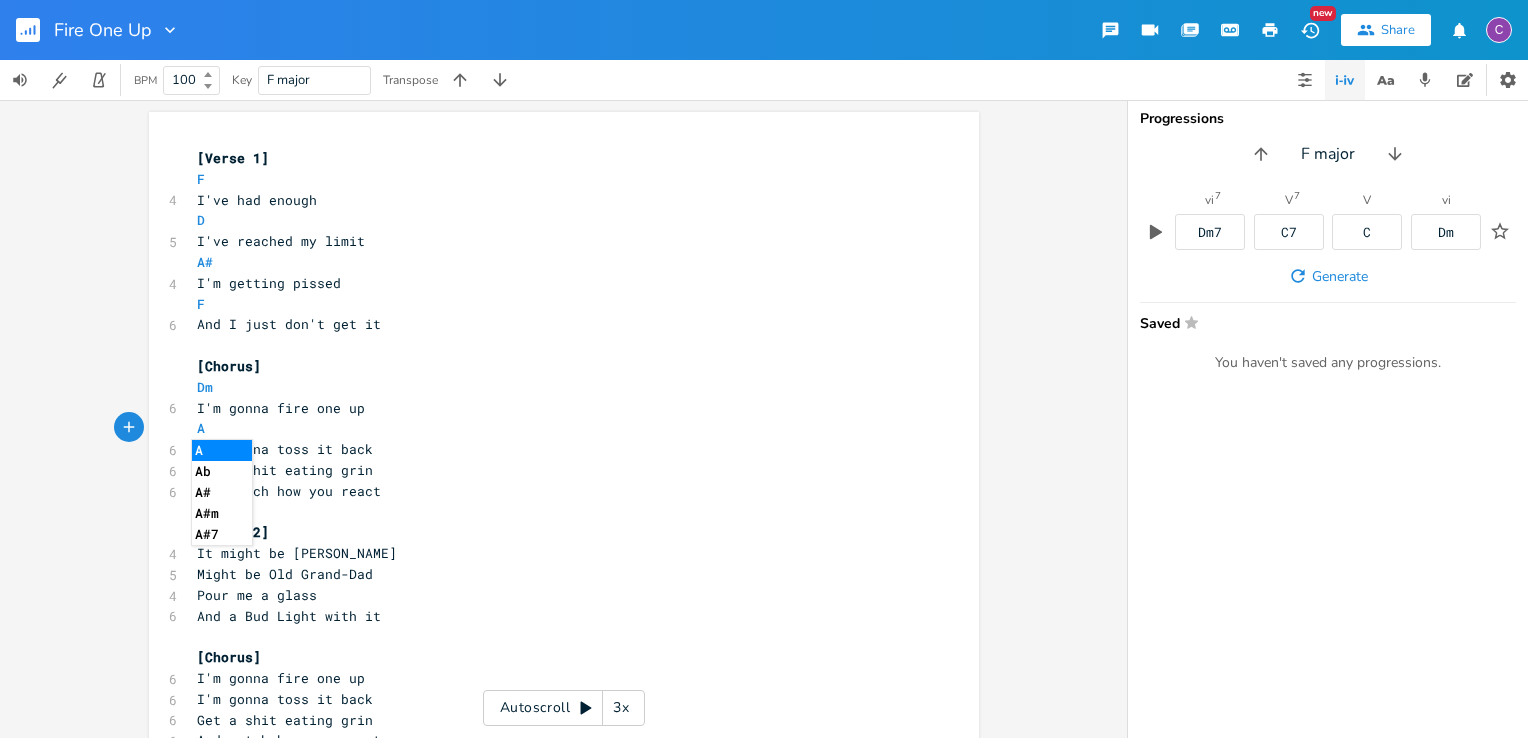 type on "A" 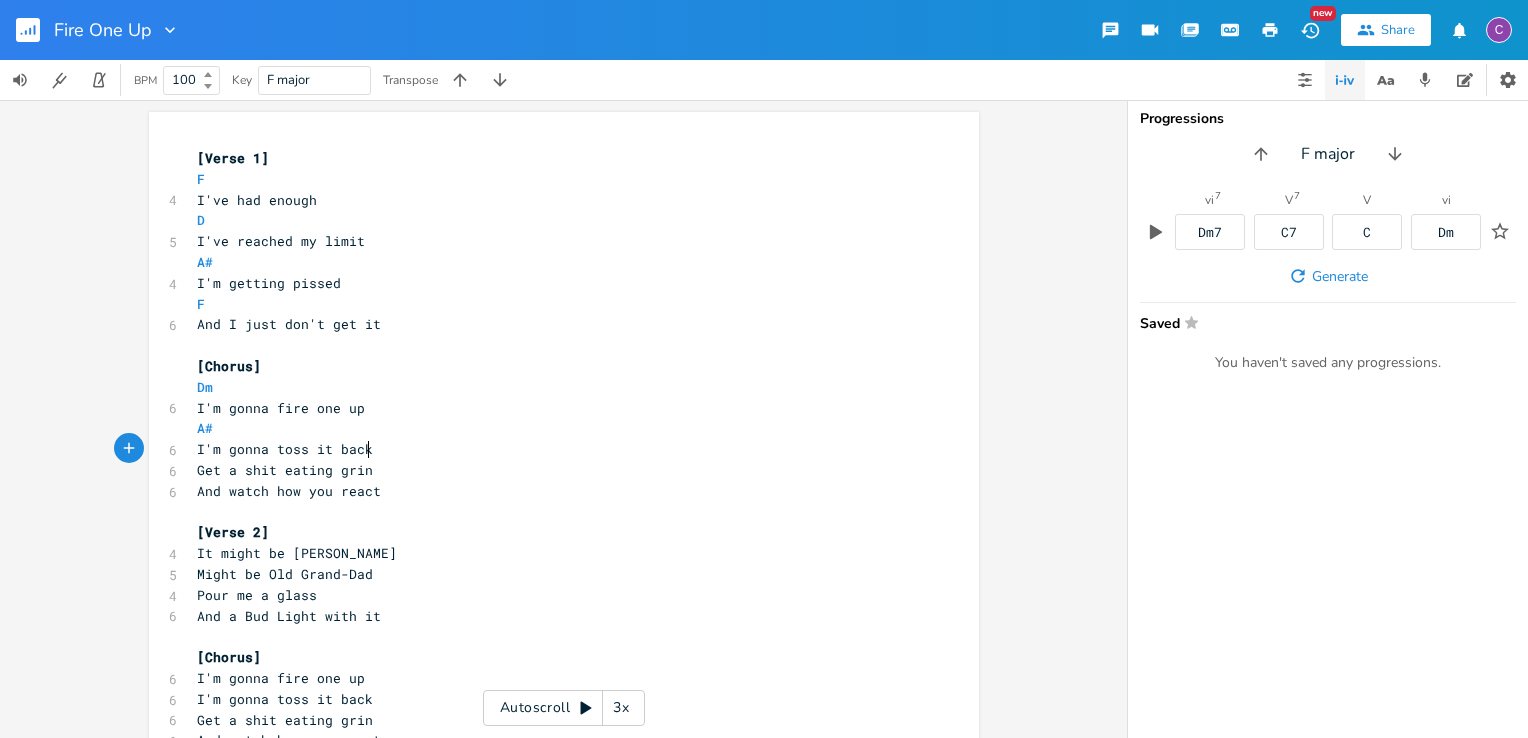 click on "I'm gonna toss it back" at bounding box center [554, 449] 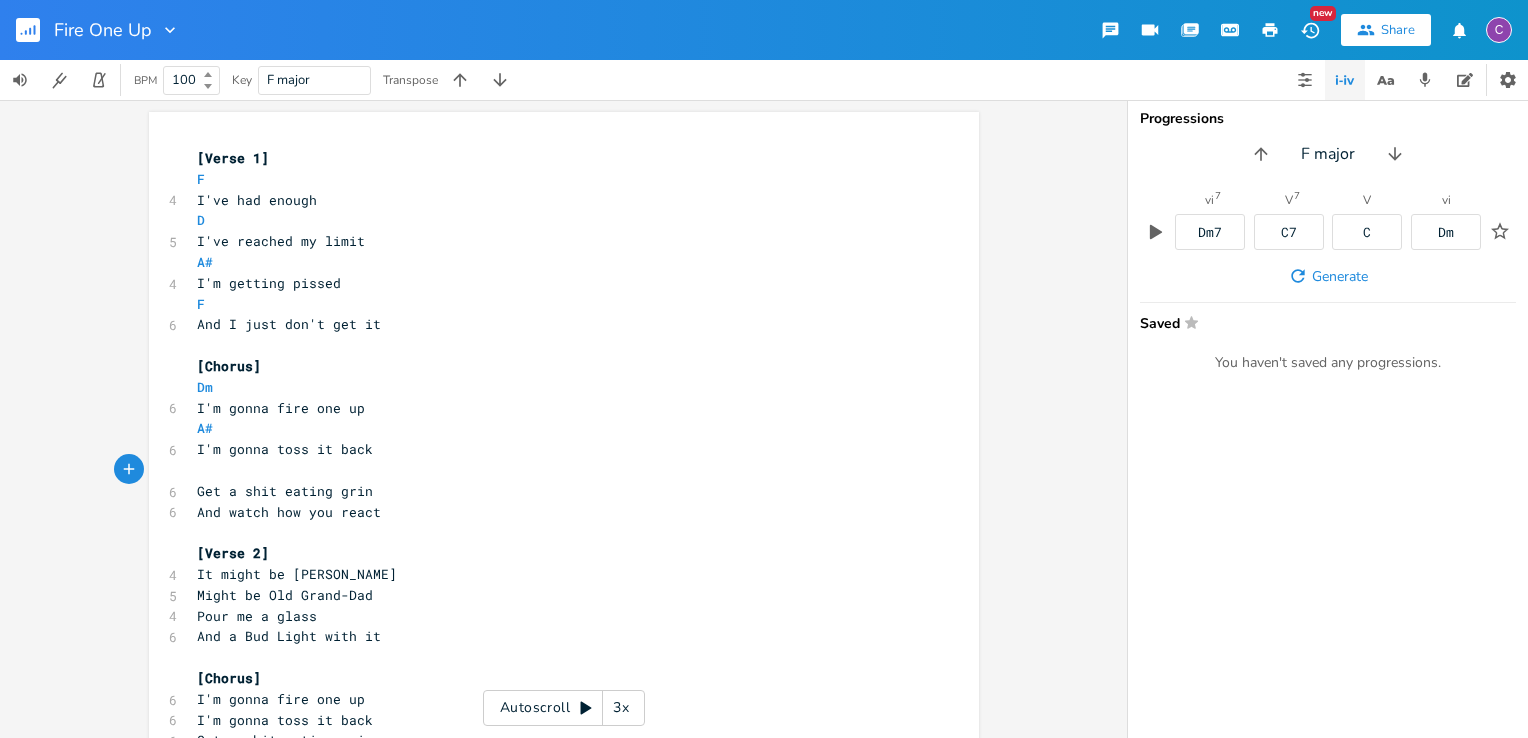 type on "F" 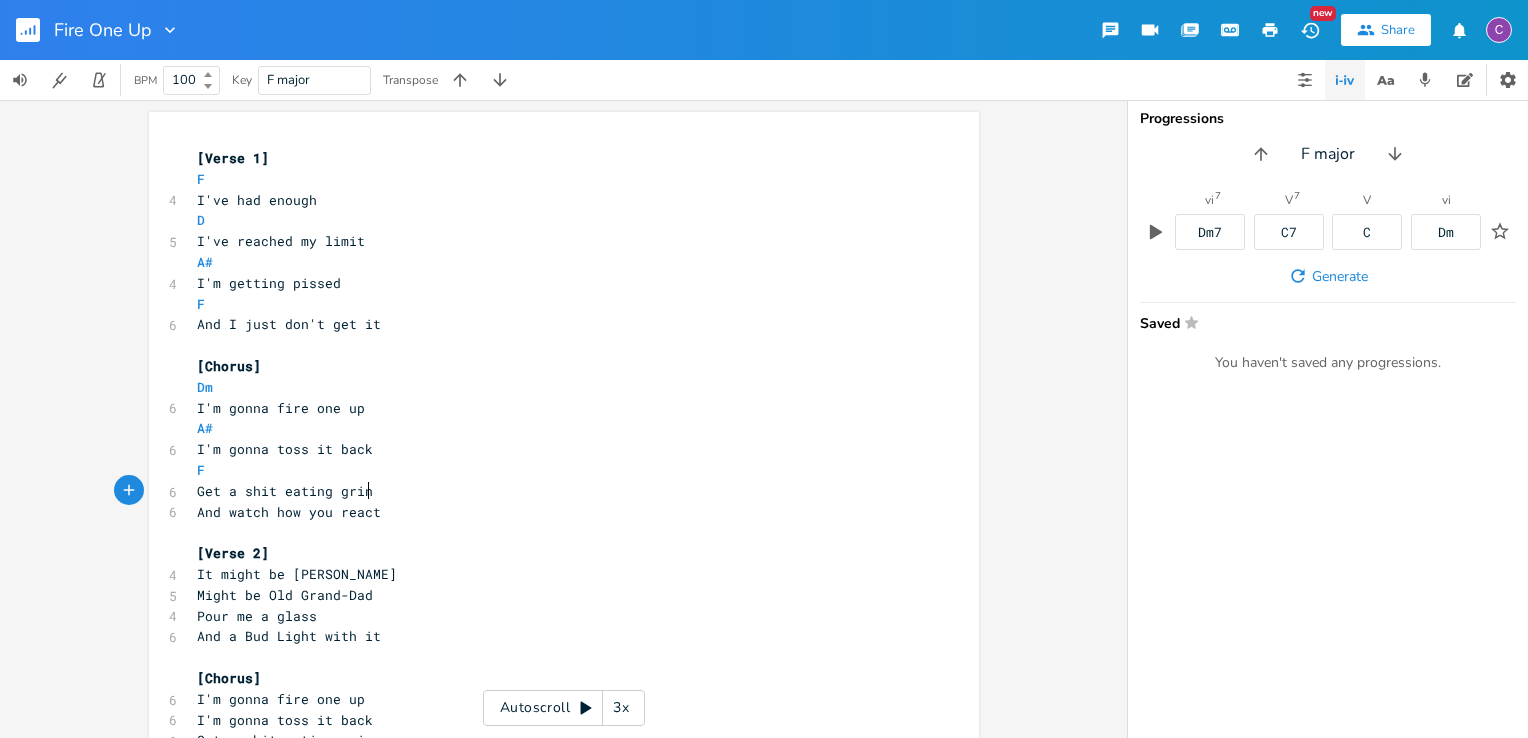 click on "Get a shit eating grin" at bounding box center (554, 491) 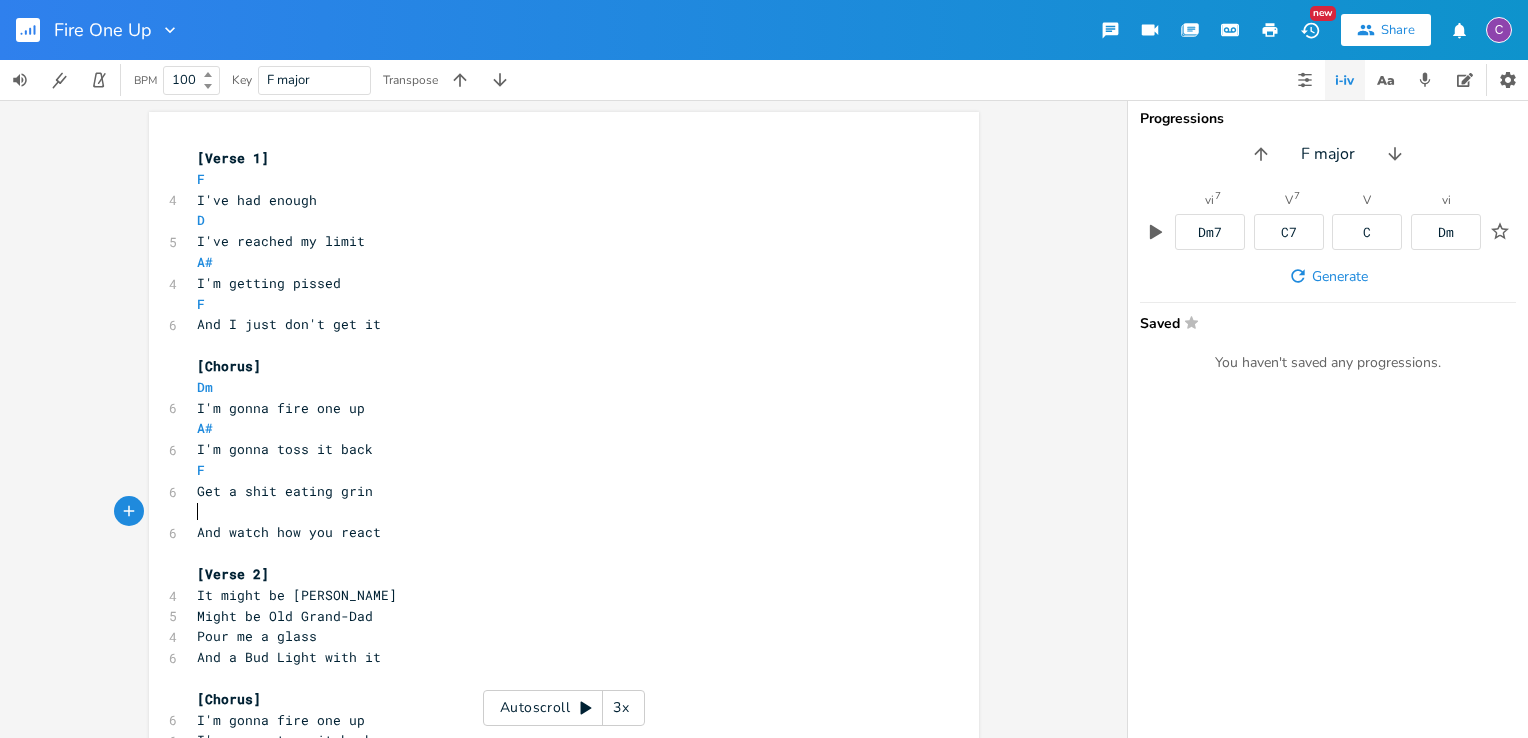 type on "G" 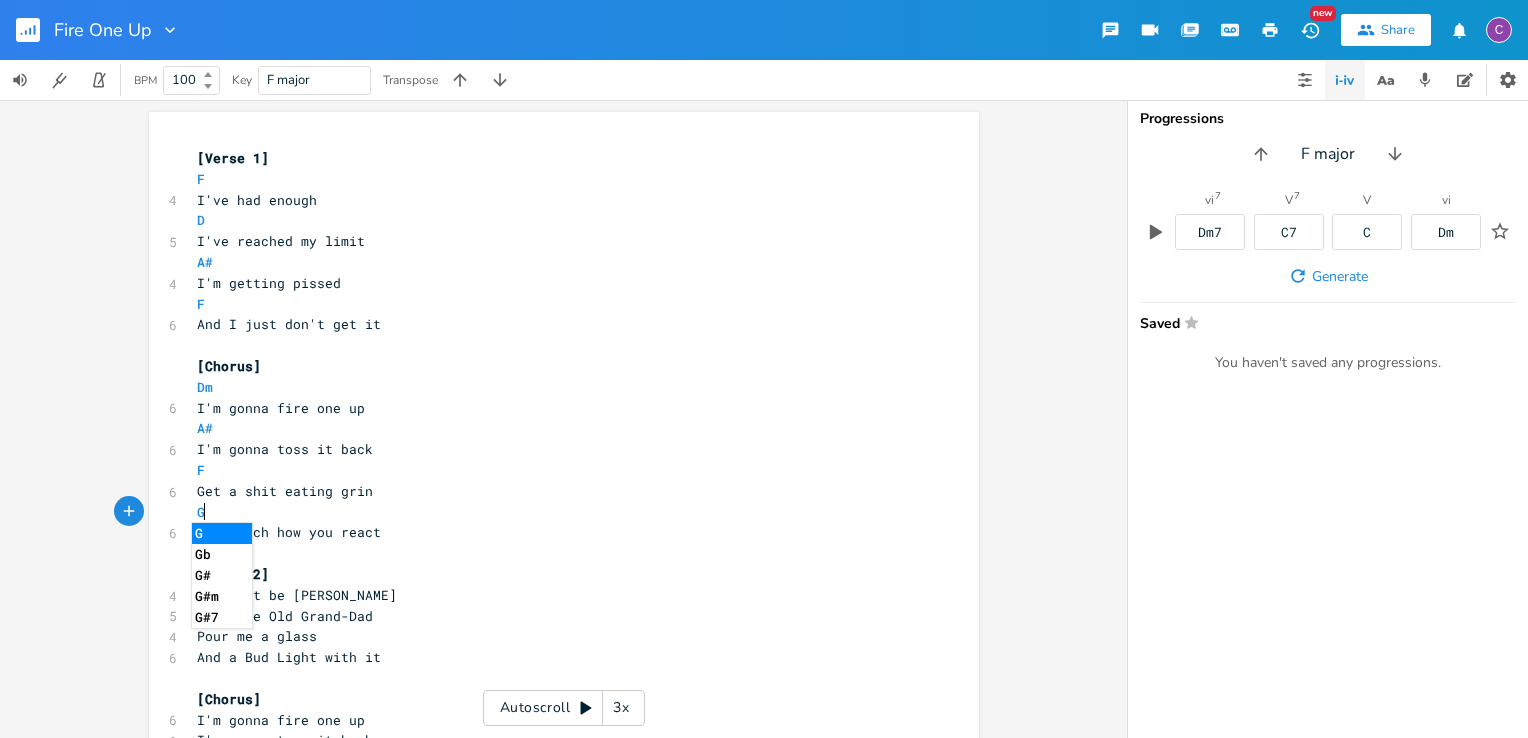click on "​" at bounding box center (554, 553) 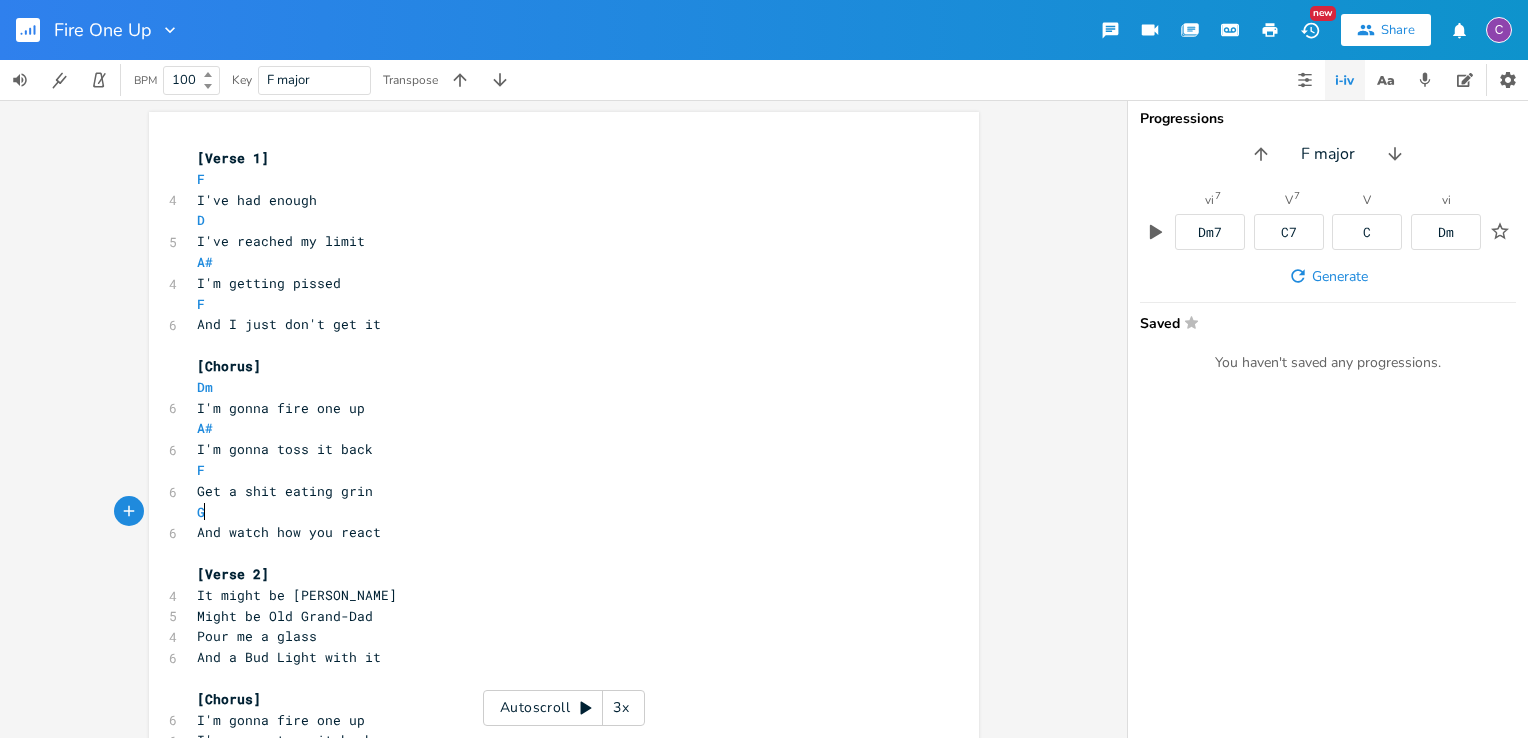 click on "G" at bounding box center [554, 512] 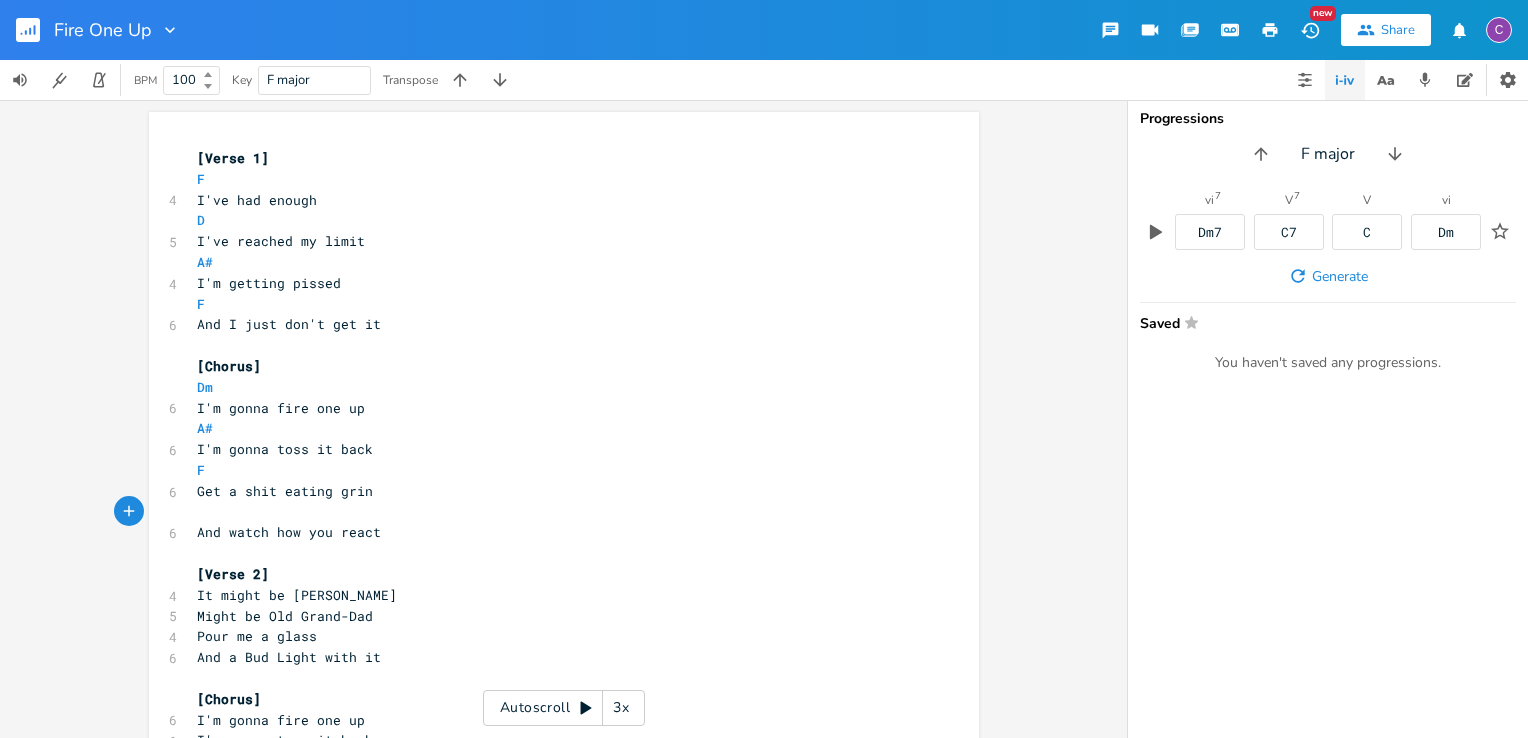 type on "C" 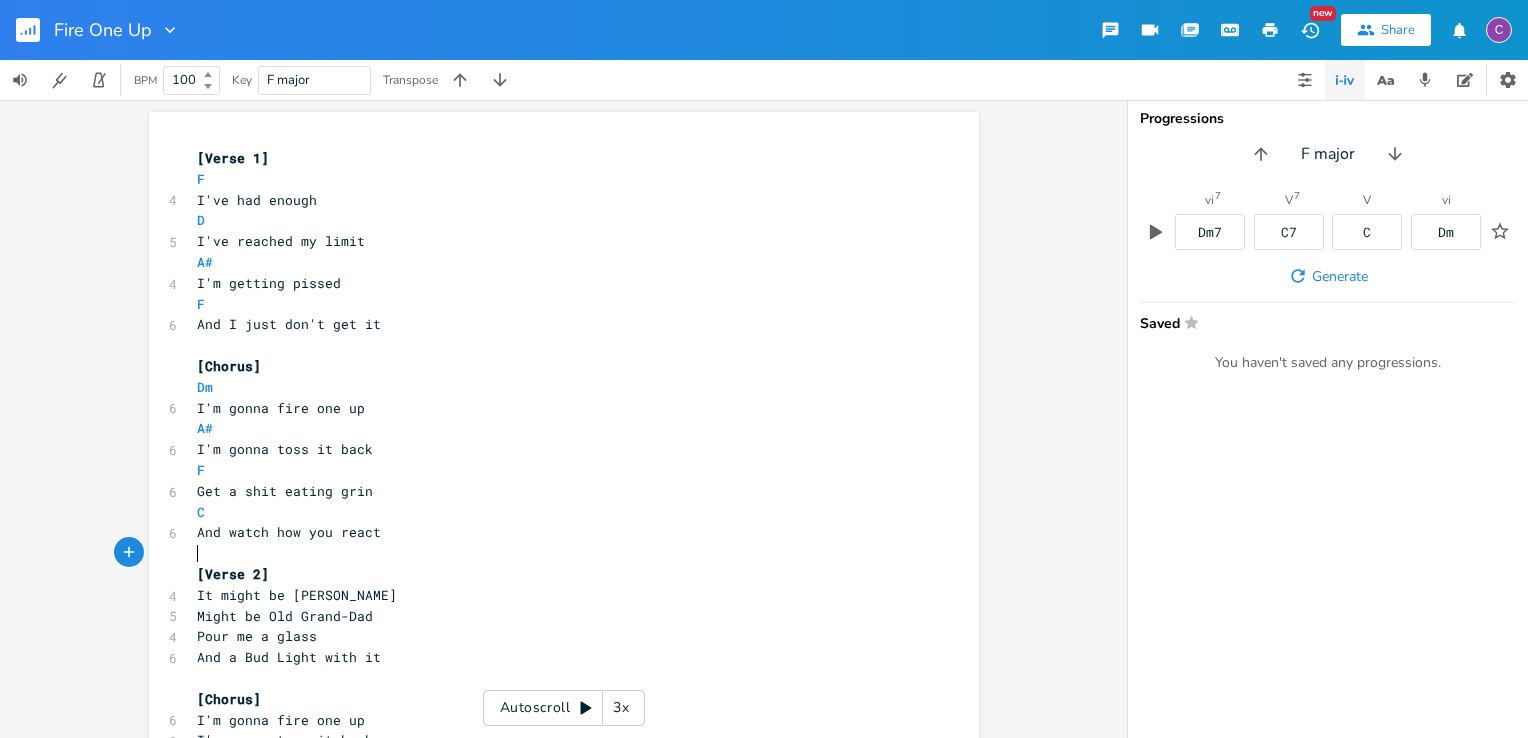 click on "​" at bounding box center (554, 553) 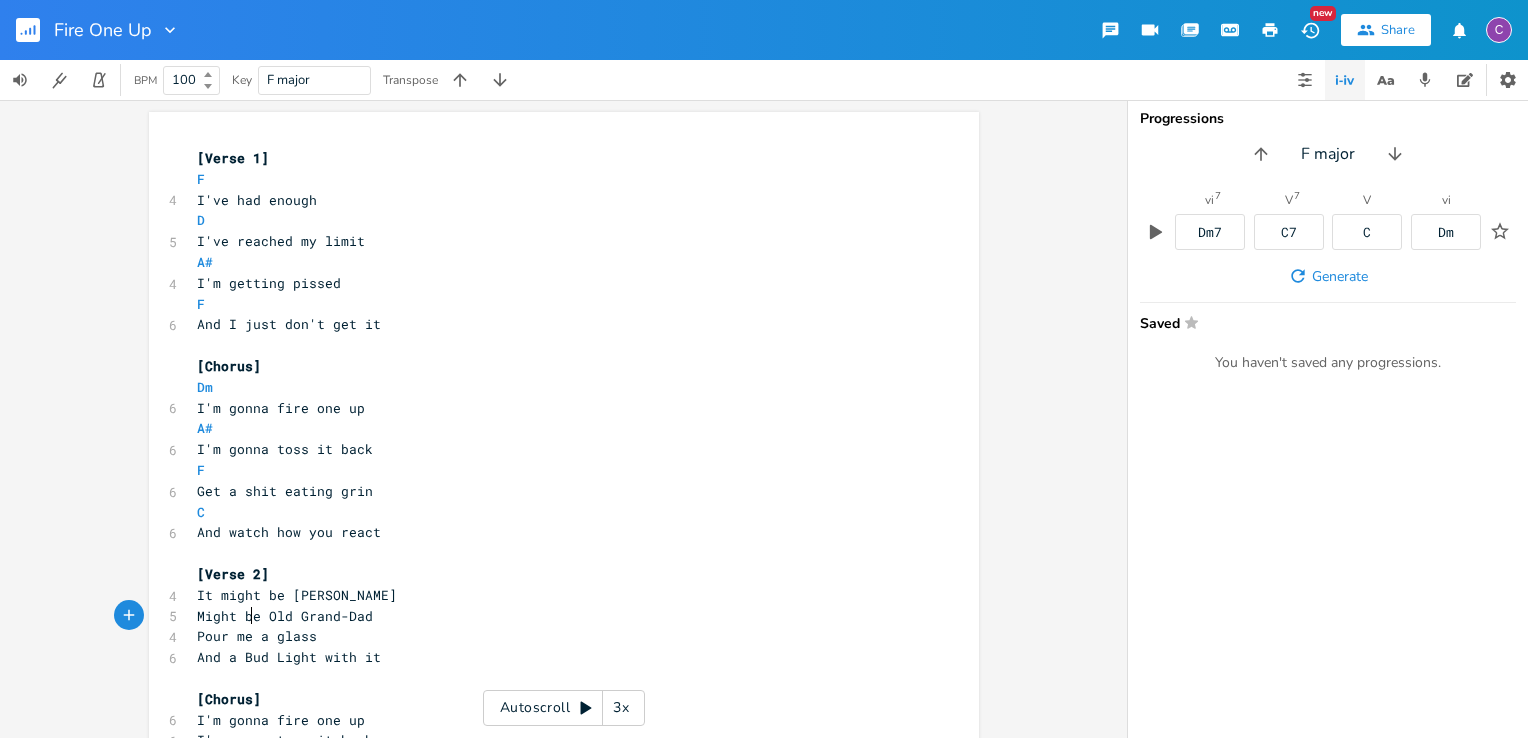 click on "Might be Old Grand-Dad" at bounding box center [285, 616] 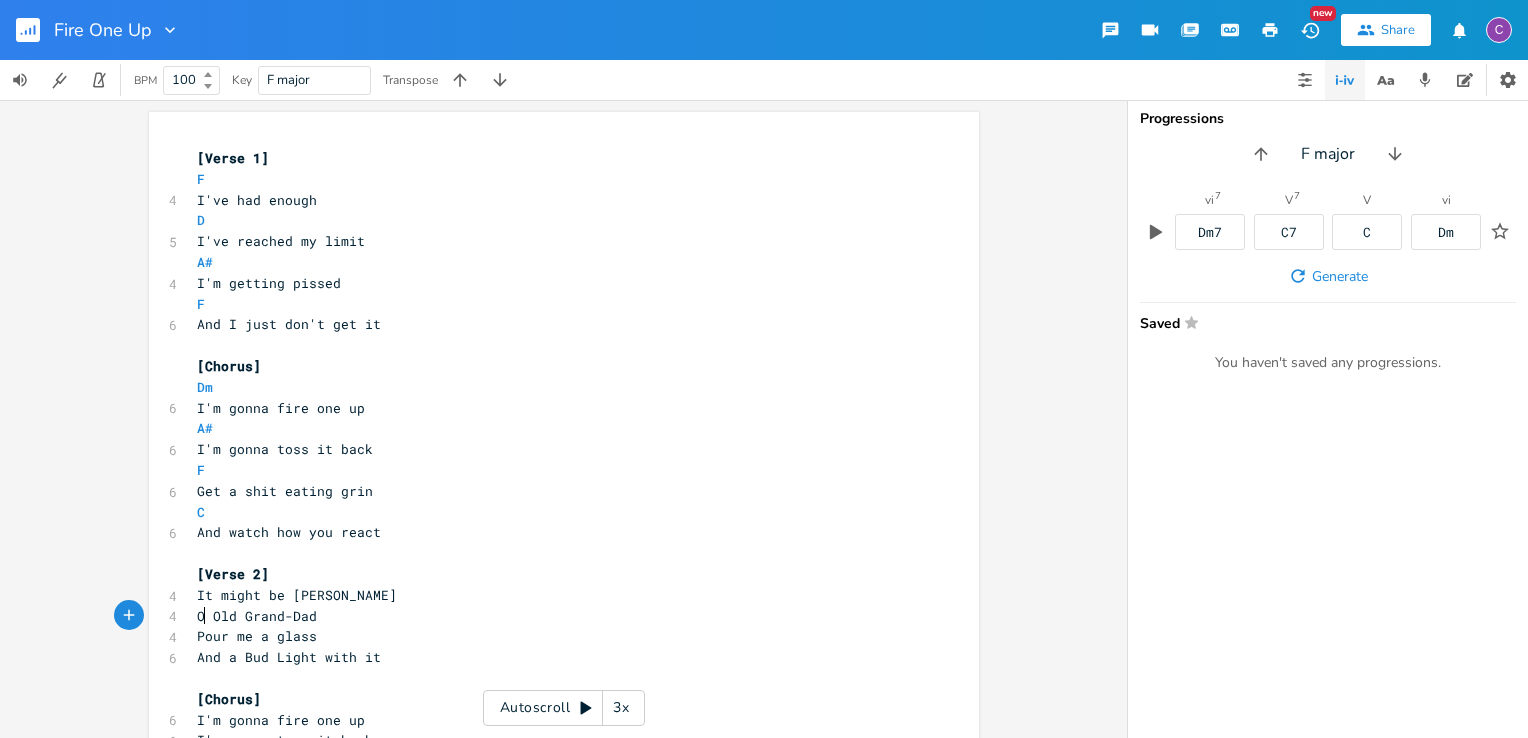 scroll, scrollTop: 0, scrollLeft: 8, axis: horizontal 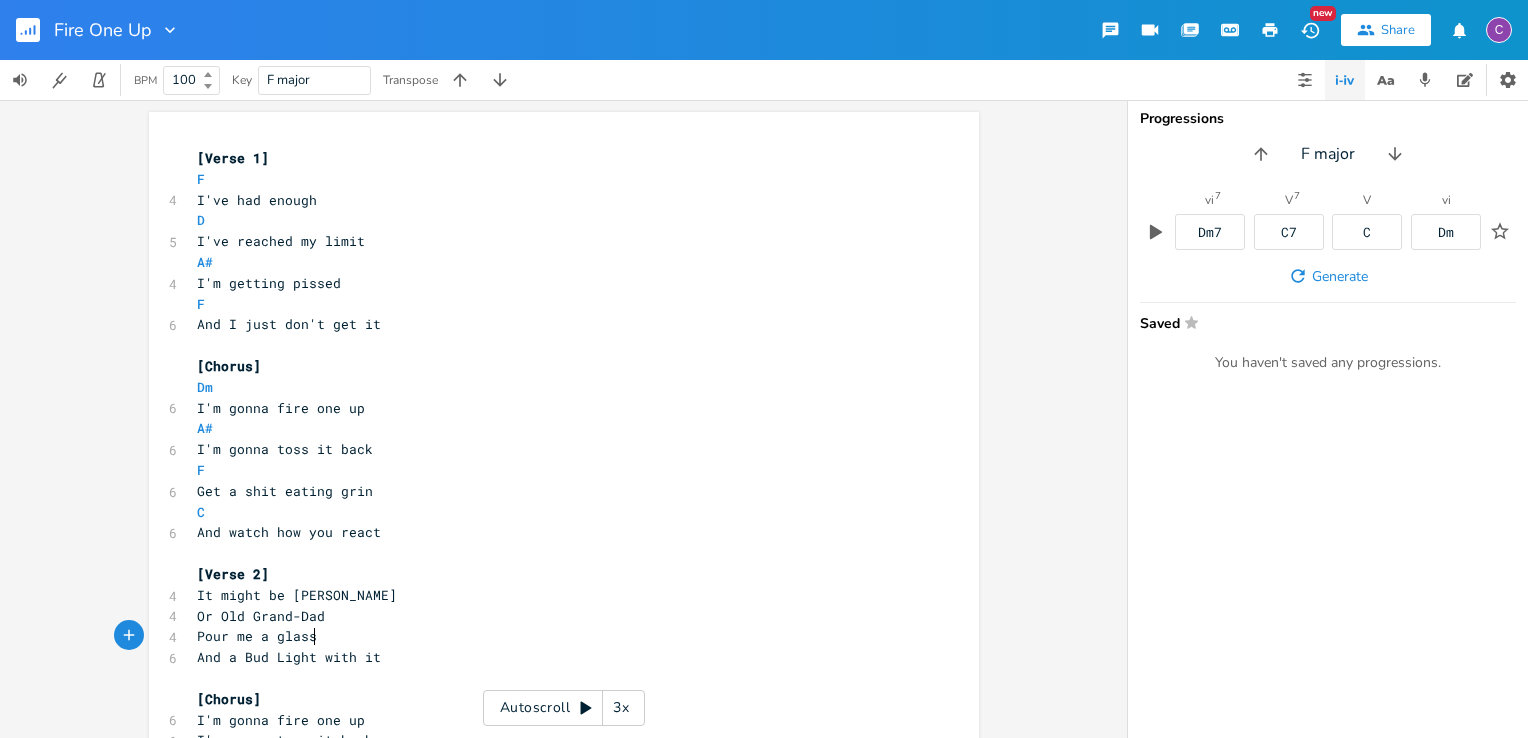 click on "Pour me a glass" at bounding box center [554, 636] 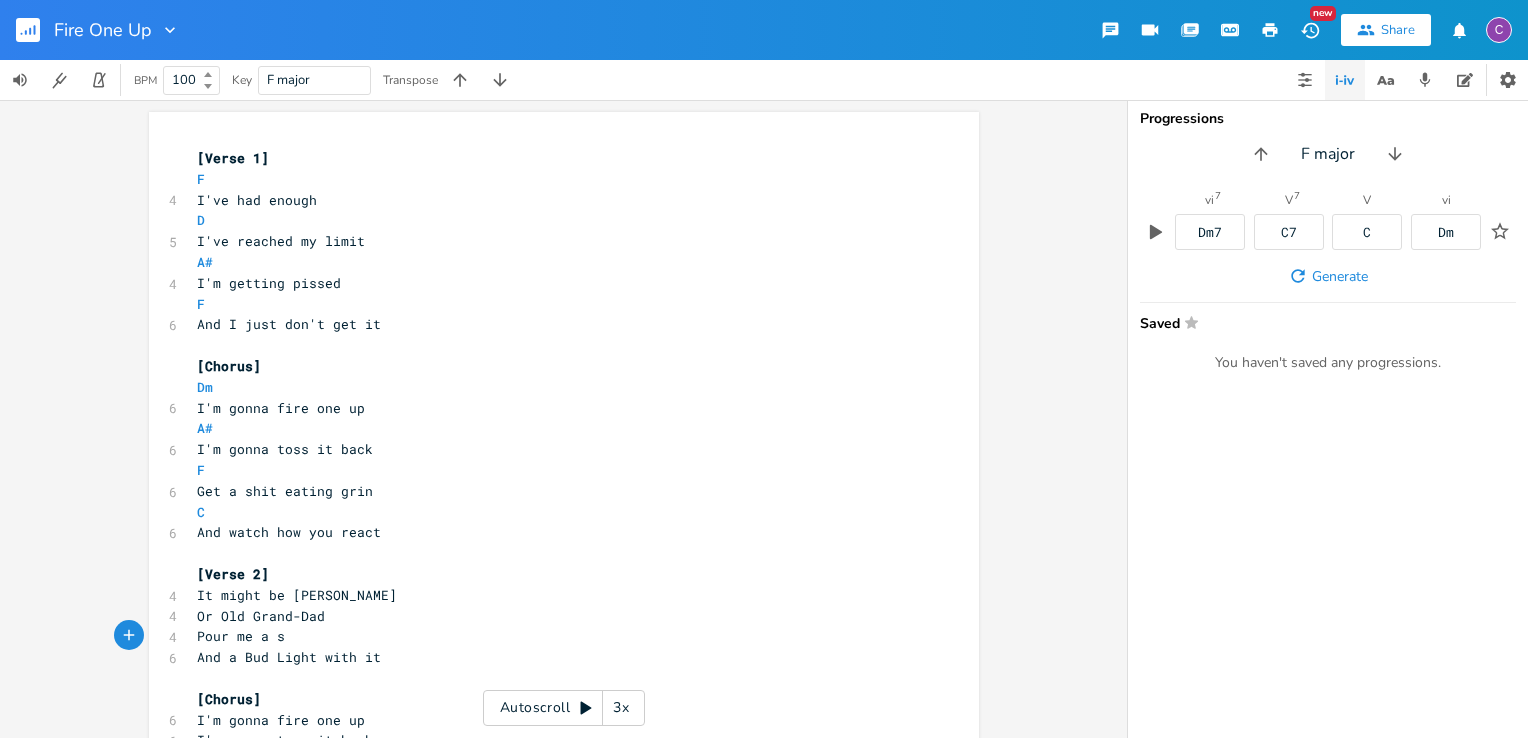 scroll, scrollTop: 0, scrollLeft: 12, axis: horizontal 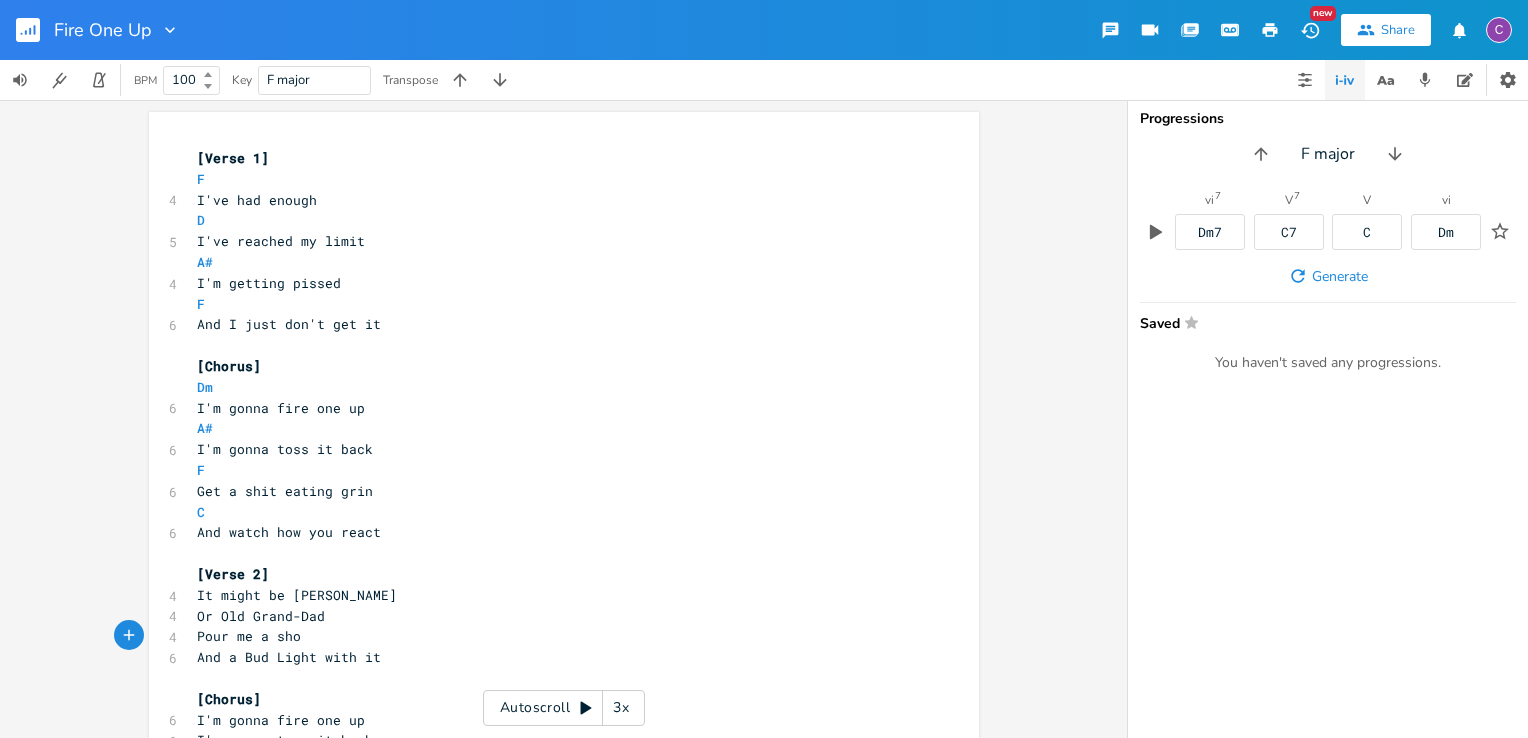 type on "shot" 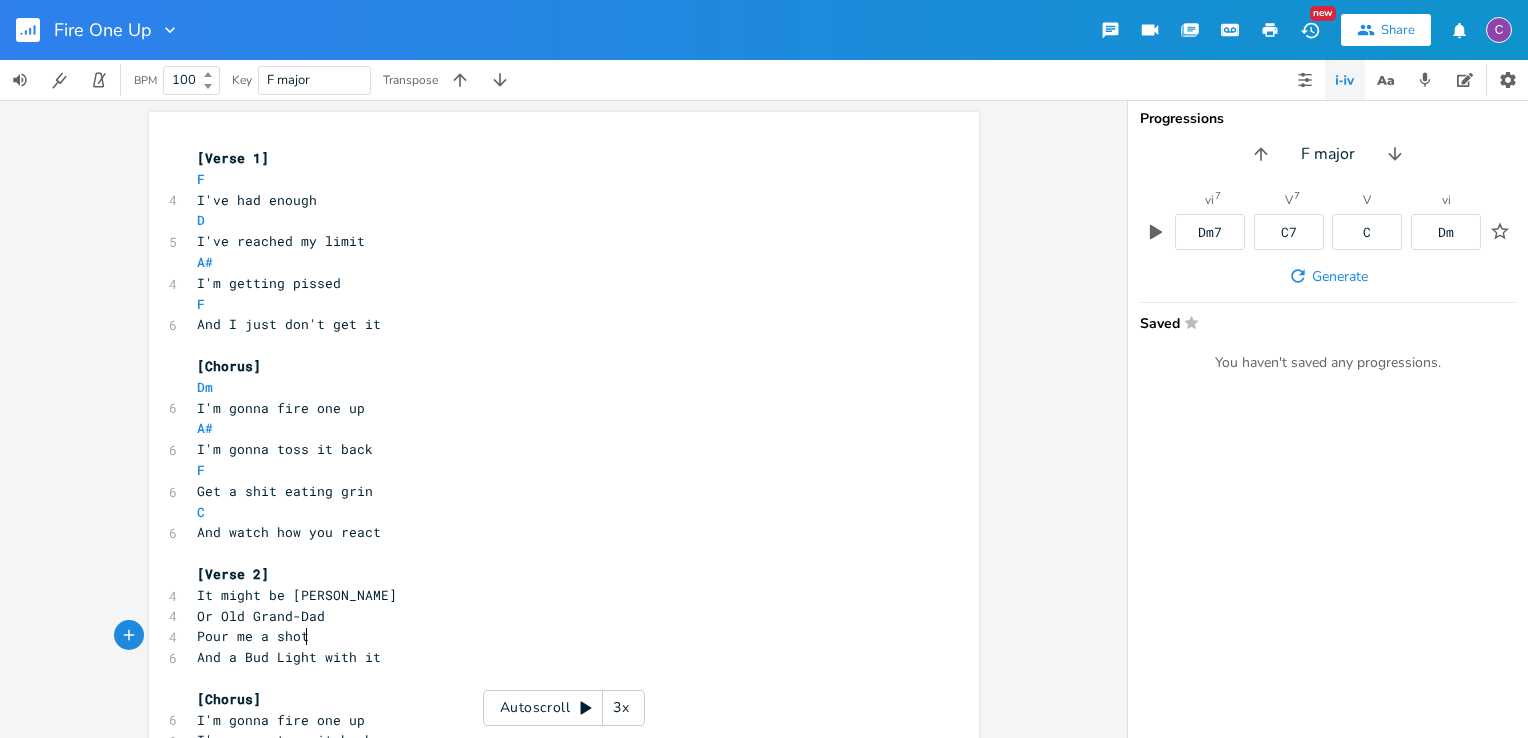 click on "[Verse 2]" at bounding box center [554, 574] 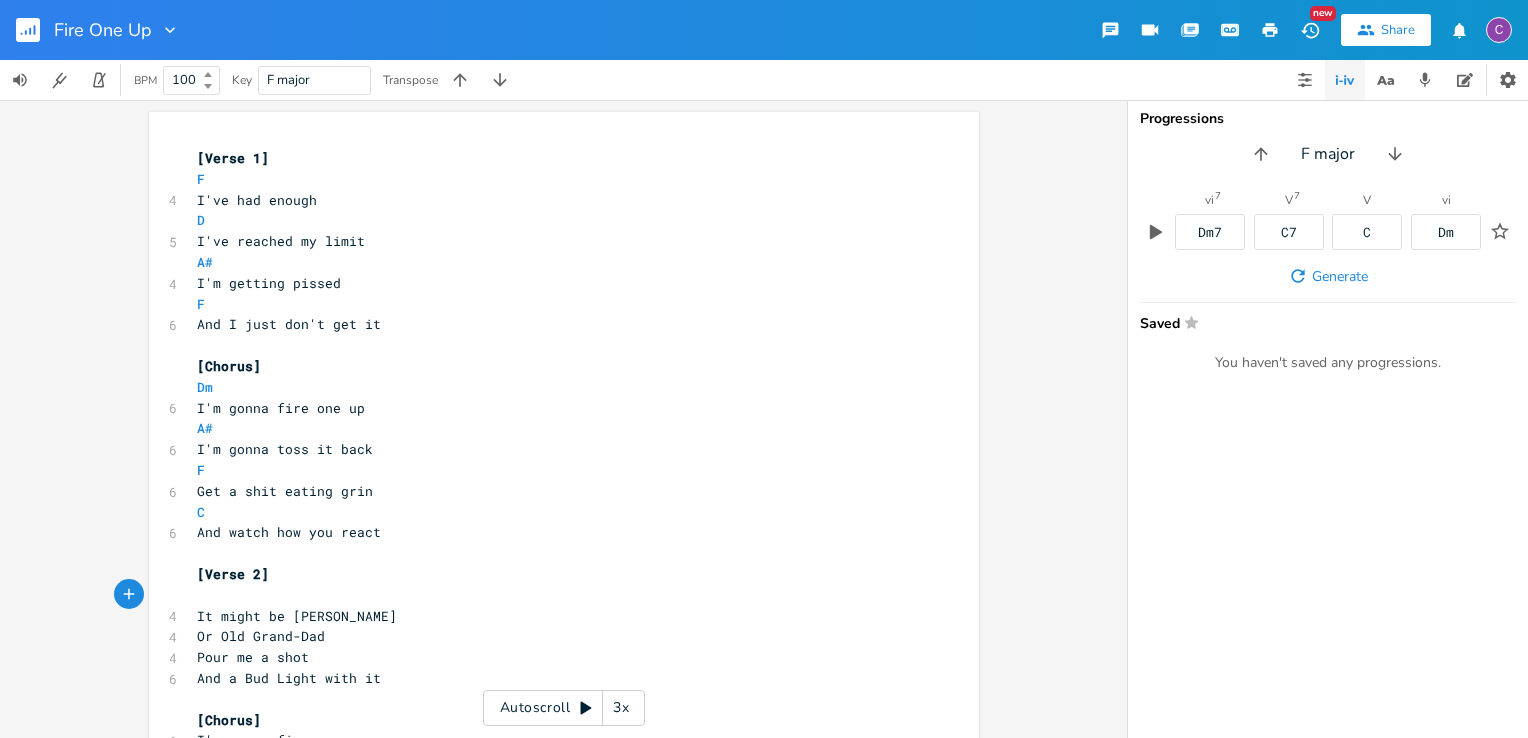 type on "F" 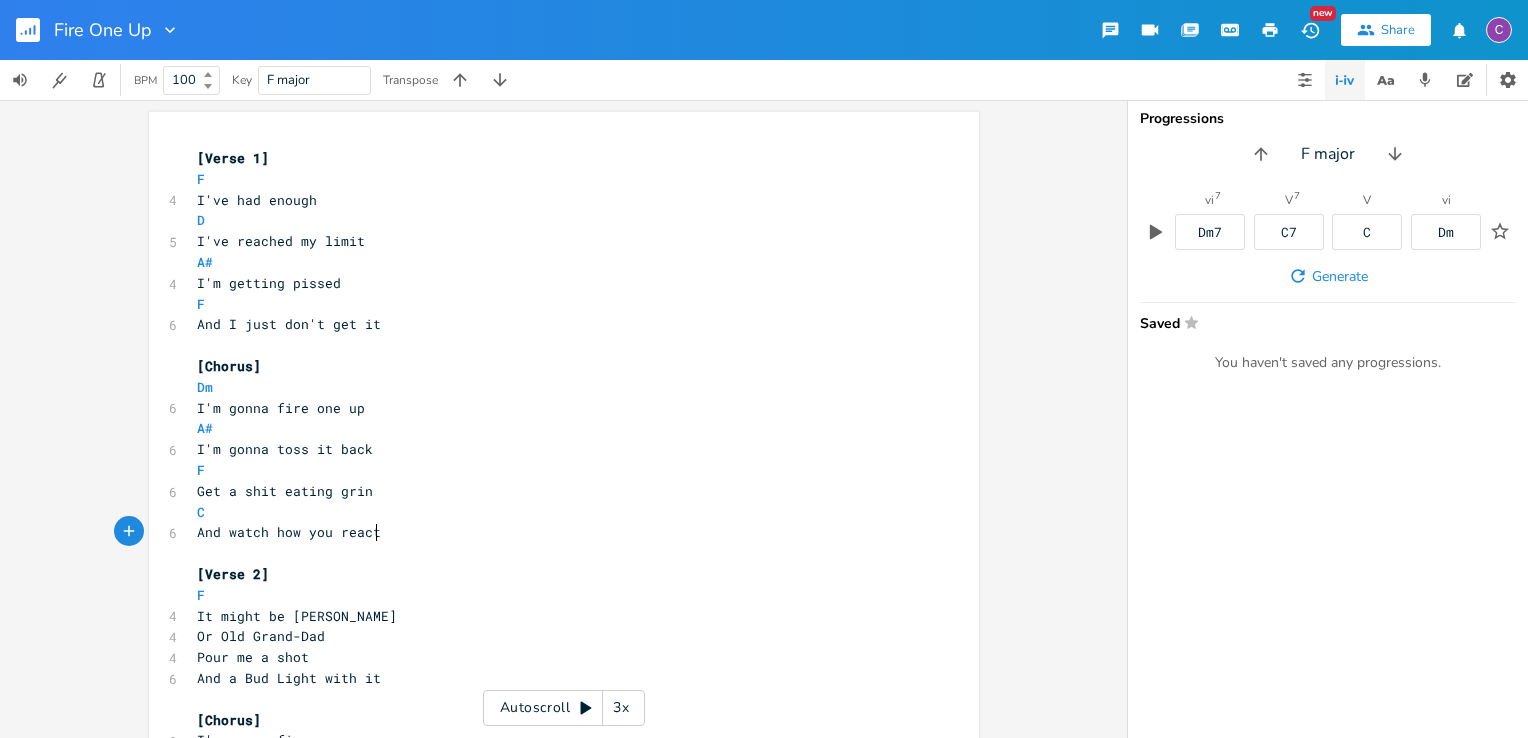 click on "​" at bounding box center (554, 553) 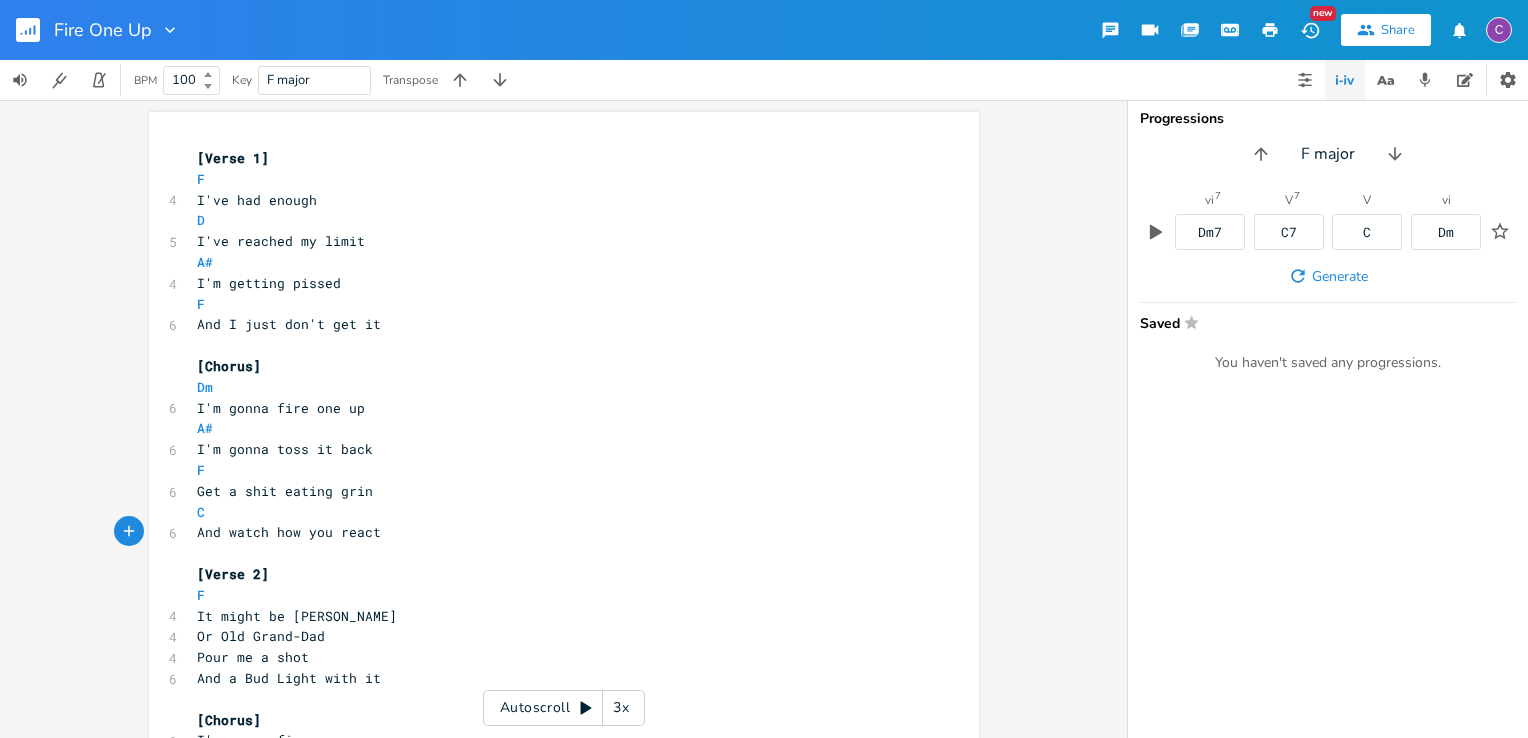 click on "It might be [PERSON_NAME]" at bounding box center [554, 616] 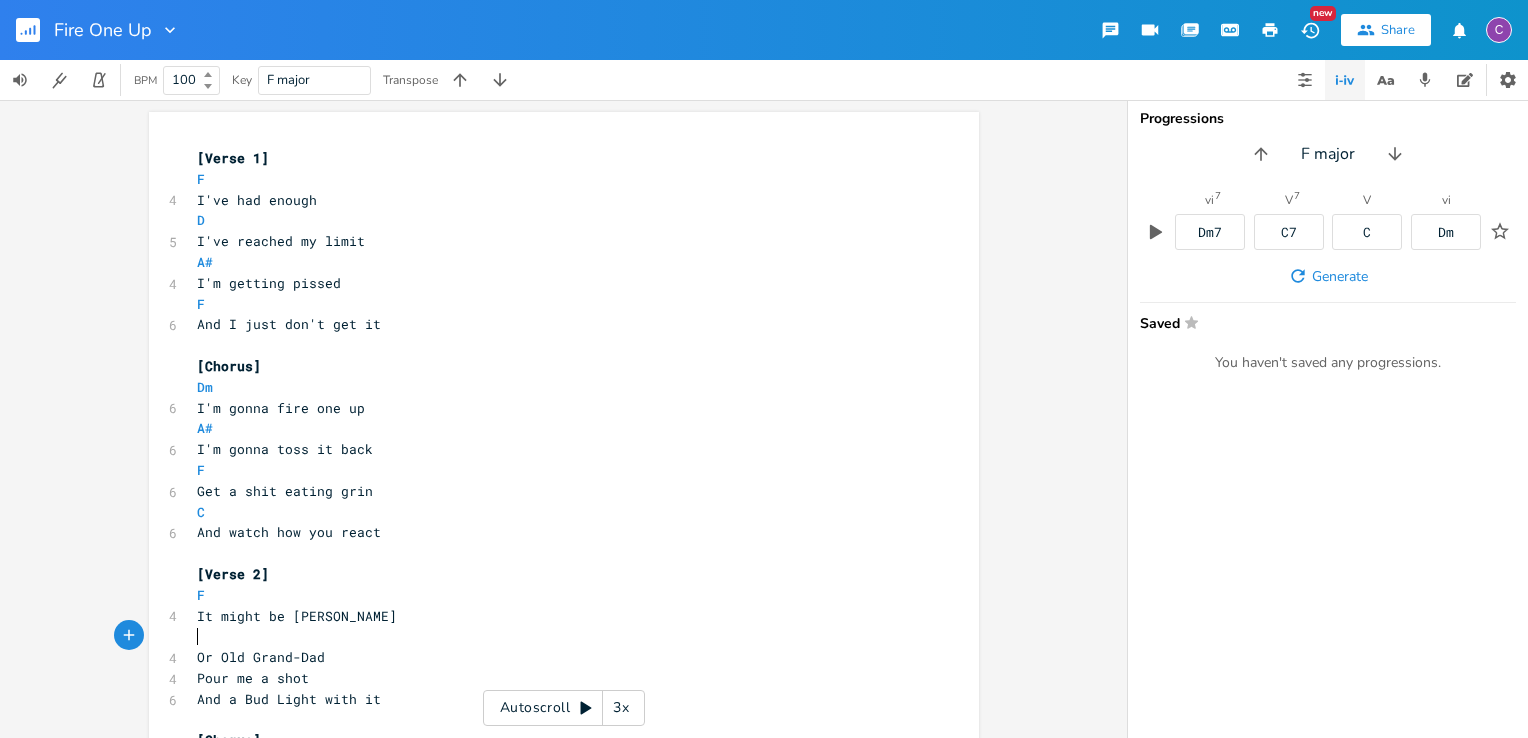 type on "D" 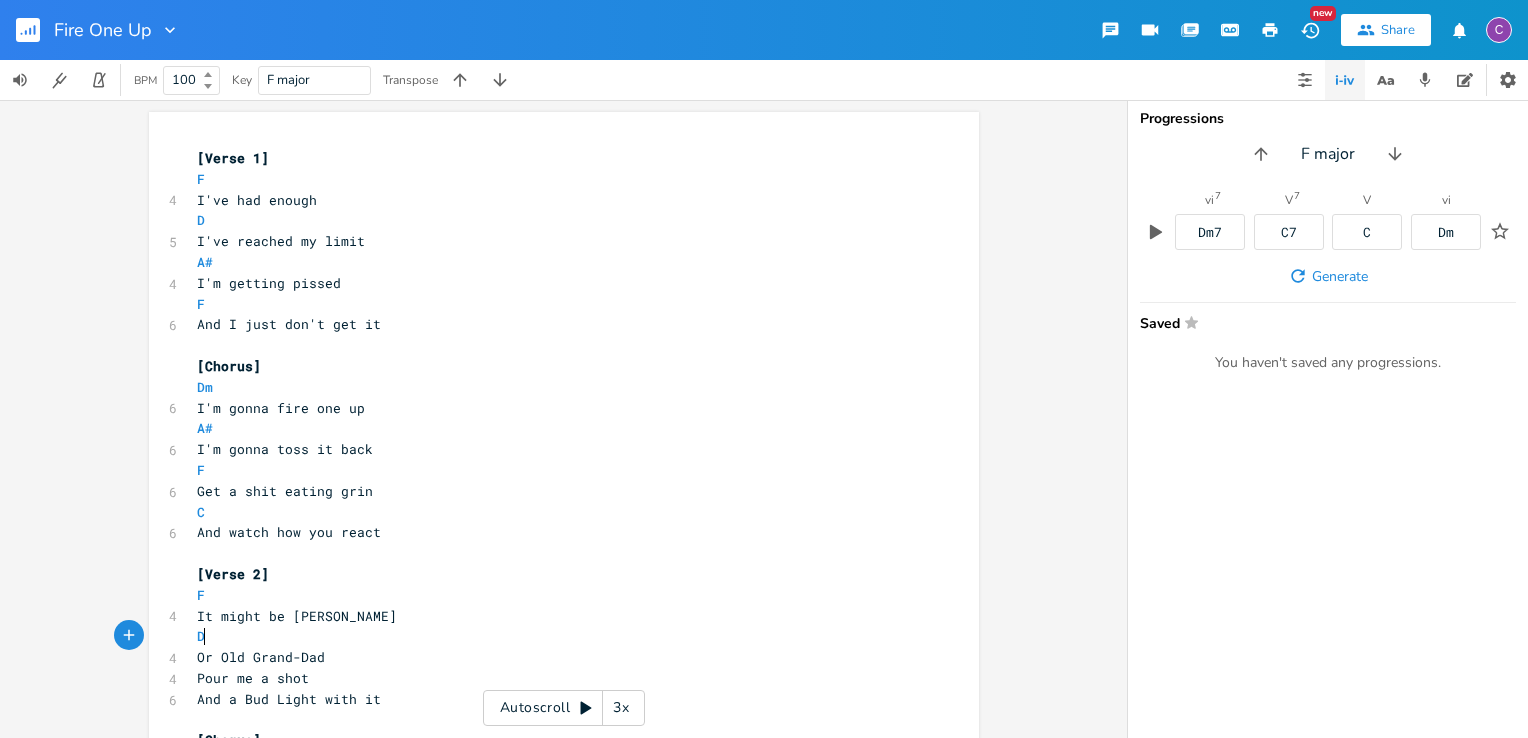 scroll, scrollTop: 0, scrollLeft: 8, axis: horizontal 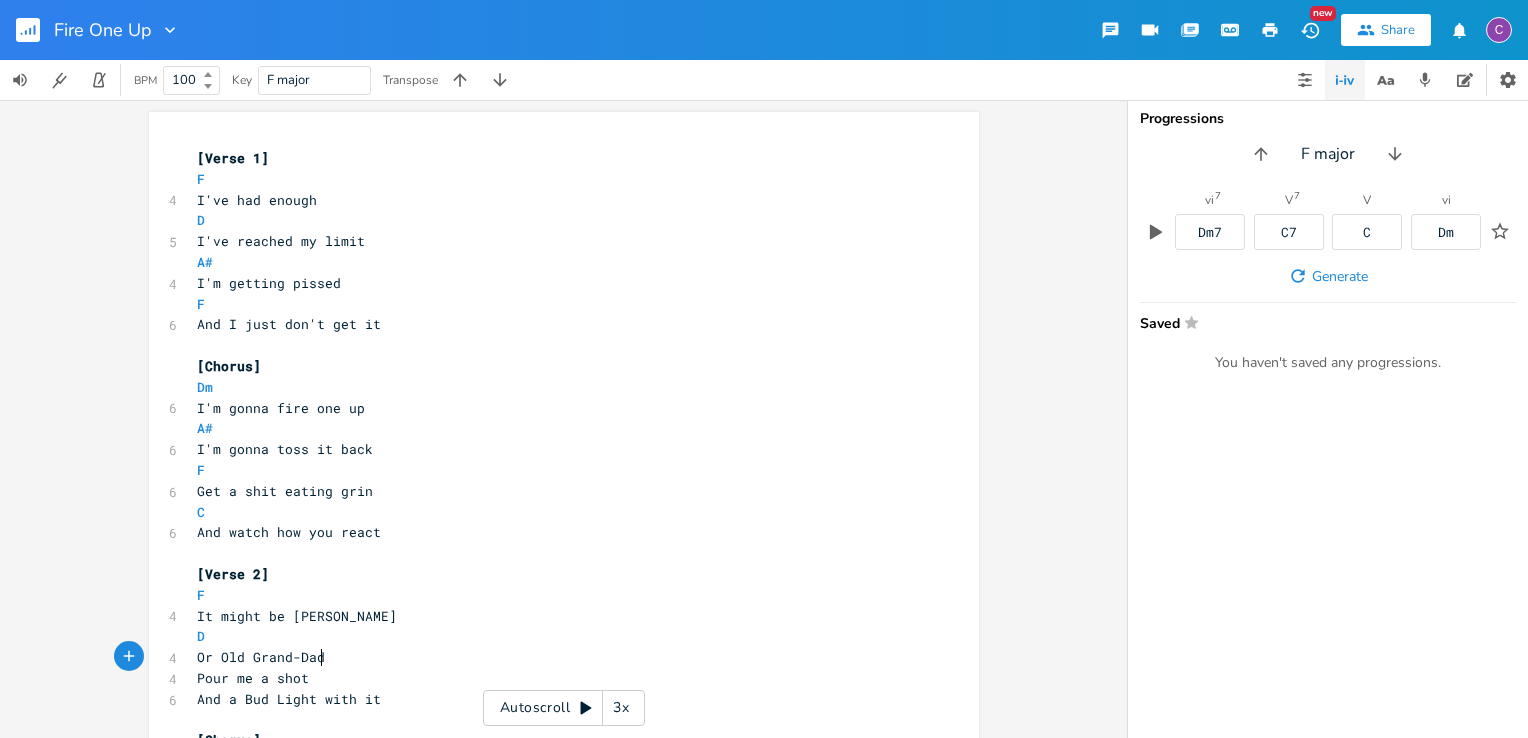 click on "Or Old Grand-Dad" at bounding box center [554, 657] 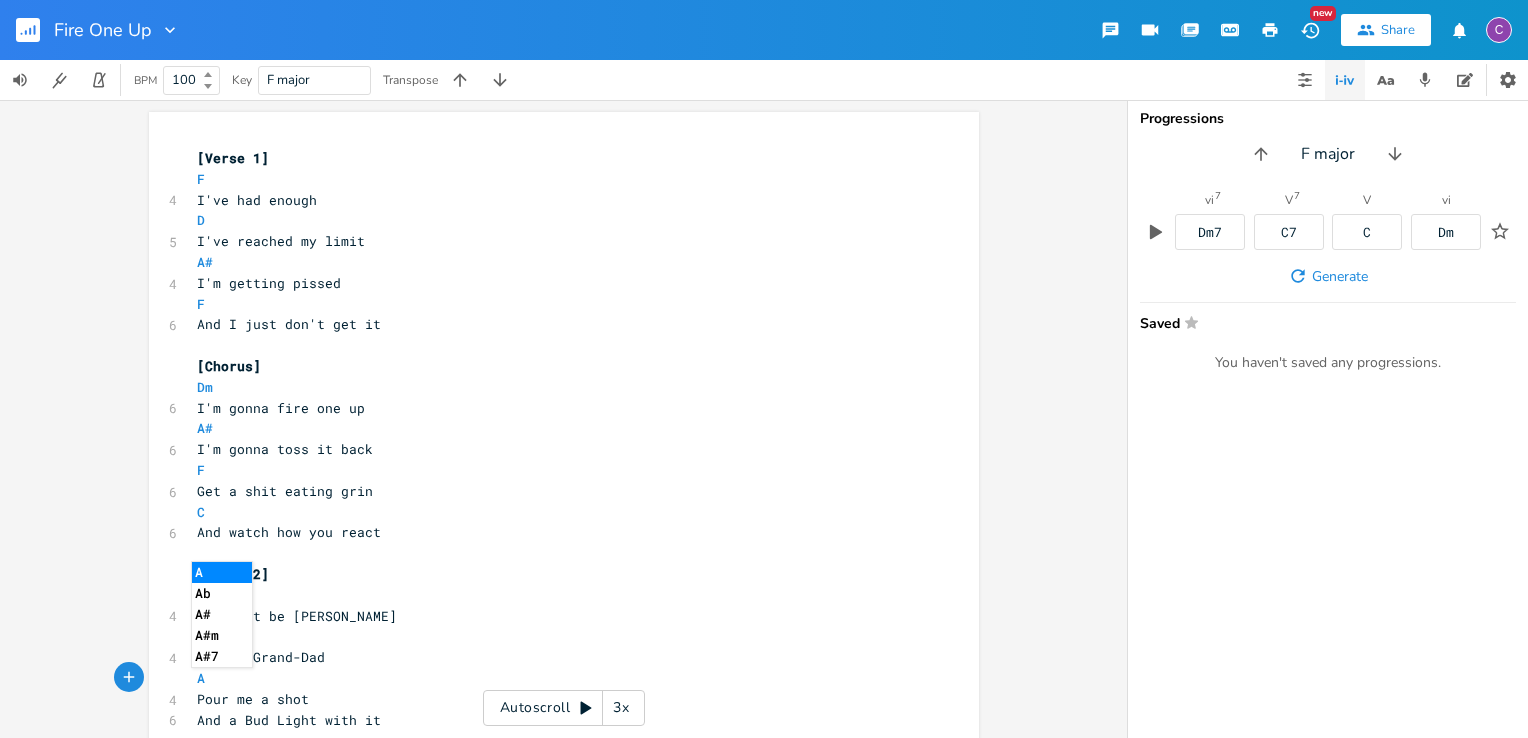 type on "A" 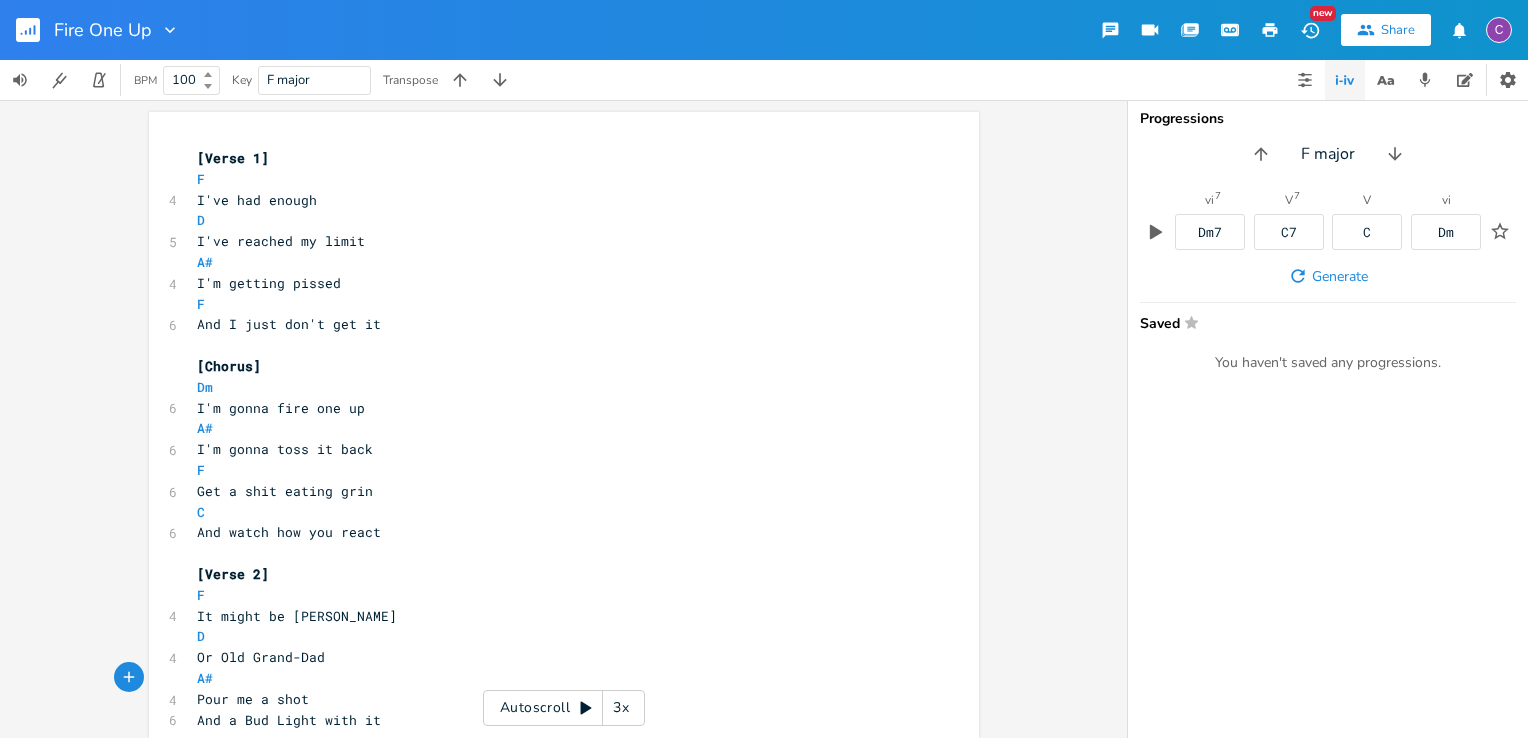 click on "Pour me a shot" at bounding box center [554, 699] 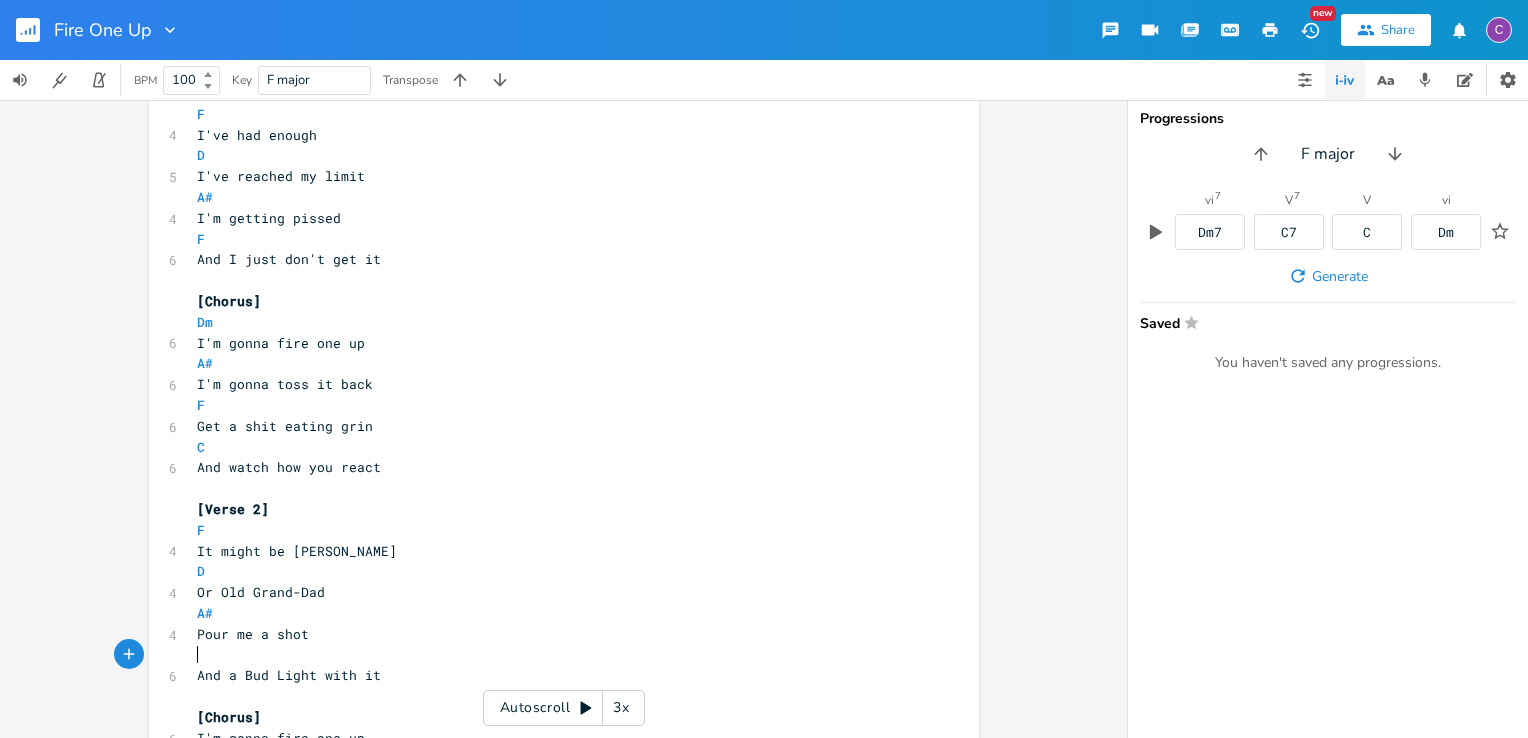 scroll, scrollTop: 100, scrollLeft: 0, axis: vertical 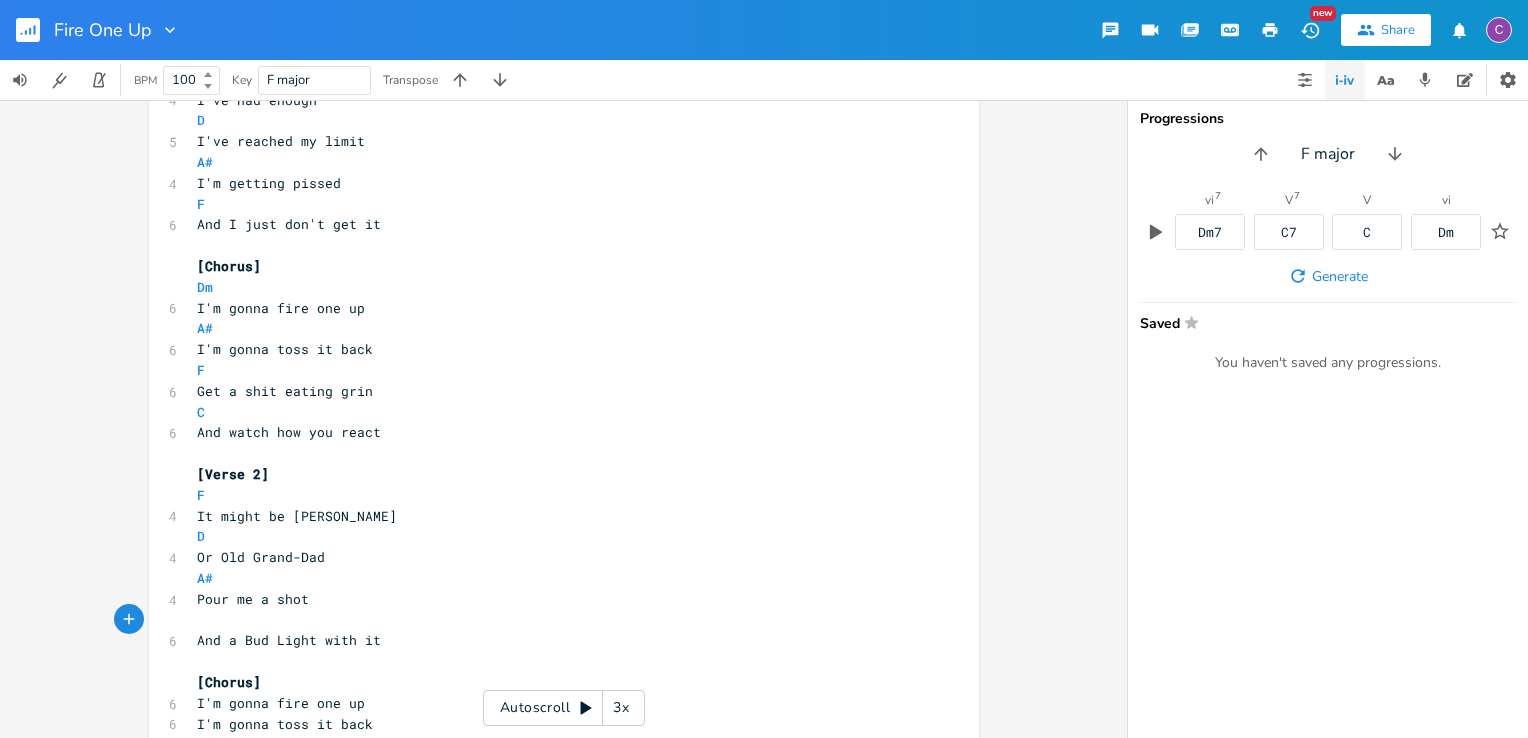 type on "F" 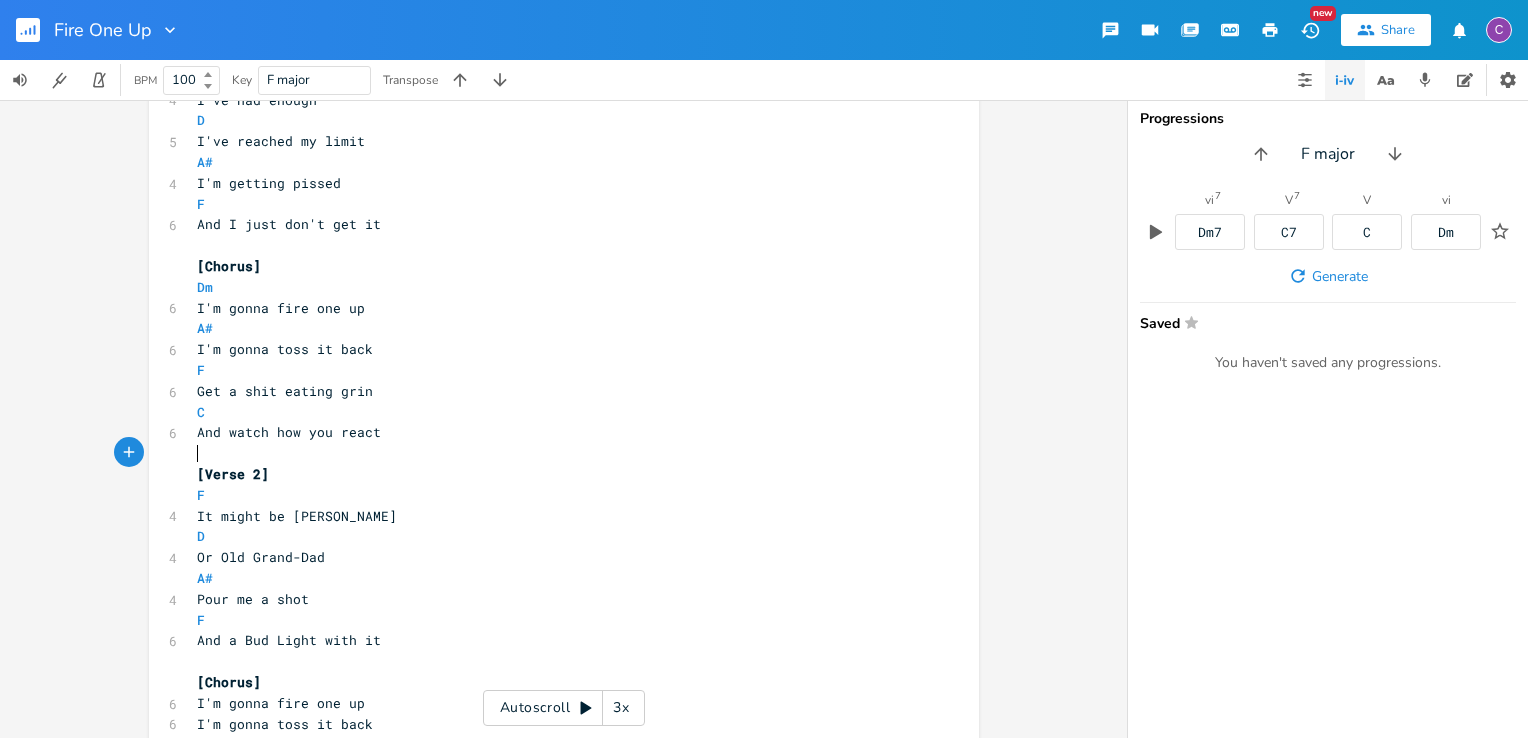 click on "​" at bounding box center (554, 453) 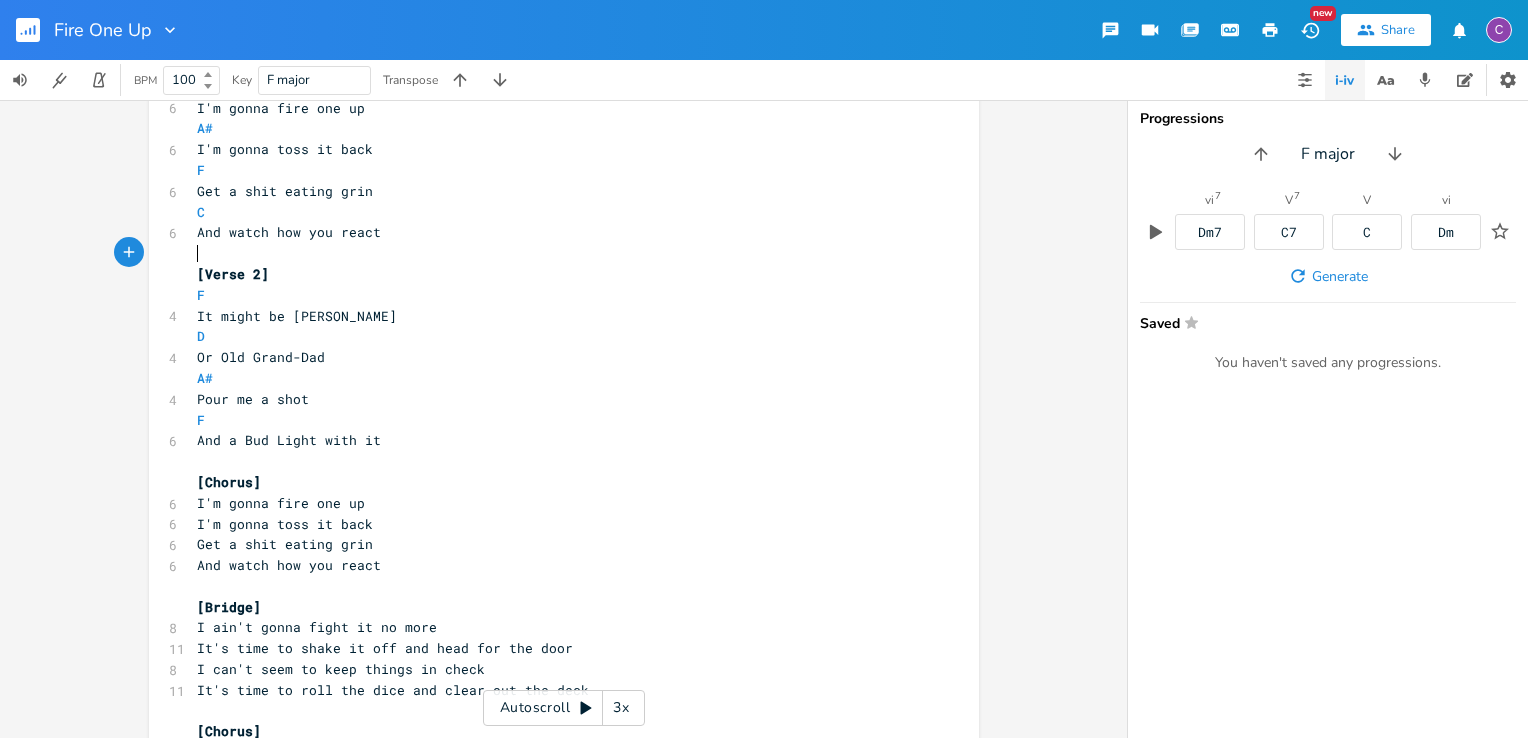 scroll, scrollTop: 200, scrollLeft: 0, axis: vertical 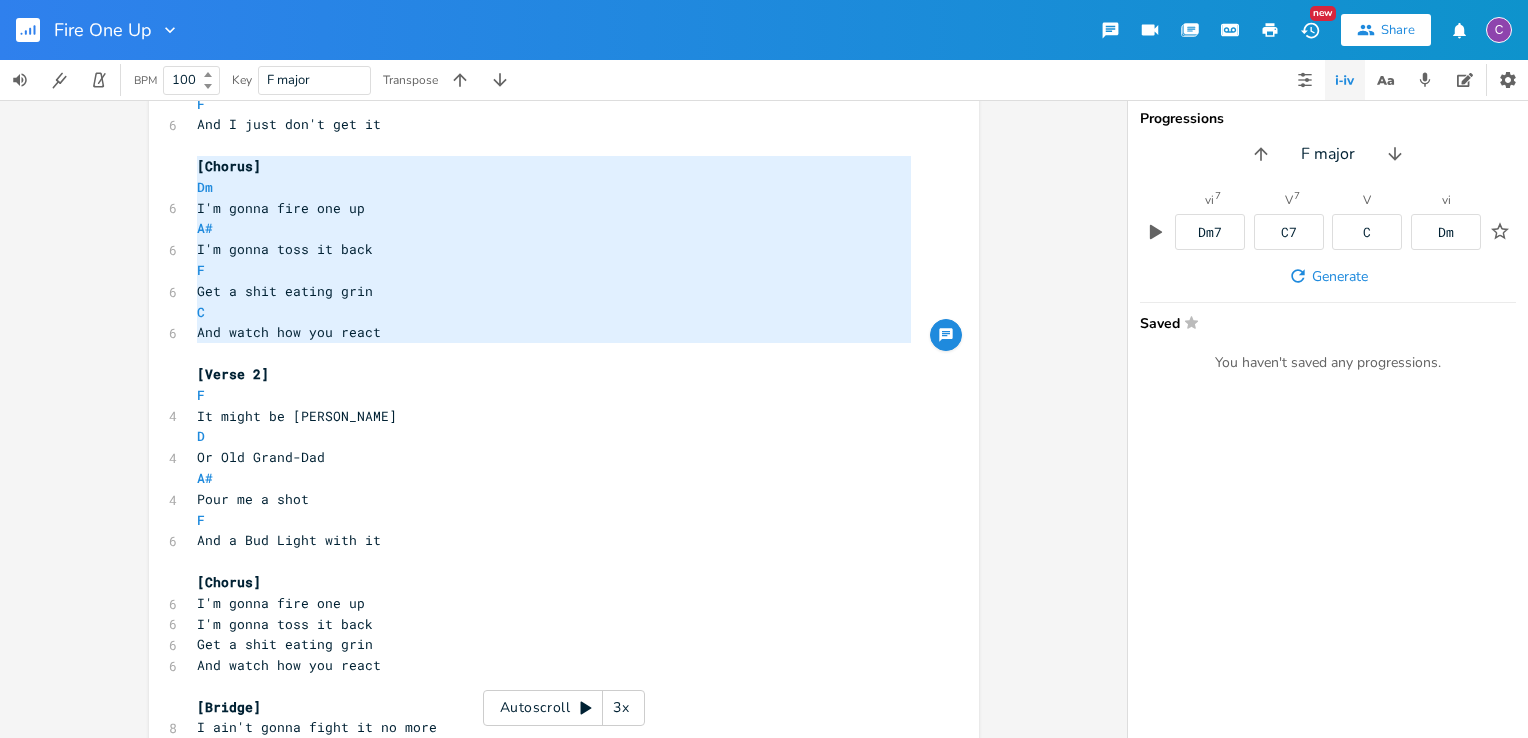 drag, startPoint x: 190, startPoint y: 163, endPoint x: 419, endPoint y: 342, distance: 290.65787 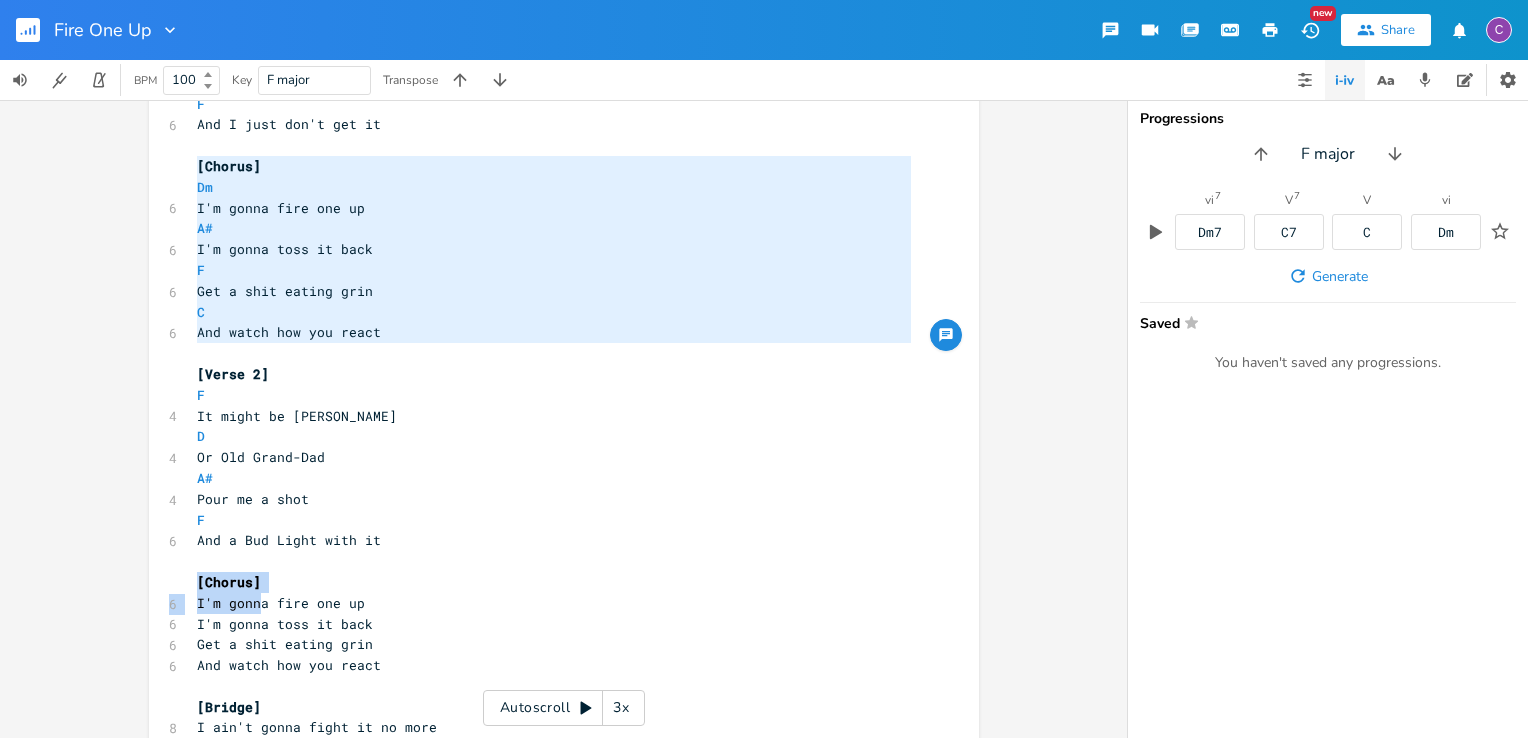 drag, startPoint x: 179, startPoint y: 585, endPoint x: 252, endPoint y: 594, distance: 73.552704 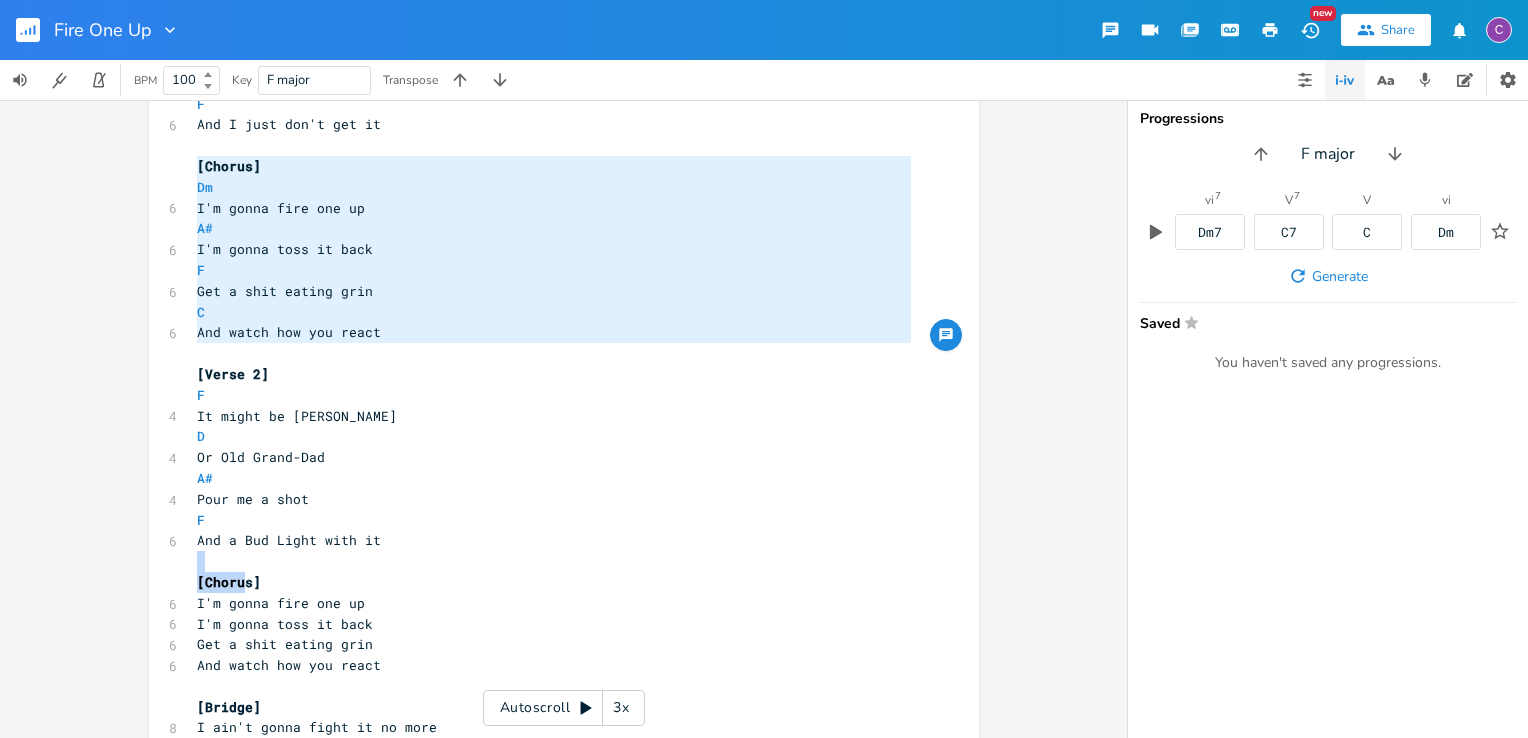 drag, startPoint x: 252, startPoint y: 594, endPoint x: 233, endPoint y: 588, distance: 19.924858 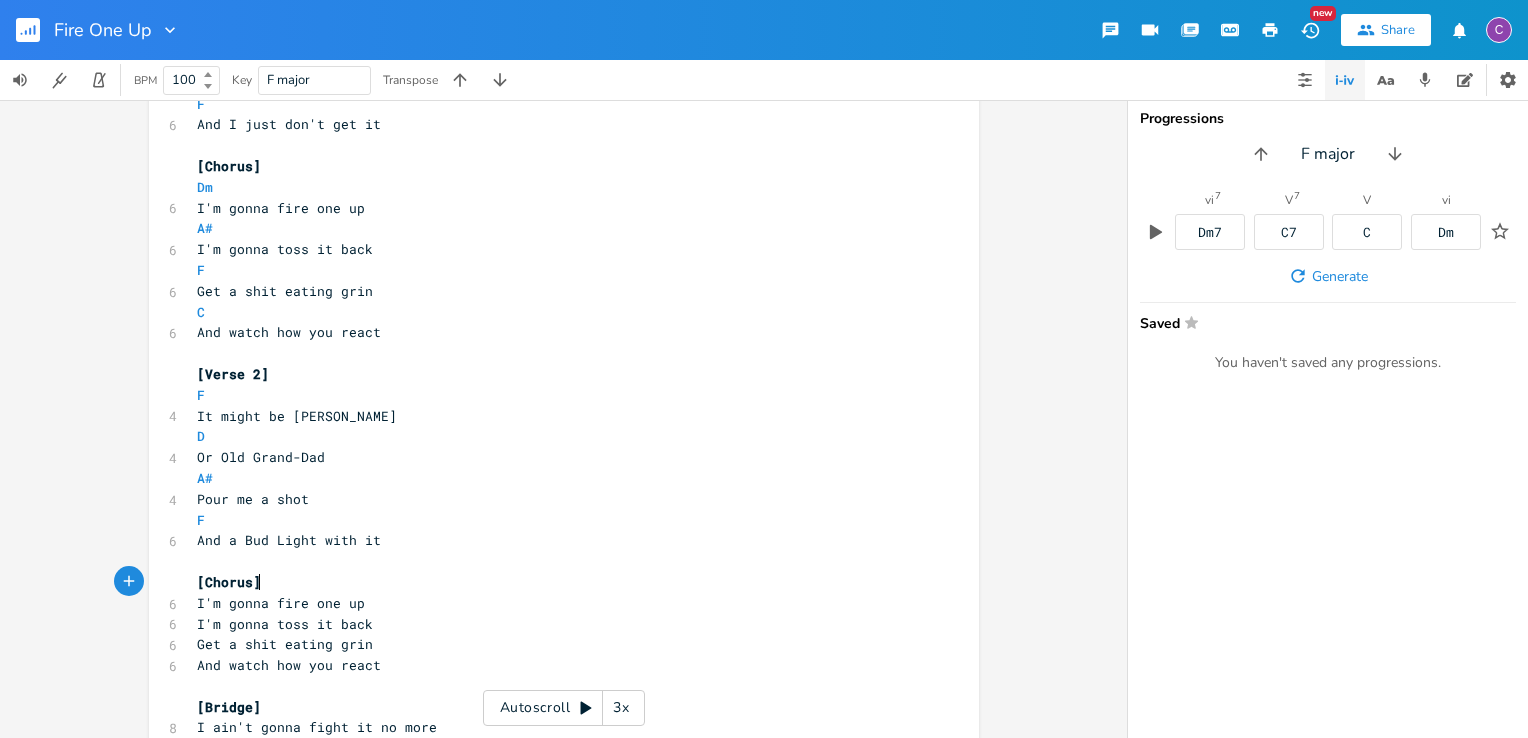 click on "[Chorus]" at bounding box center (554, 582) 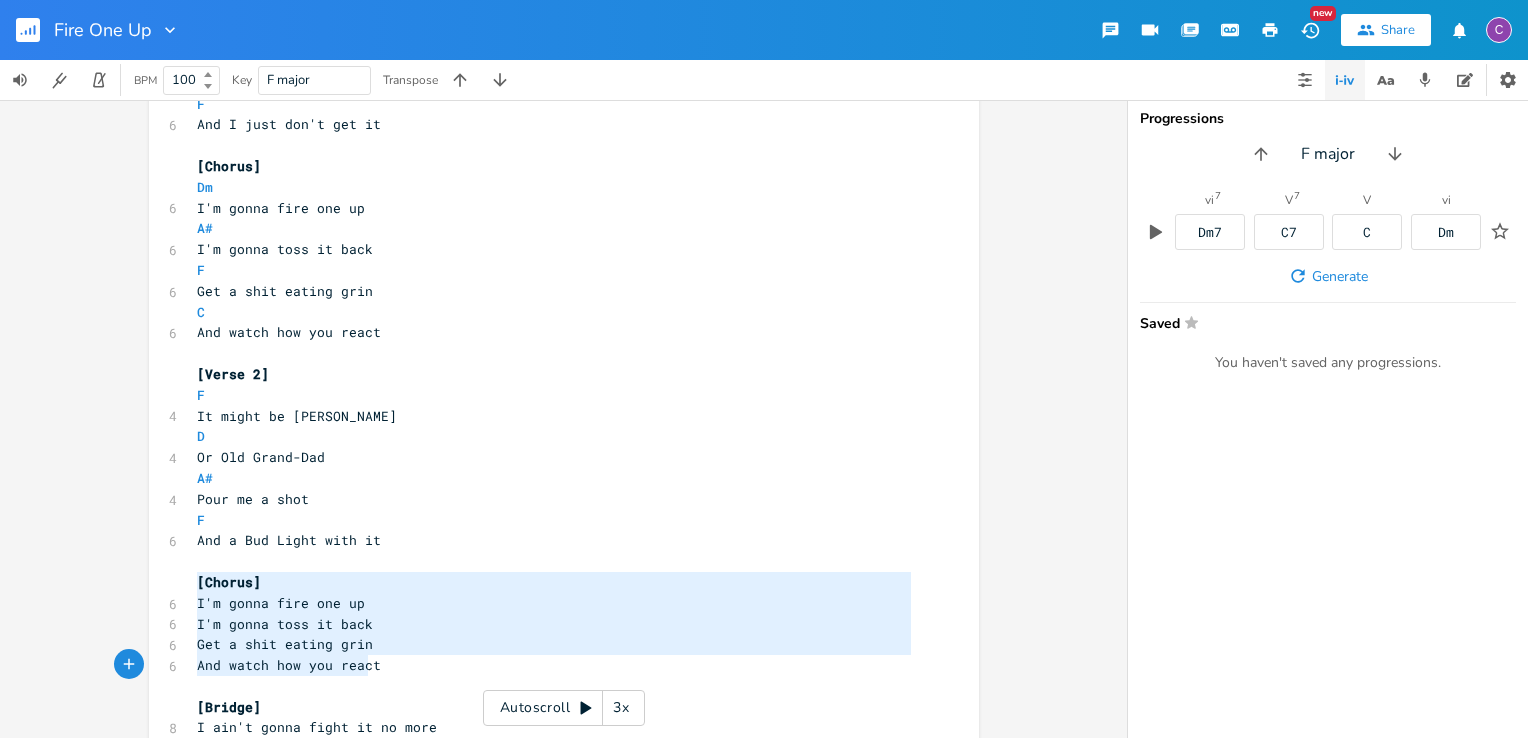 type on "[Chorus]
I'm gonna fire one up
I'm gonna toss it back
Get a shit eating grin
And watch how you react" 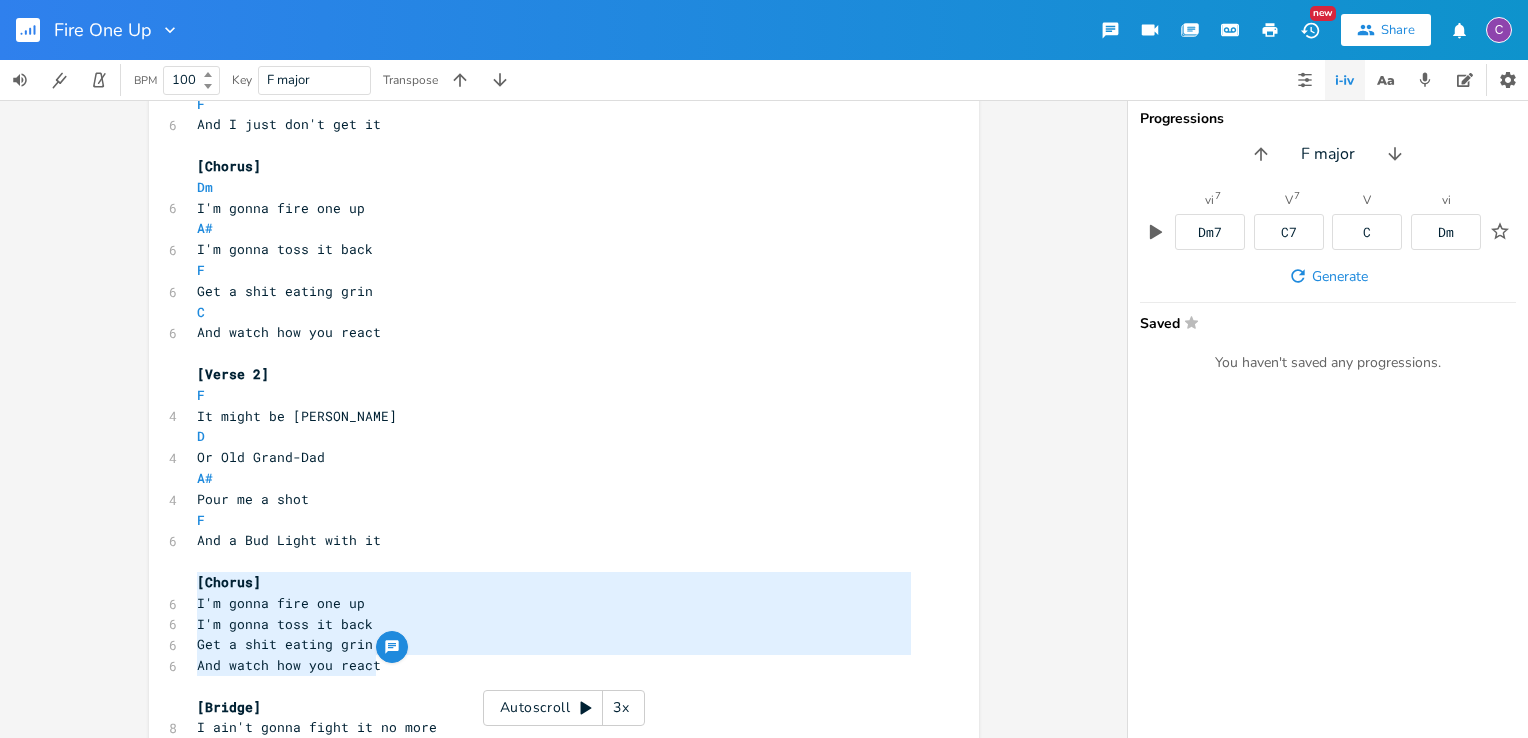 drag, startPoint x: 188, startPoint y: 580, endPoint x: 373, endPoint y: 664, distance: 203.17726 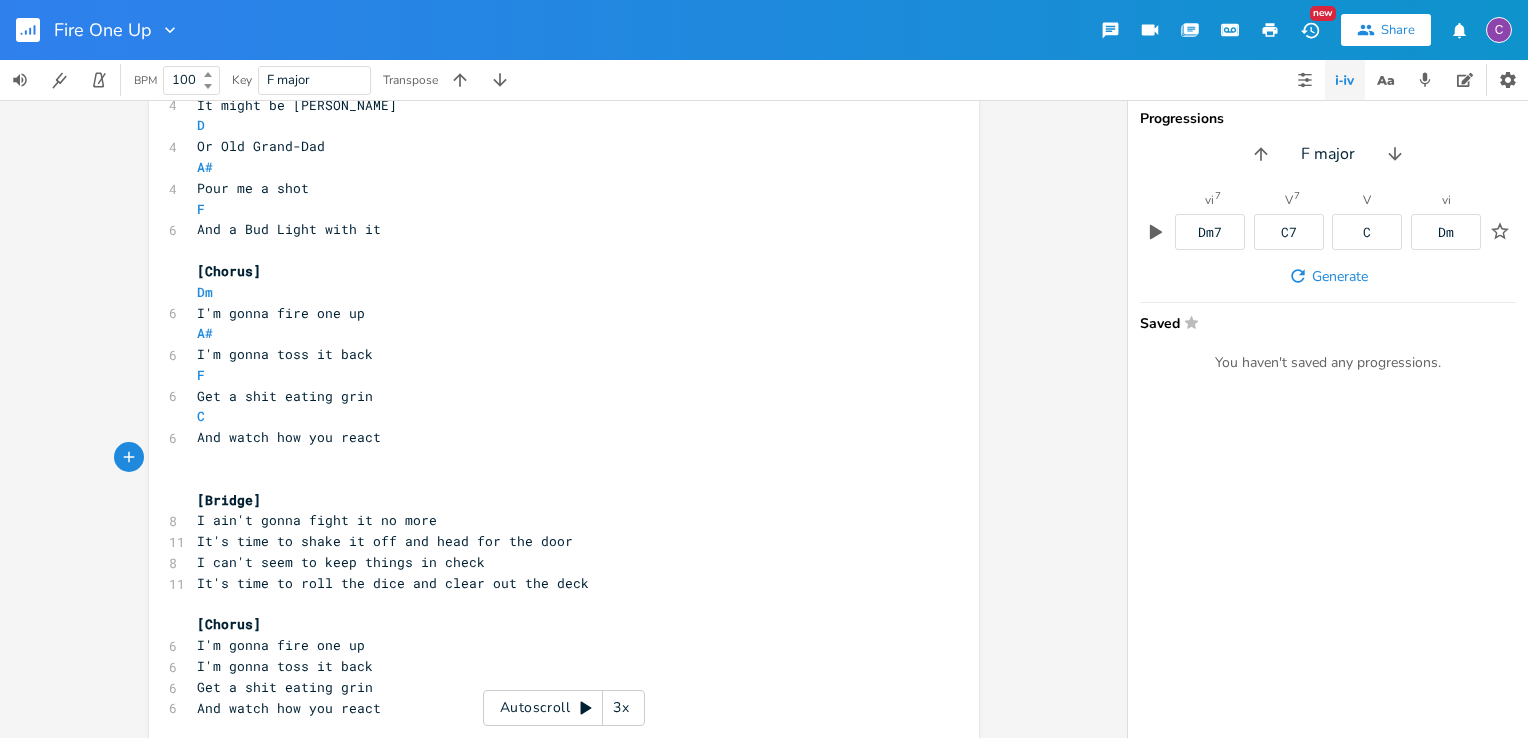 scroll, scrollTop: 552, scrollLeft: 0, axis: vertical 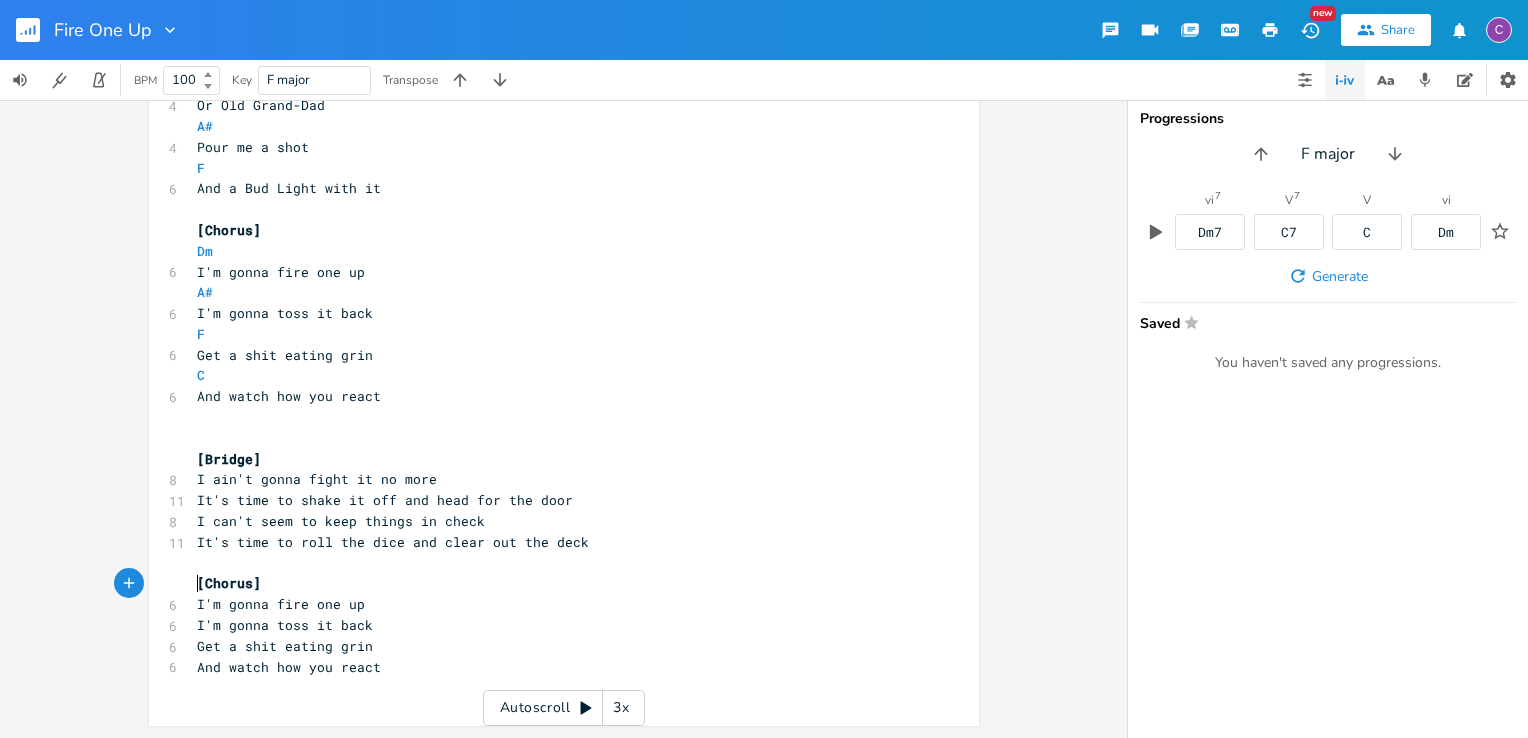 click on "[Chorus]" at bounding box center [554, 583] 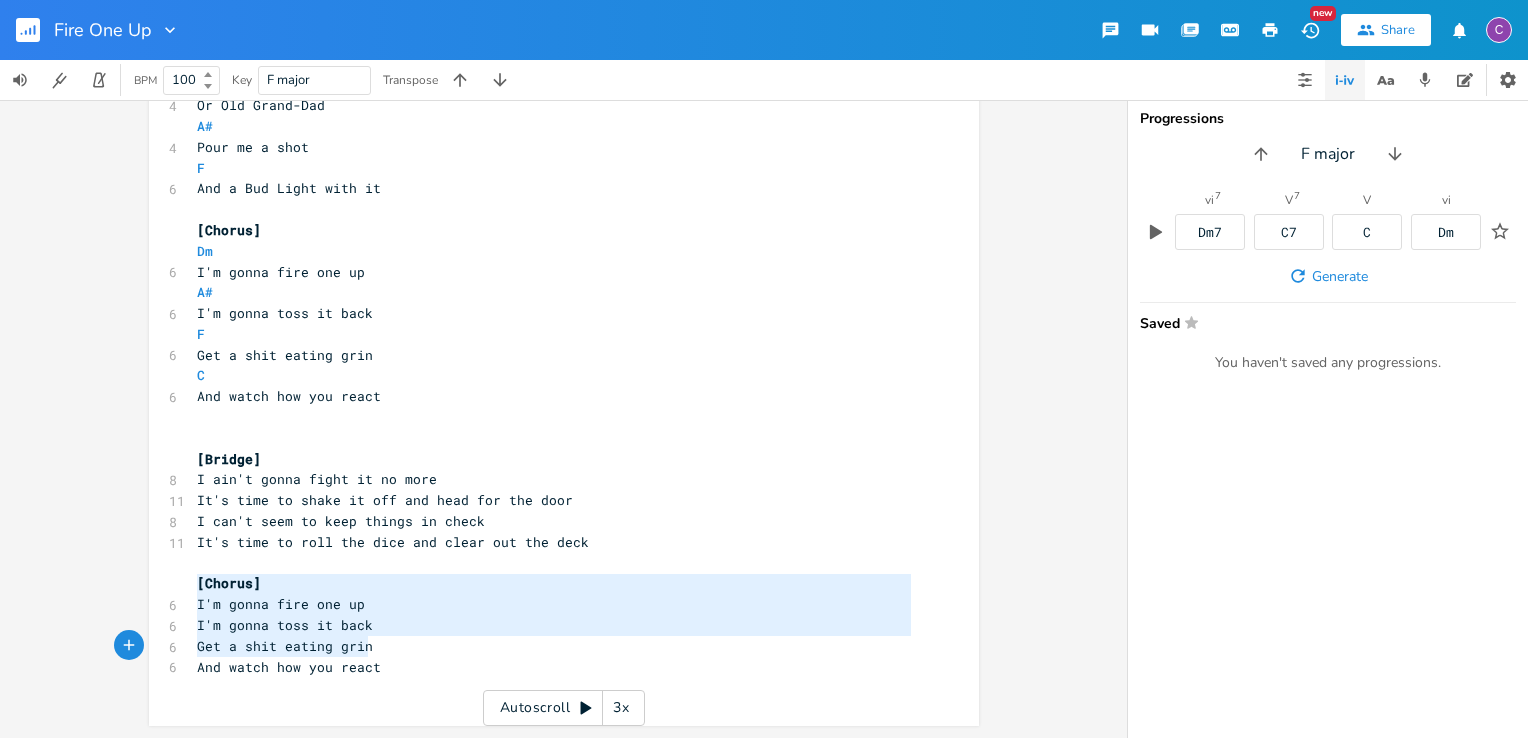 type on "[Chorus]
I'm gonna fire one up
I'm gonna toss it back
Get a shit eating grin
And watch how you react" 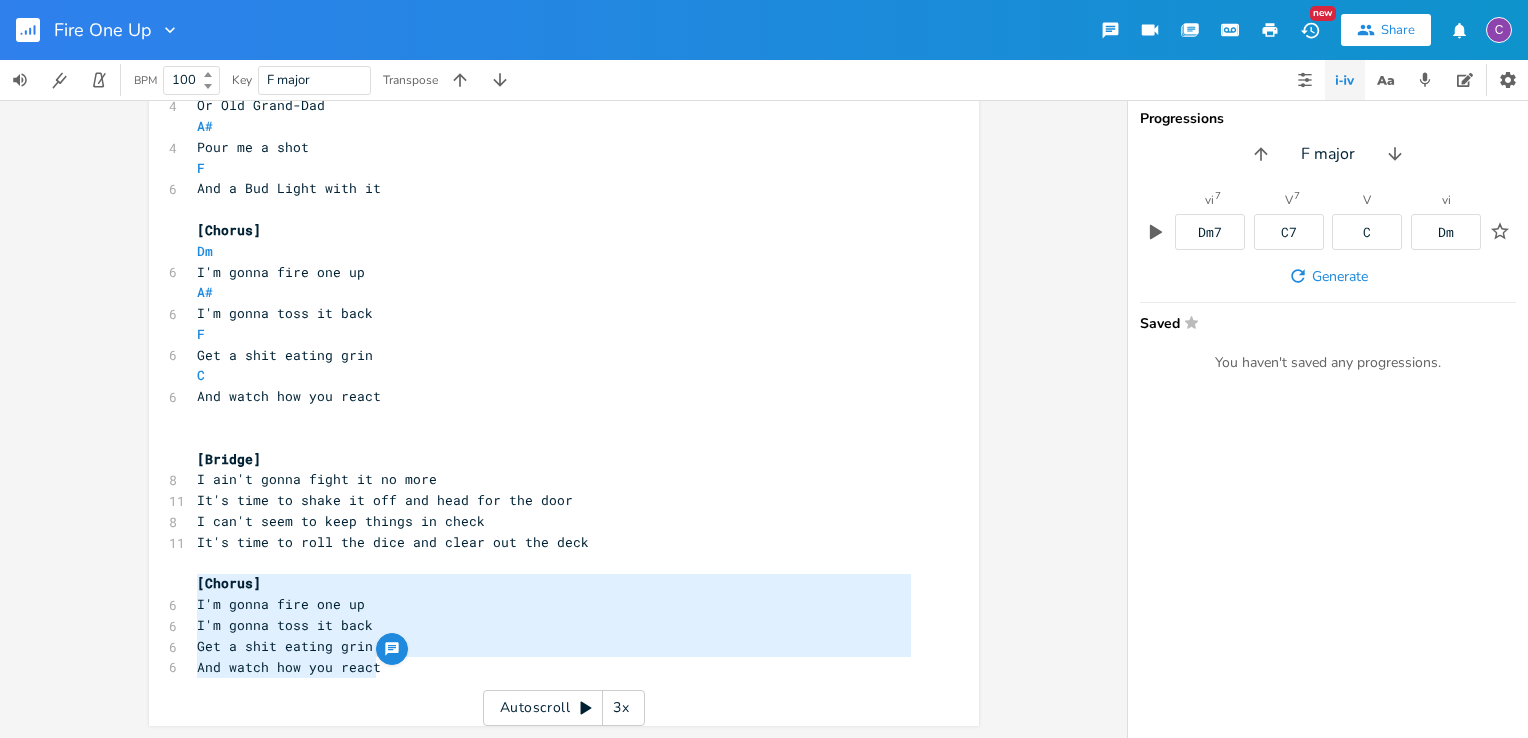 drag, startPoint x: 188, startPoint y: 586, endPoint x: 382, endPoint y: 670, distance: 211.40483 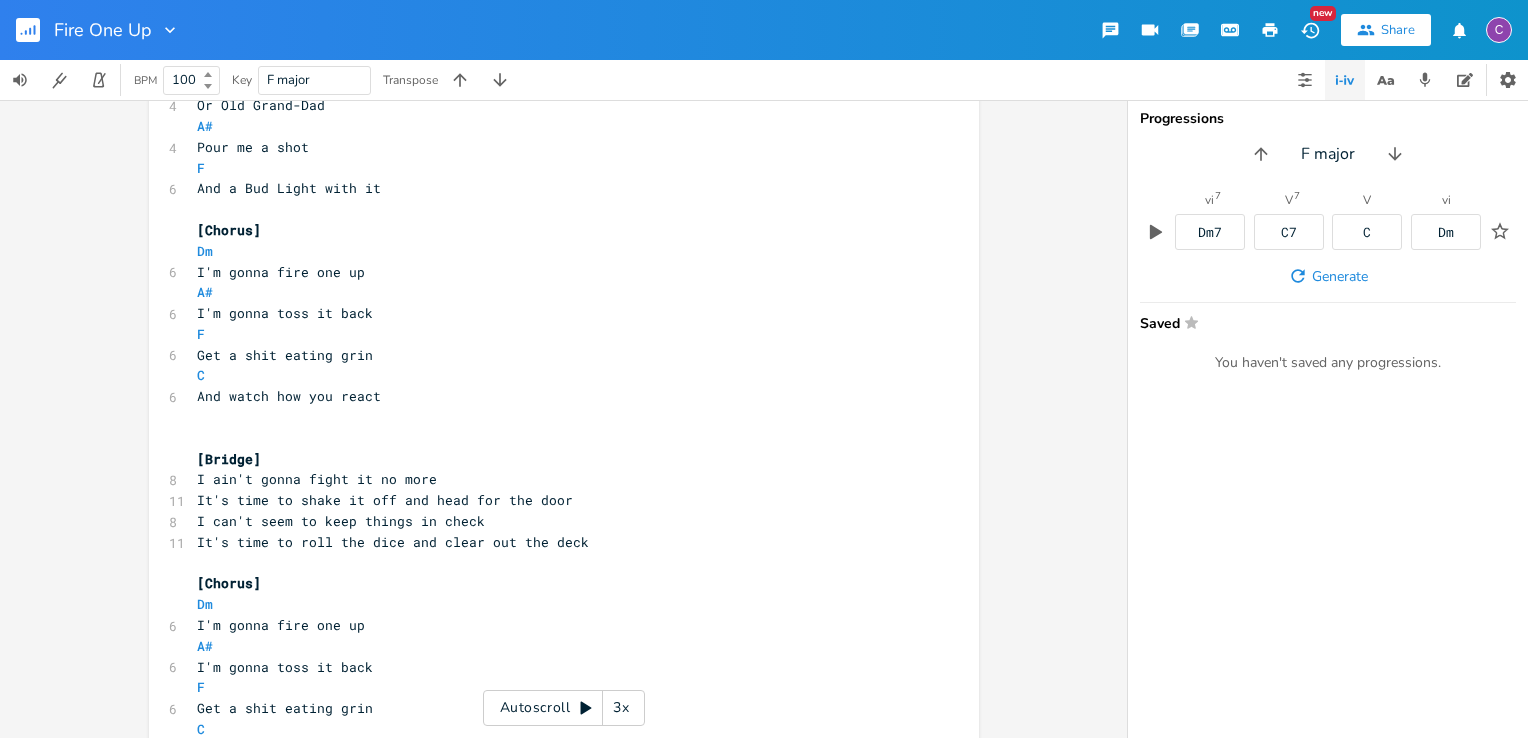 scroll, scrollTop: 0, scrollLeft: 0, axis: both 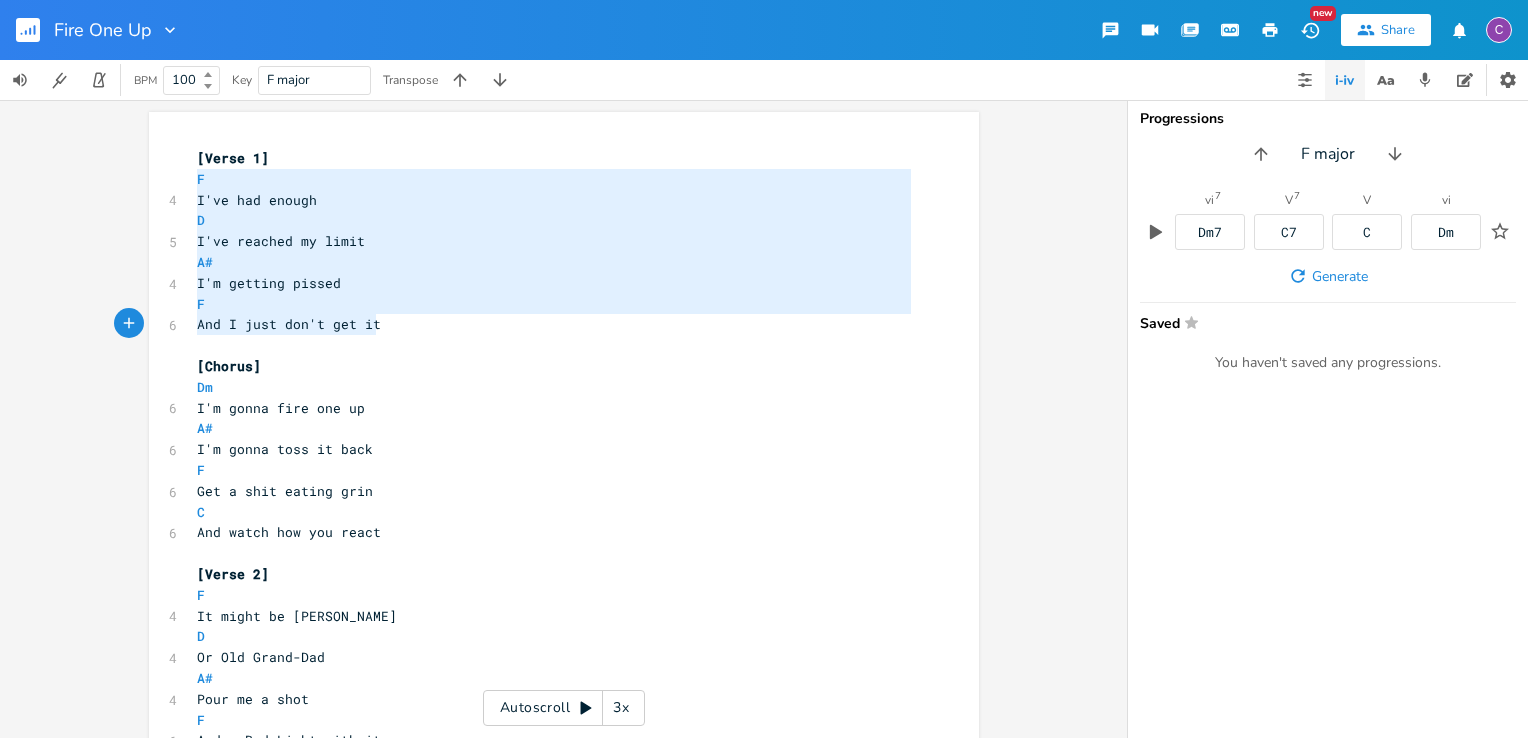 type on "F
I've had enough
D
I've reached my limit
A#
I'm getting pissed
F
And I just don't get it" 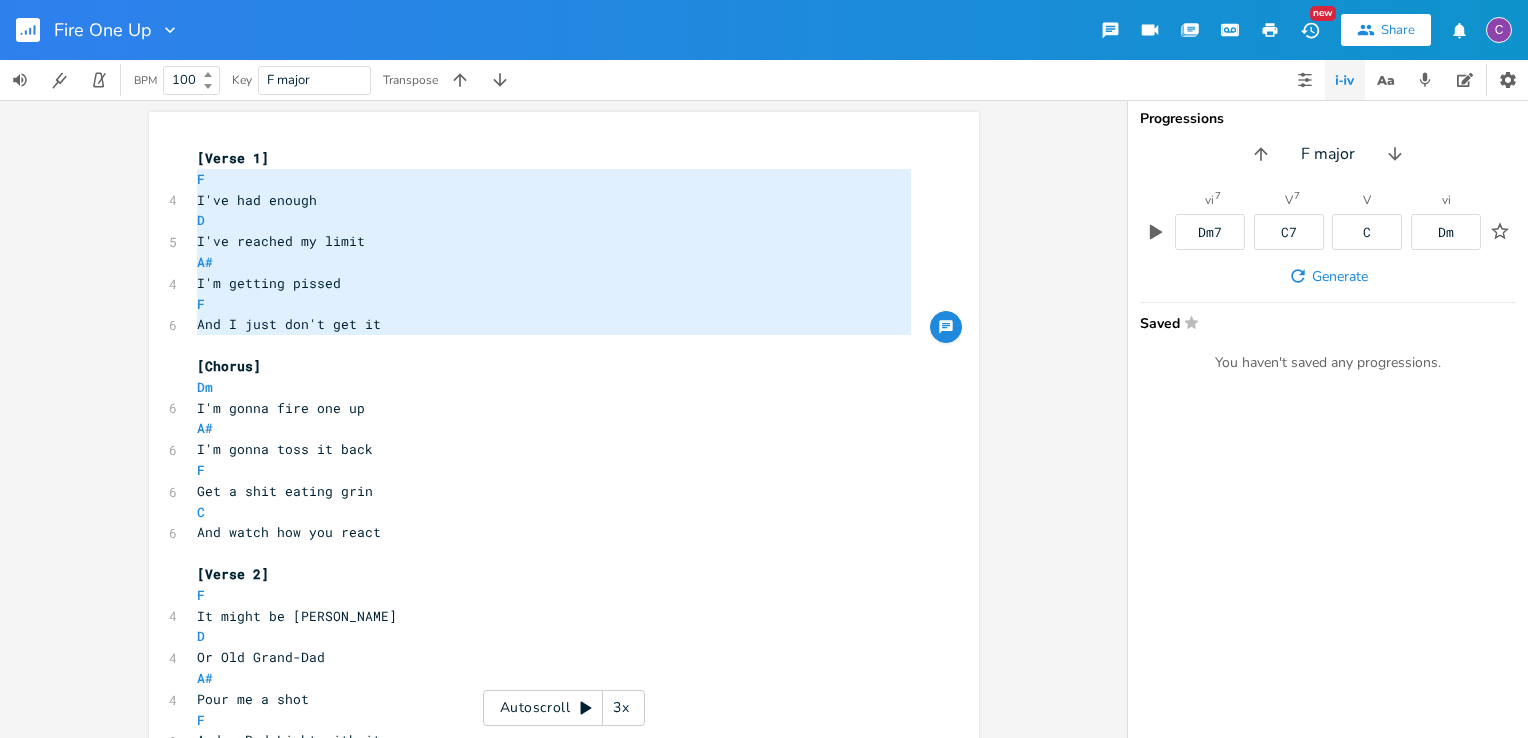 drag, startPoint x: 187, startPoint y: 181, endPoint x: 386, endPoint y: 333, distance: 250.40967 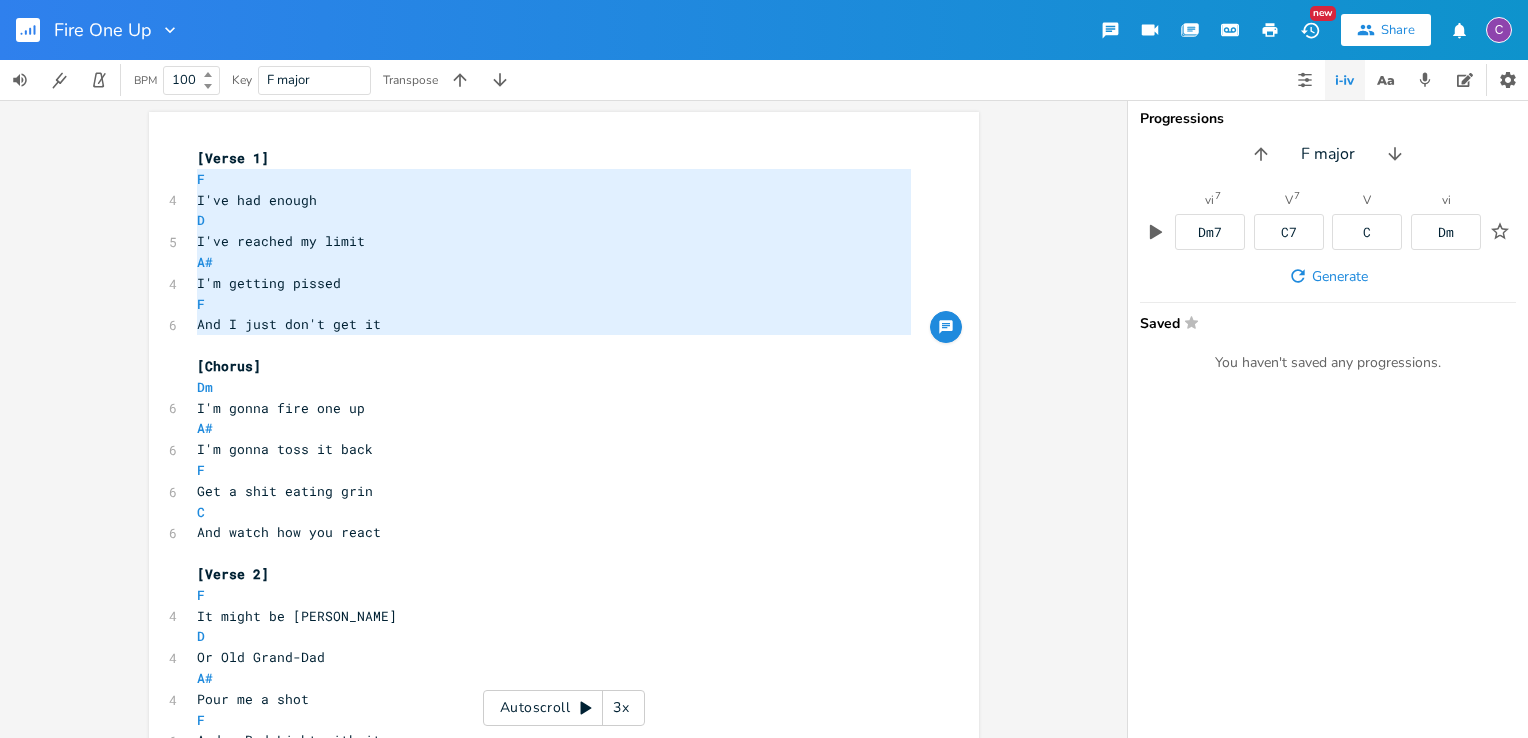 click on "F
I've had enough
D
I've reached my limit
A#
I'm getting pissed
F
And I just don't get it x [Verse 1] F   4 I've had enough D 5 I've reached my limit A# 4 I'm getting pissed F 6 And I just don't get it ​ [Chorus] Dm 6 I'm gonna fire one up A# 6 I'm gonna toss it back F 6 Get a shit eating grin C 6 And watch how you react ​ [Verse 2] F 4 It might be Jack D 4 Or Old Grand-Dad A# 4 Pour me a shot F 6 And a Bud Light with it ​ [Chorus] Dm 6 I'm gonna fire one up A# 6 I'm gonna toss it back F 6 Get a shit eating grin C 6 And watch how you react ​ ​ [Bridge] 8 I ain't gonna fight it no more 11 It's time to shake it off and head for the door 8 I can't seem to keep things in check 11 It's time to roll the dice and clear out the deck ​ [Chorus] Dm 6 I'm gonna fire one up A# 6 I'm gonna toss it back F 6 Get a shit eating grin C 6 And watch how you react ​ ​" at bounding box center [564, 747] 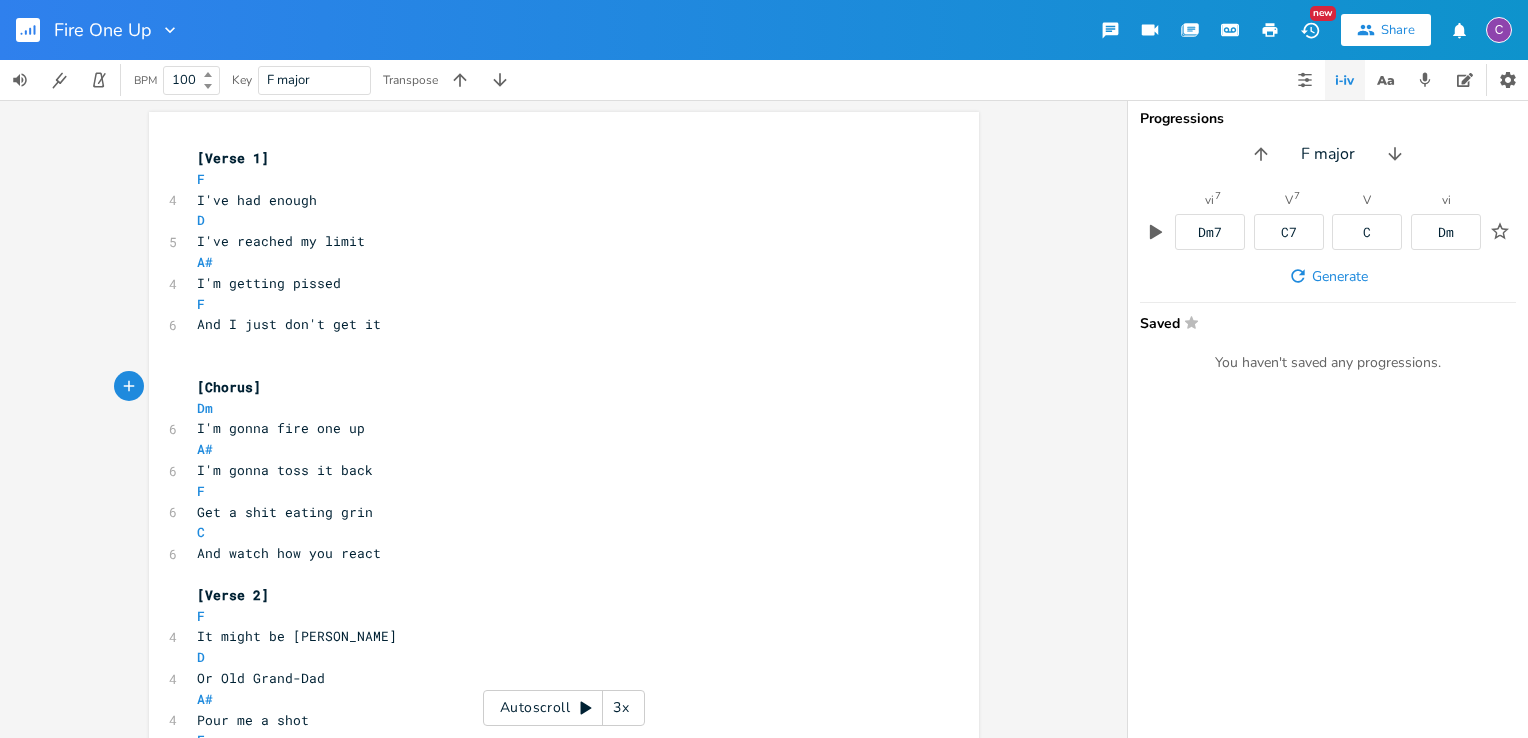click on "​" at bounding box center [554, 345] 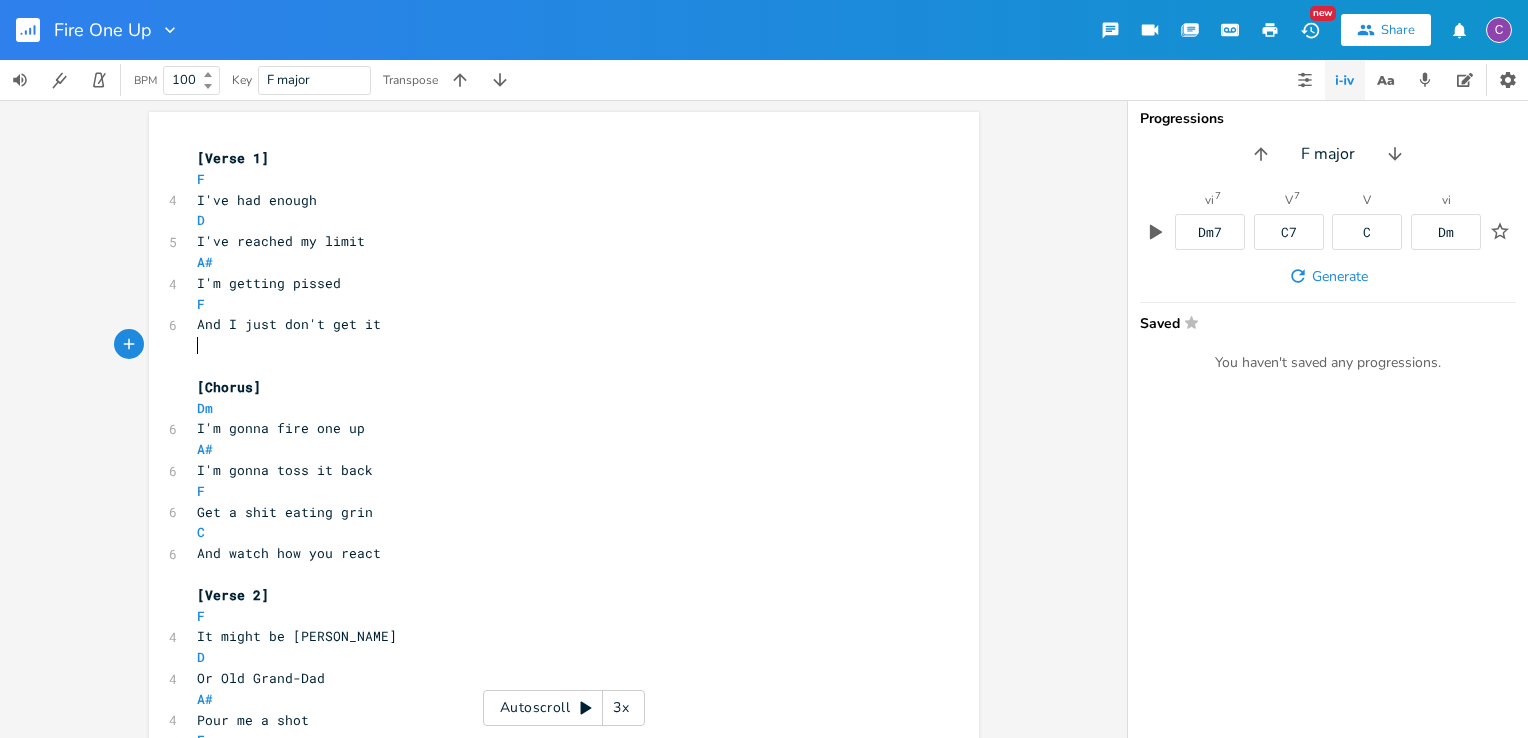 click on "​" at bounding box center [197, 366] 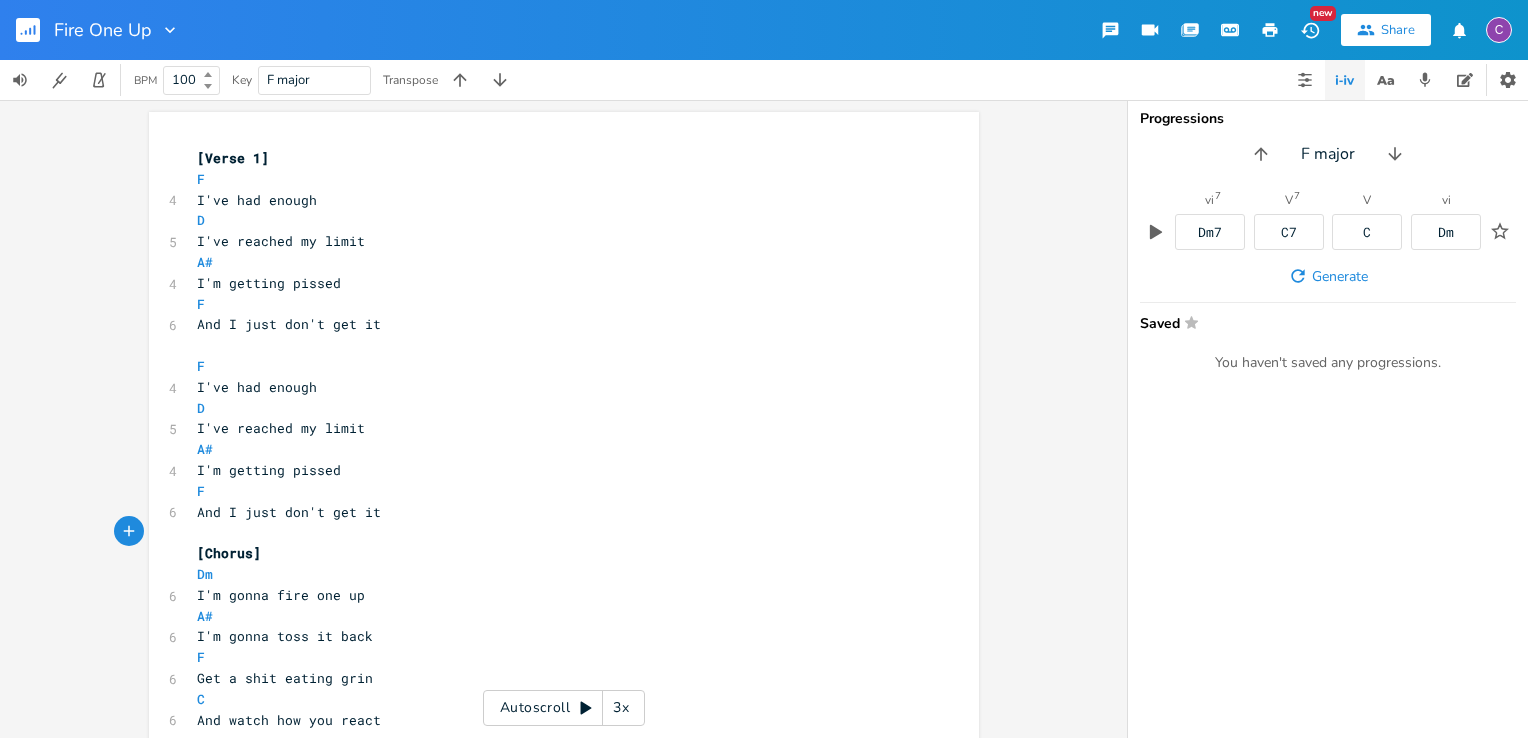 click on "​" at bounding box center [554, 345] 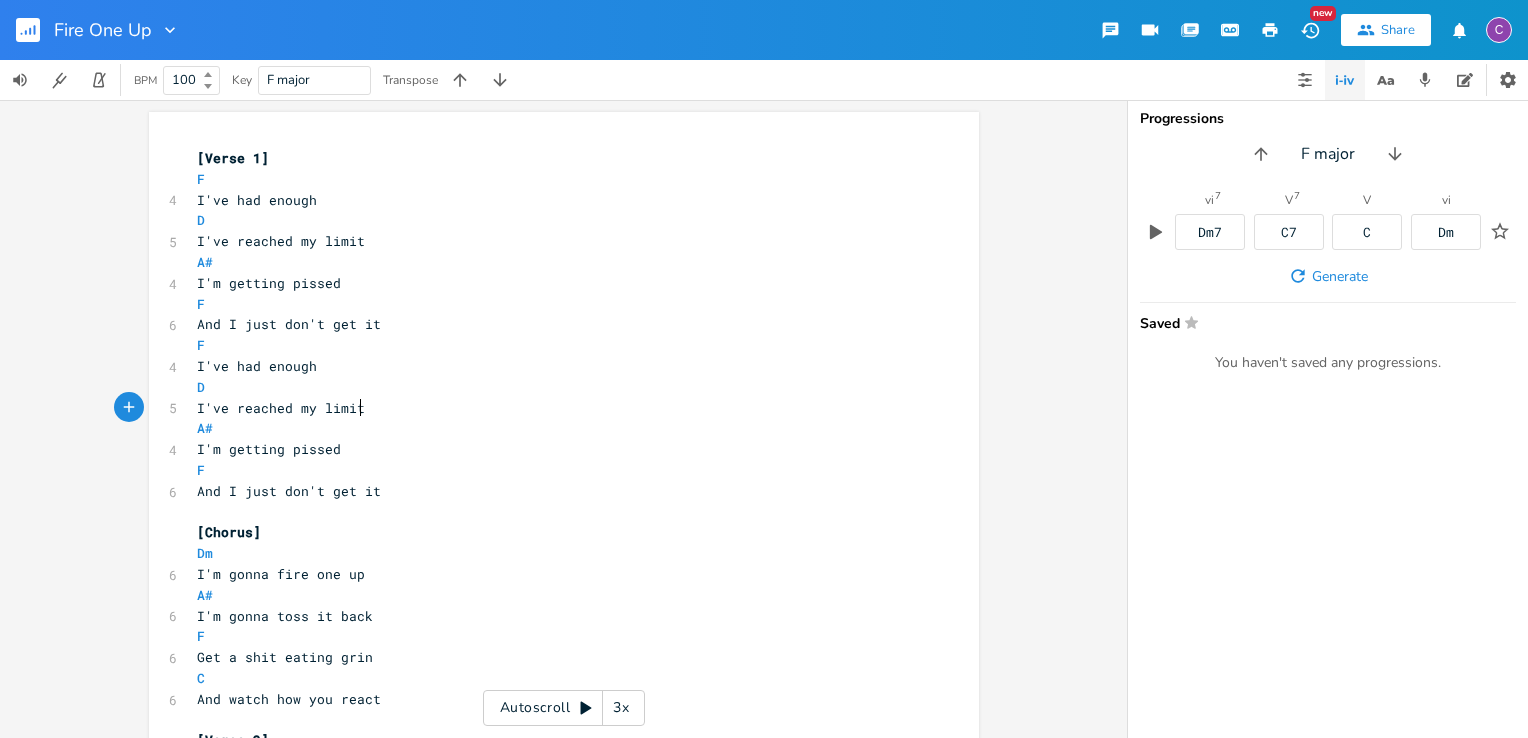 click on "I've reached my limit" at bounding box center (554, 408) 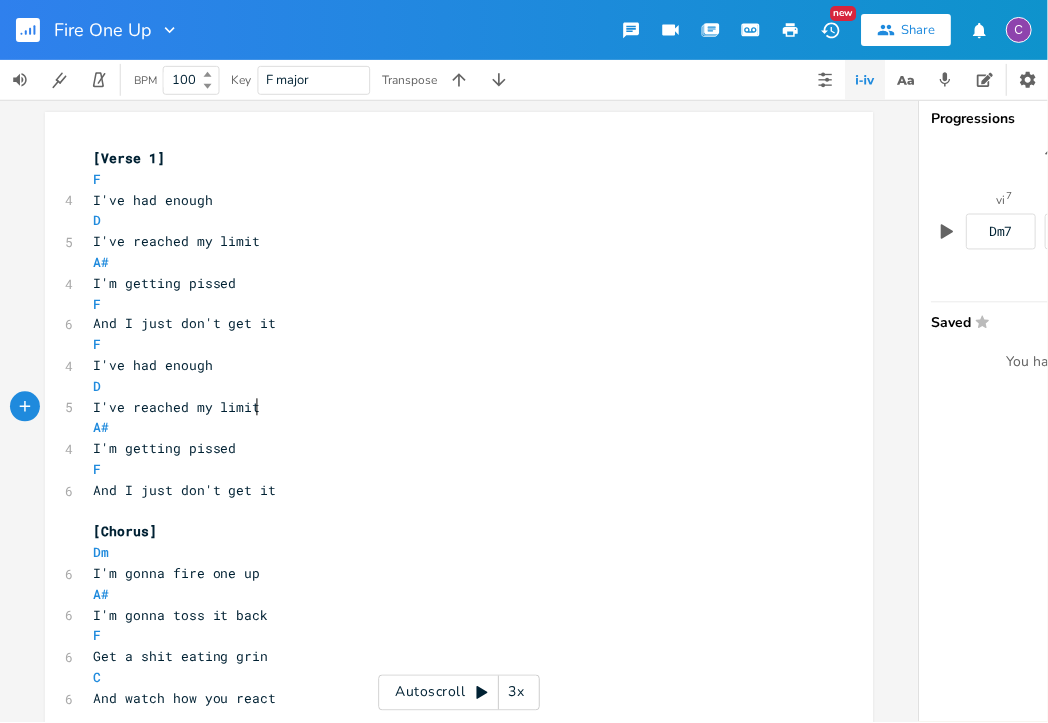 scroll, scrollTop: 0, scrollLeft: 8, axis: horizontal 